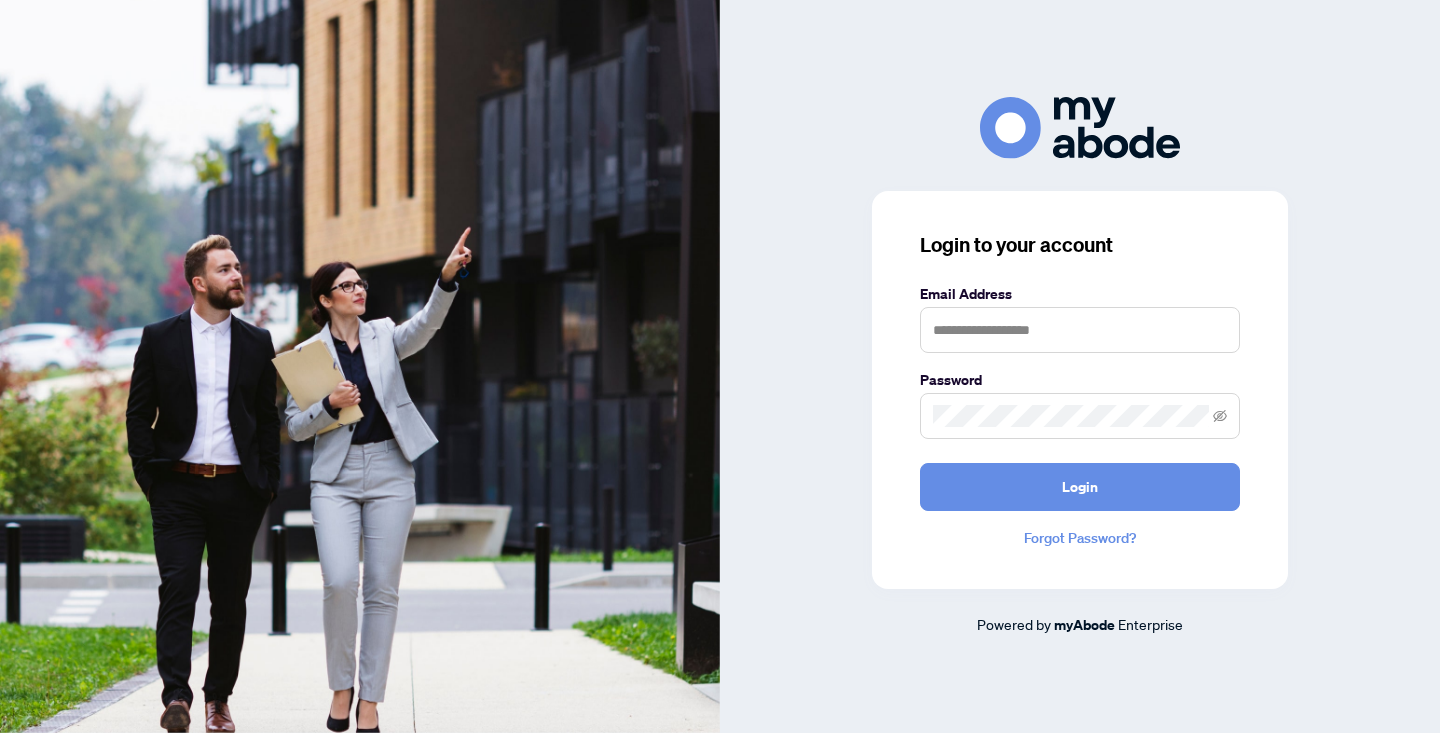 scroll, scrollTop: 0, scrollLeft: 0, axis: both 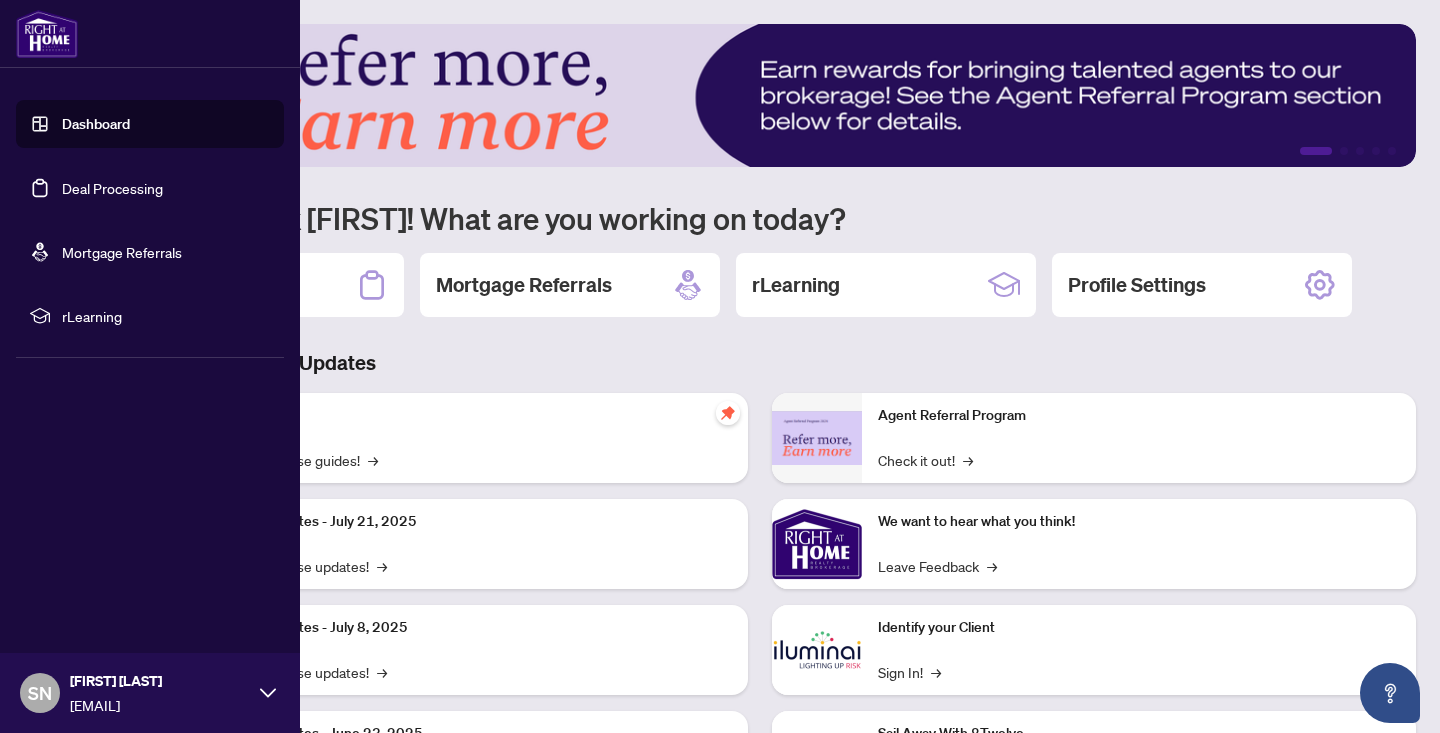 click on "Deal Processing" at bounding box center (112, 188) 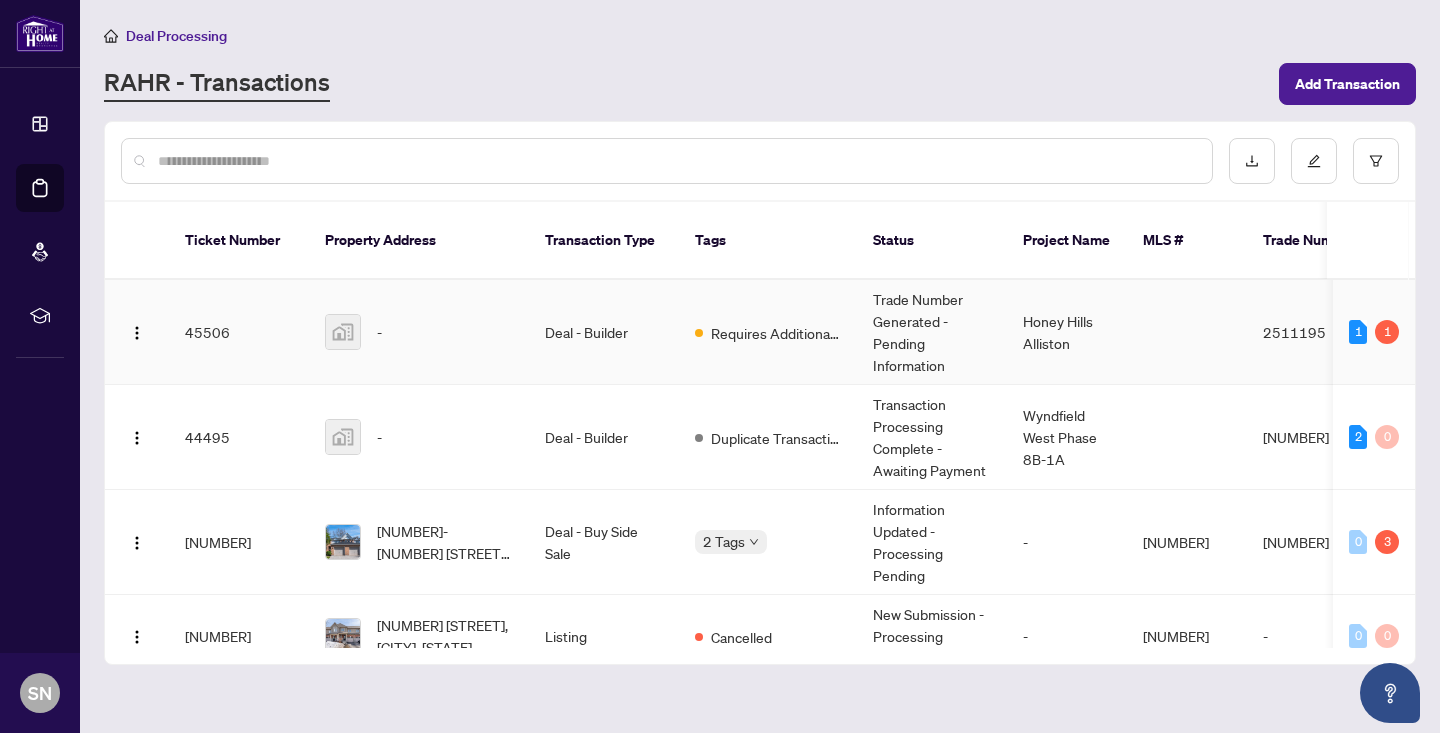 click on "Requires Additional Docs" at bounding box center [768, 332] 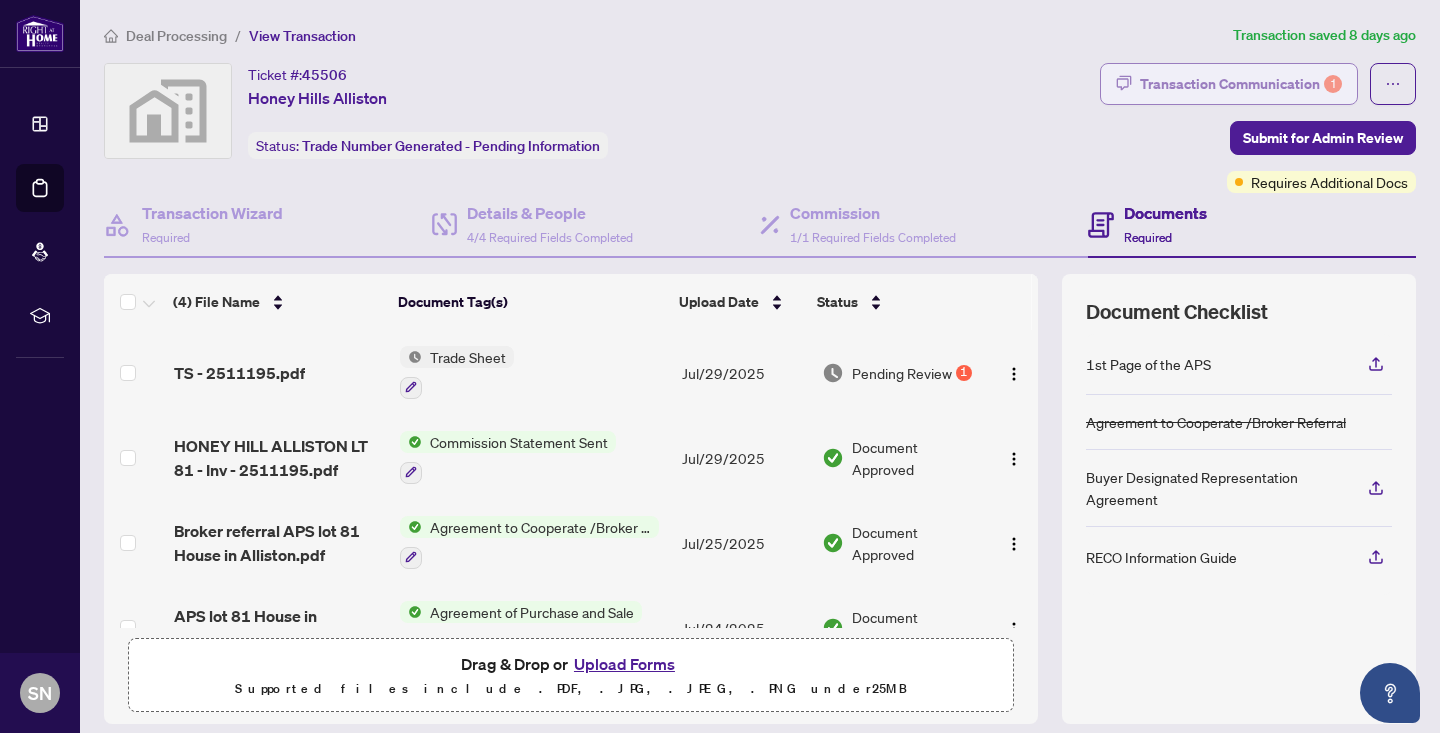 click on "Transaction Communication 1" at bounding box center [1241, 84] 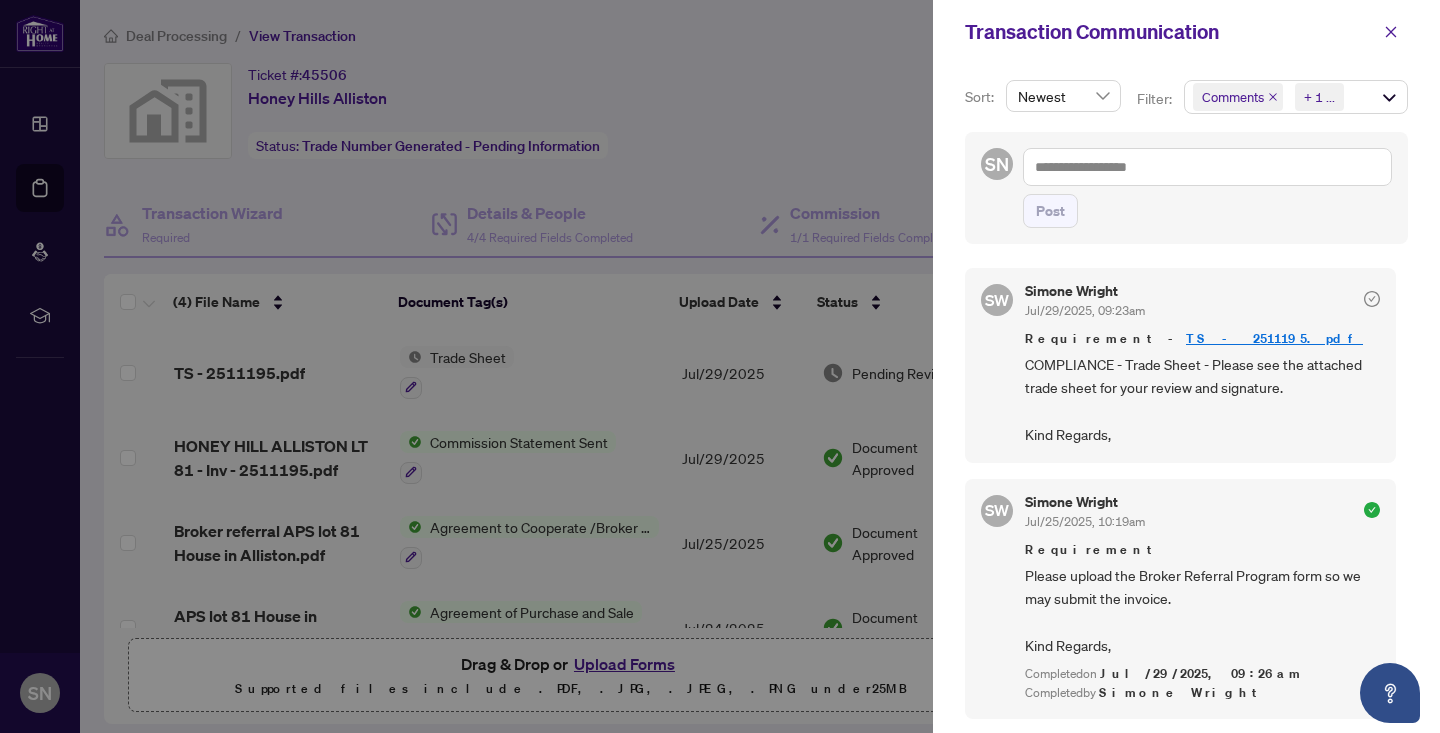 scroll, scrollTop: 4, scrollLeft: 0, axis: vertical 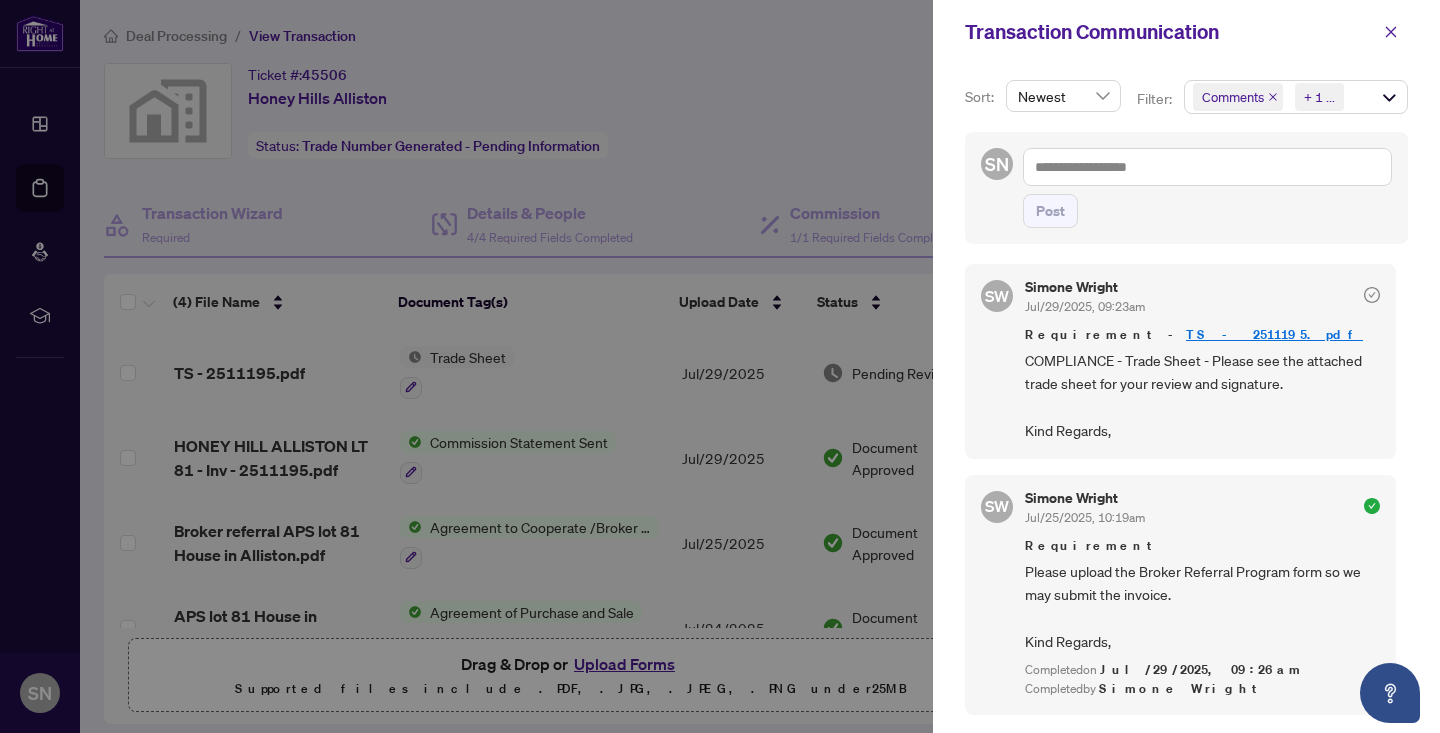 click on "TS - 2511195.pdf" at bounding box center (1274, 334) 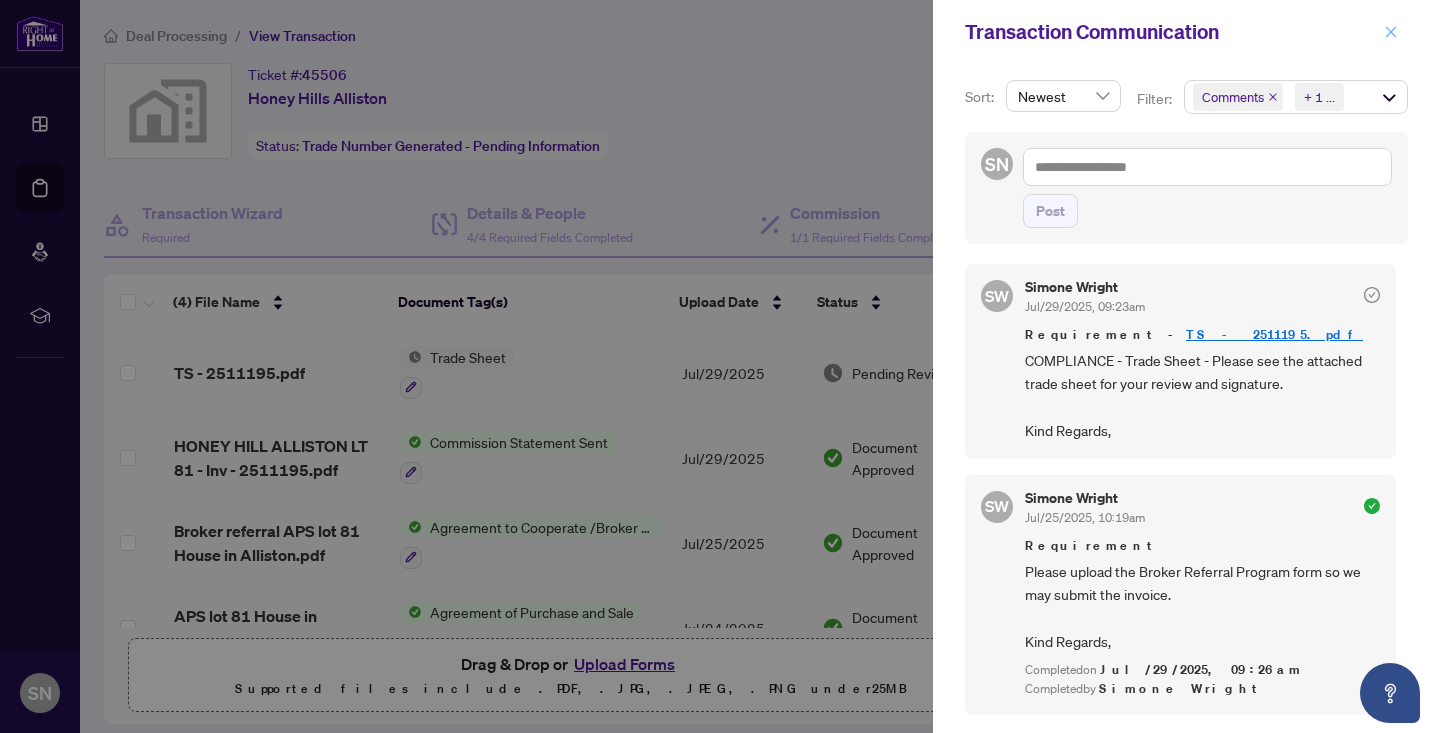 click 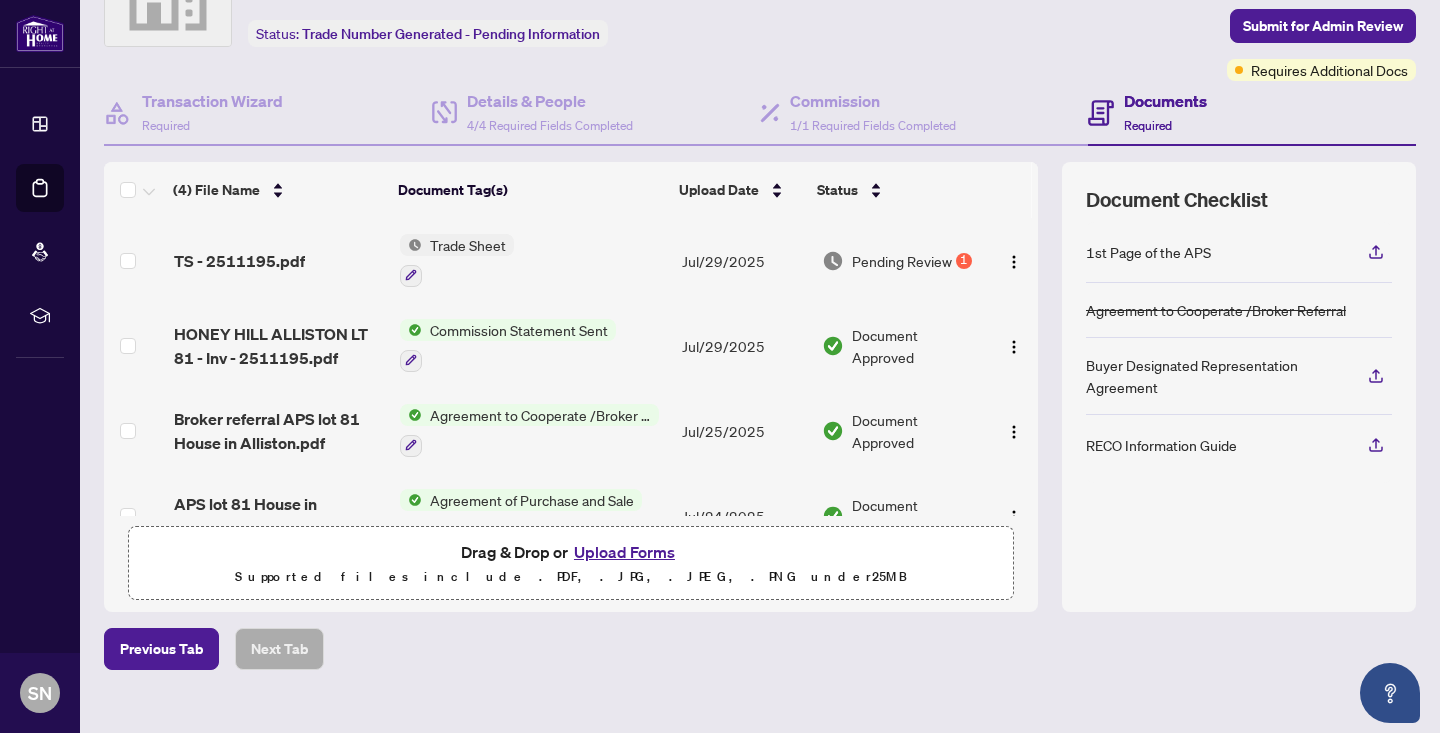 scroll, scrollTop: 121, scrollLeft: 0, axis: vertical 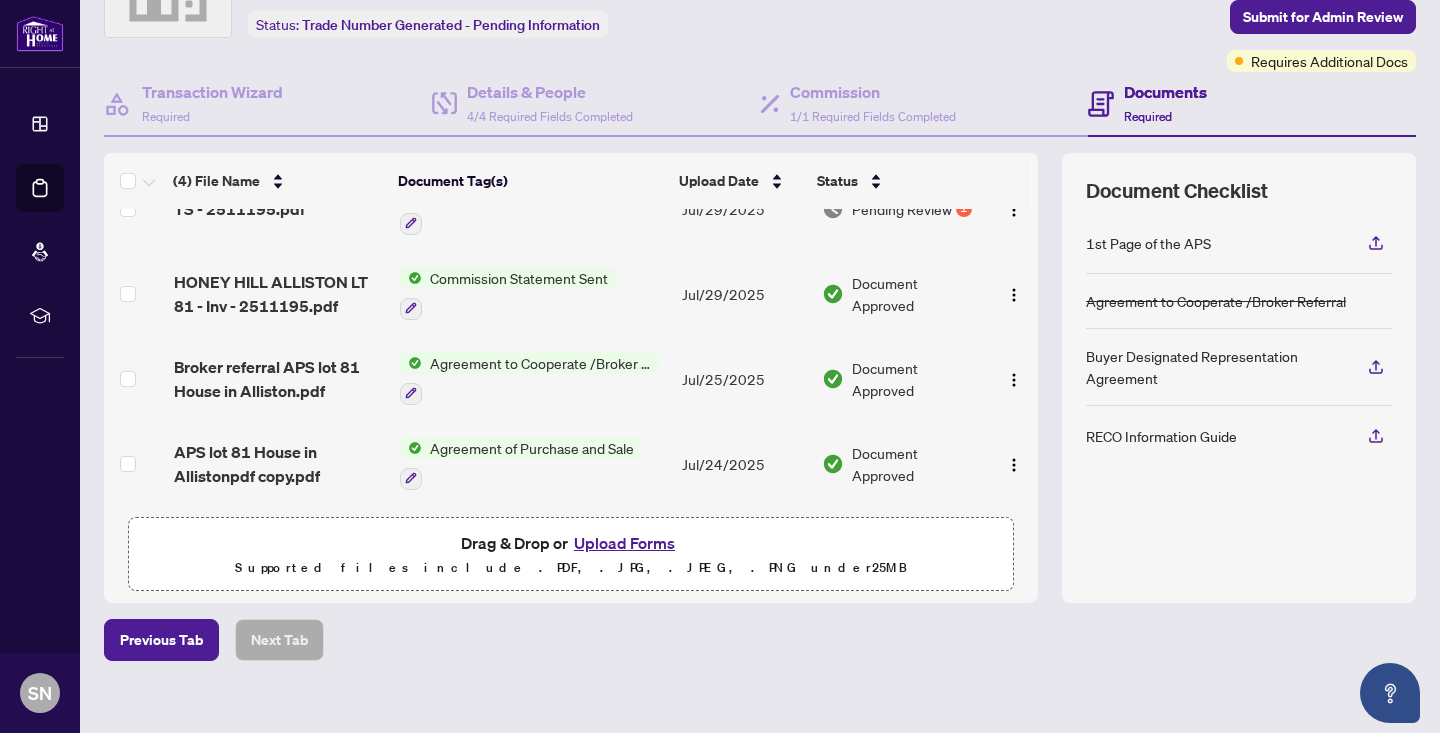 click on "Upload Forms" at bounding box center (624, 543) 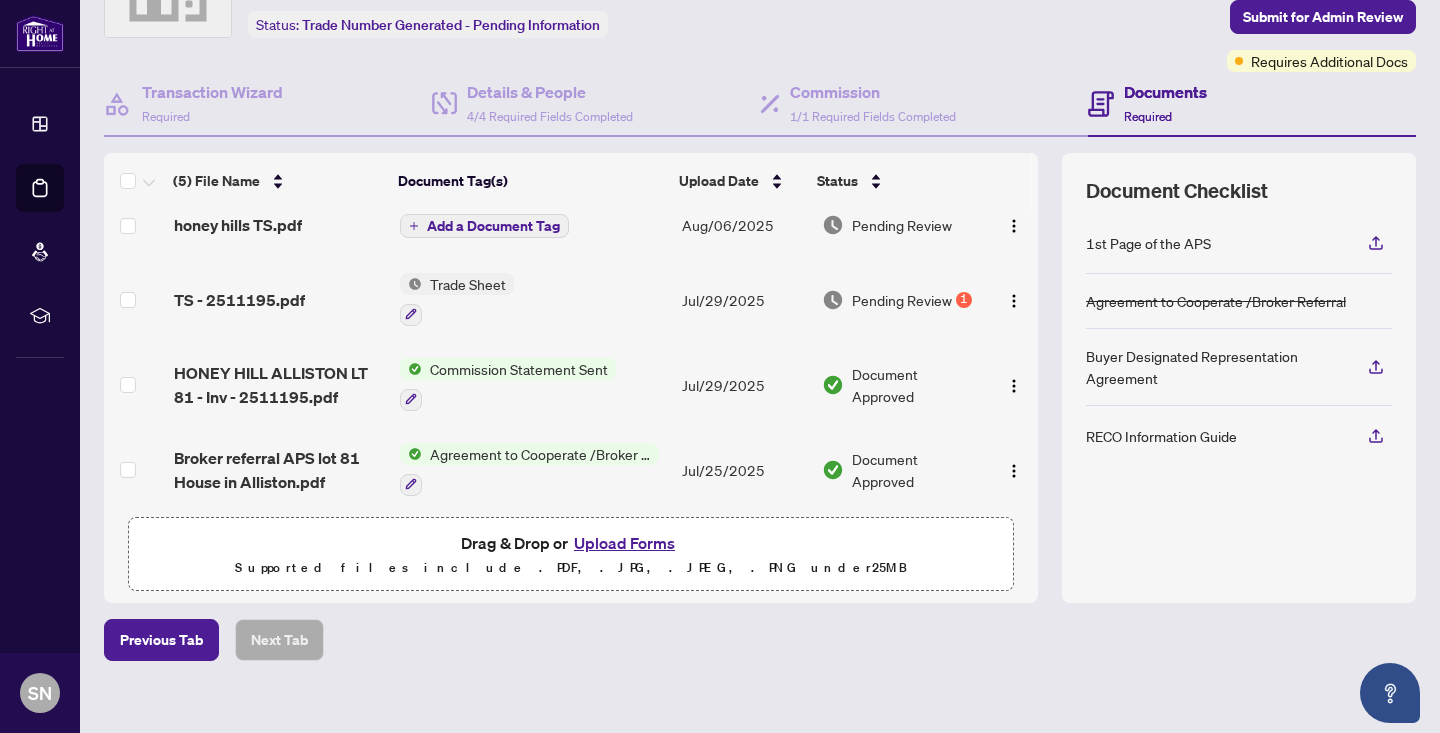 scroll, scrollTop: 0, scrollLeft: 0, axis: both 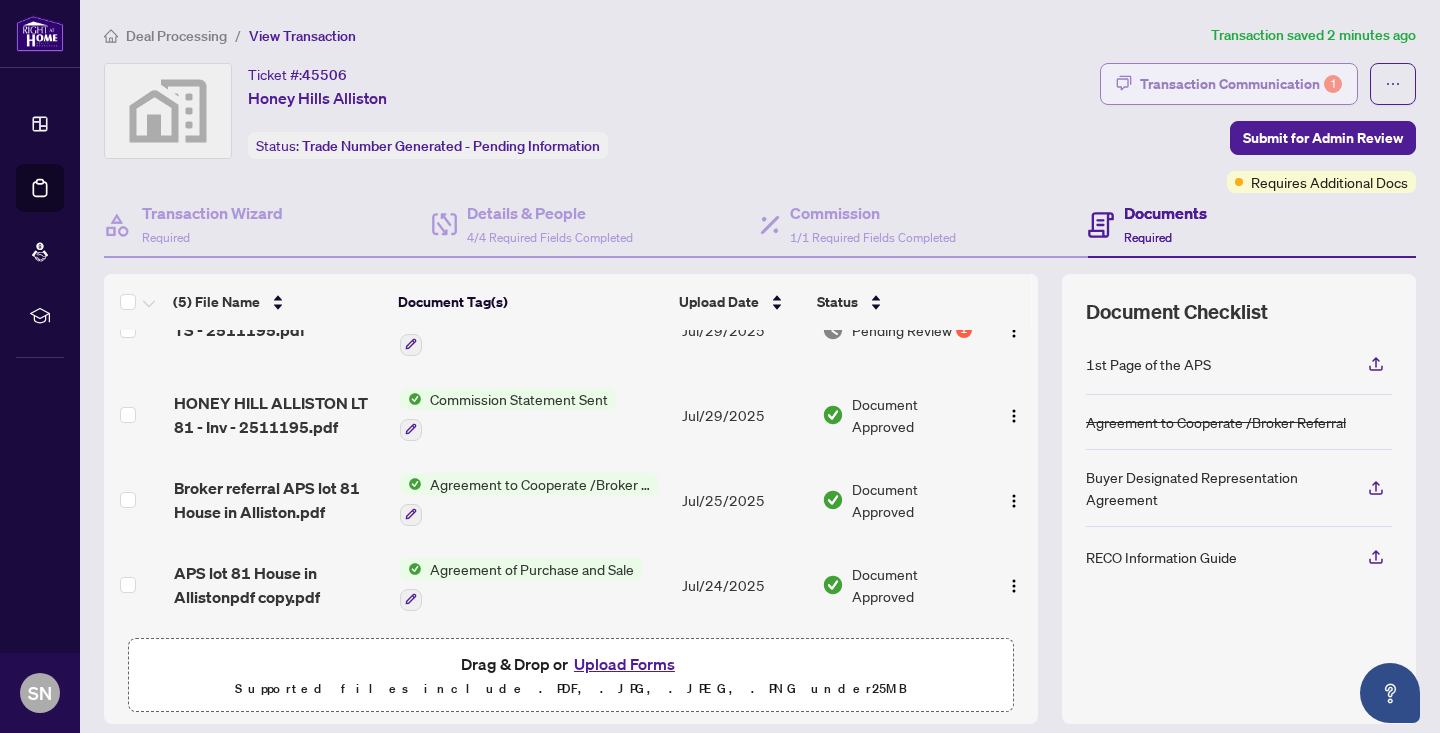 click on "Transaction Communication 1" at bounding box center [1241, 84] 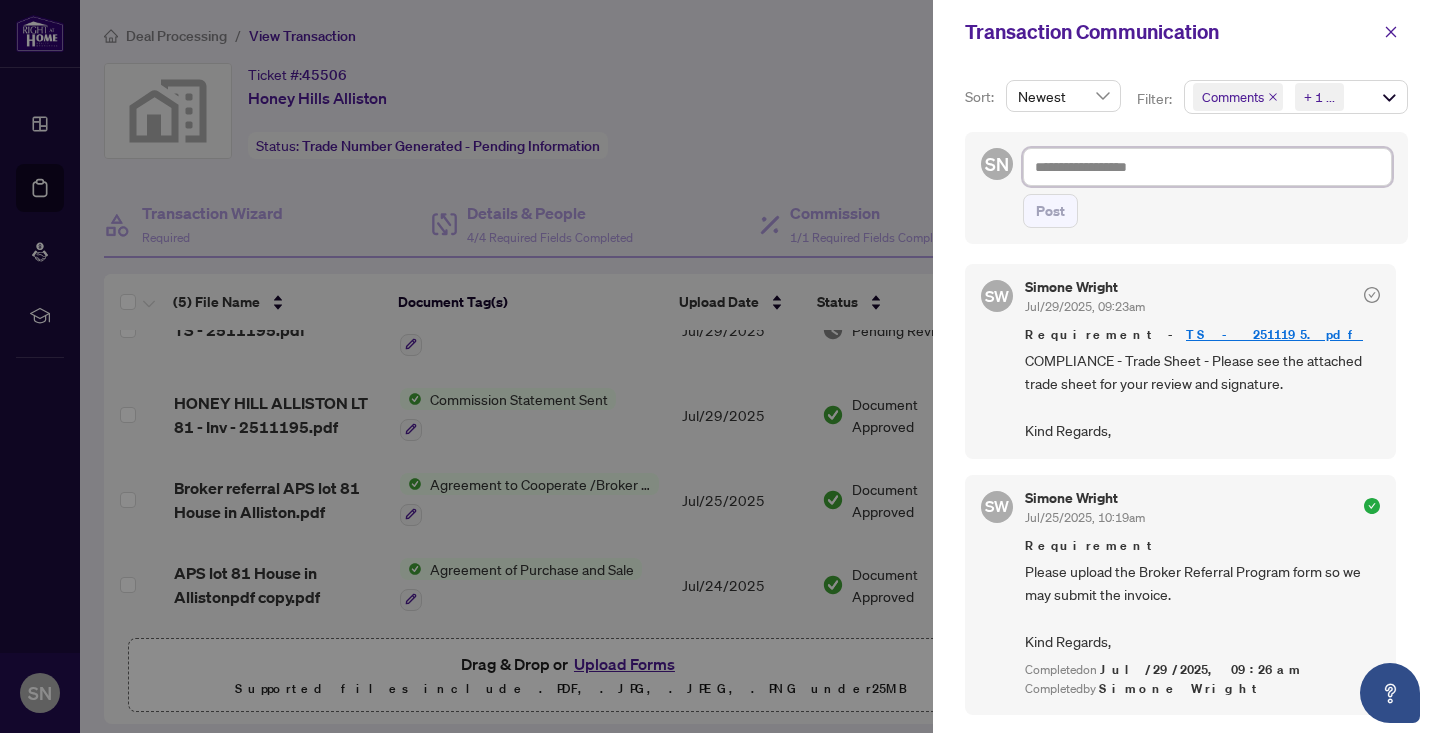 click at bounding box center (1207, 167) 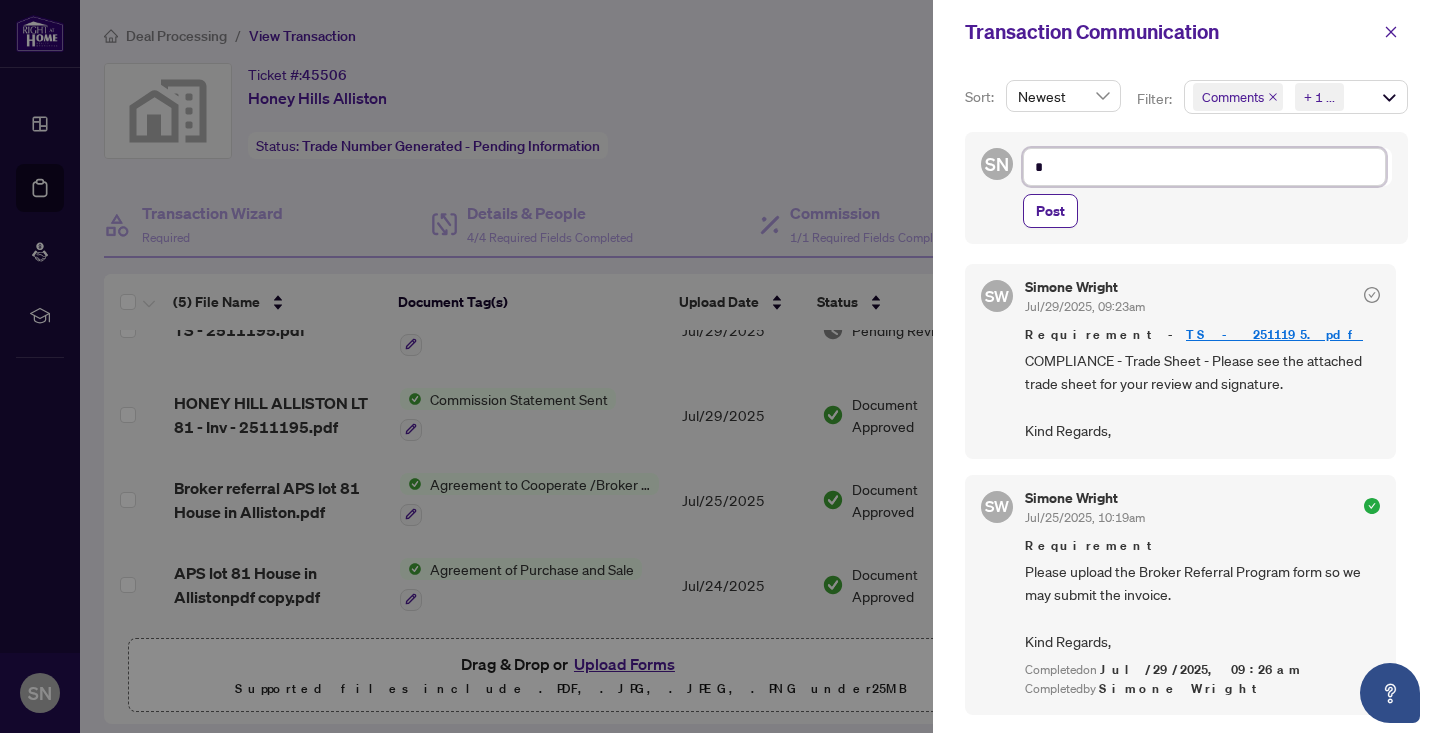 type on "**" 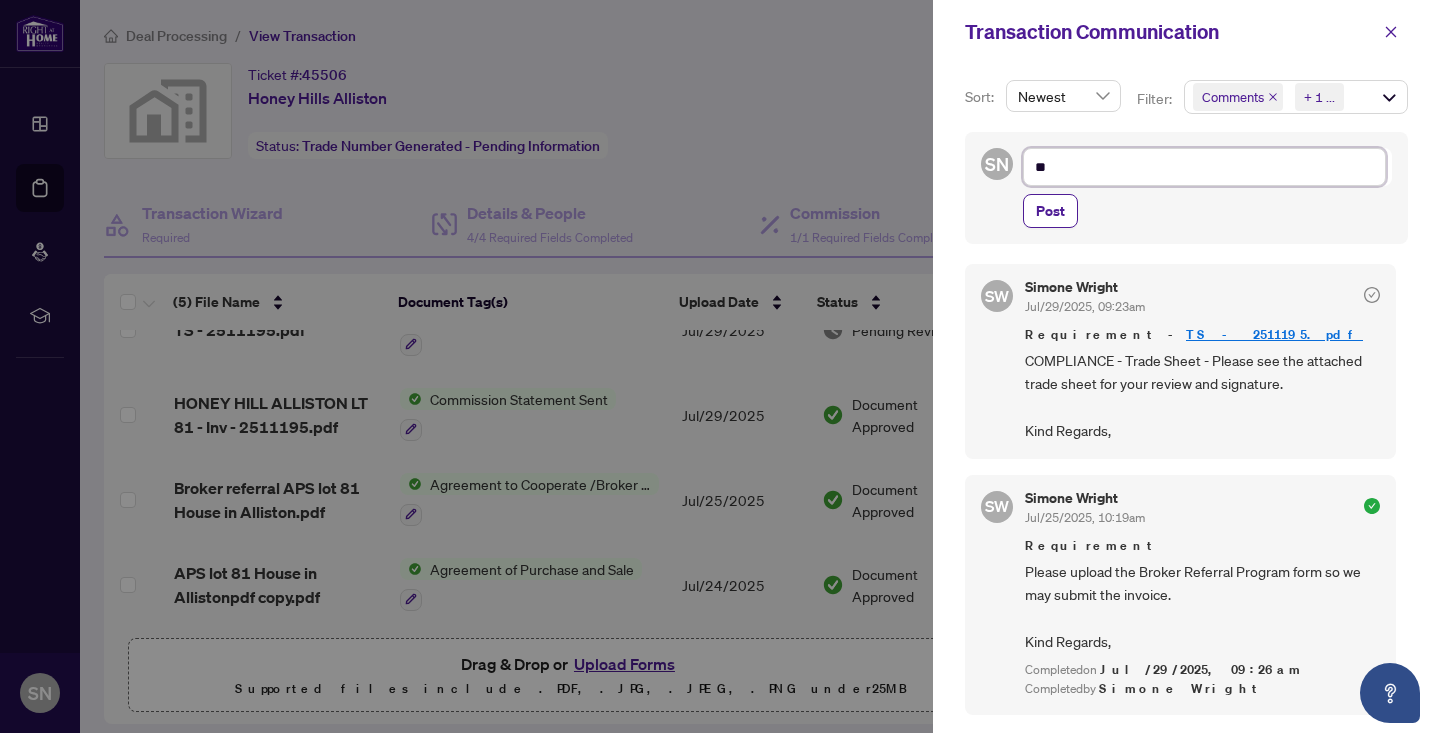 type on "*" 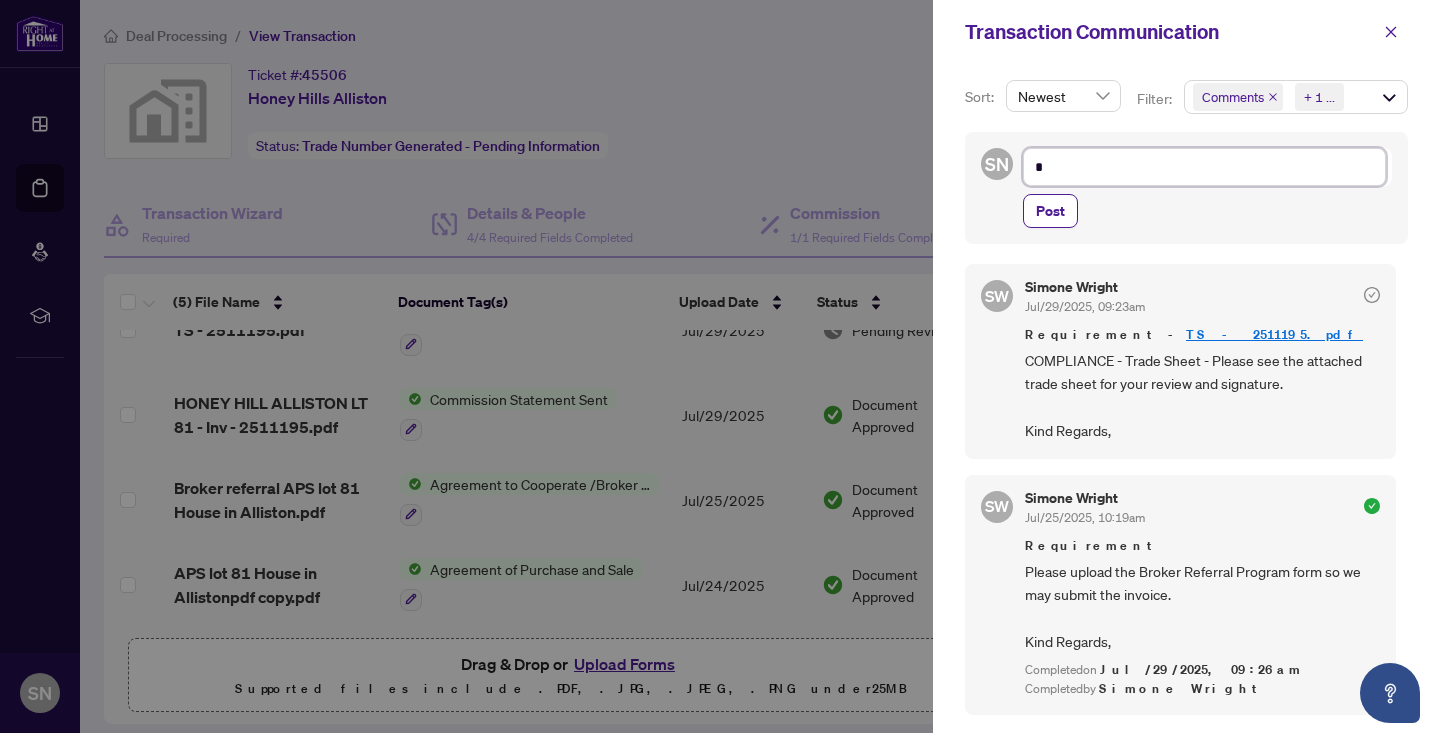 type 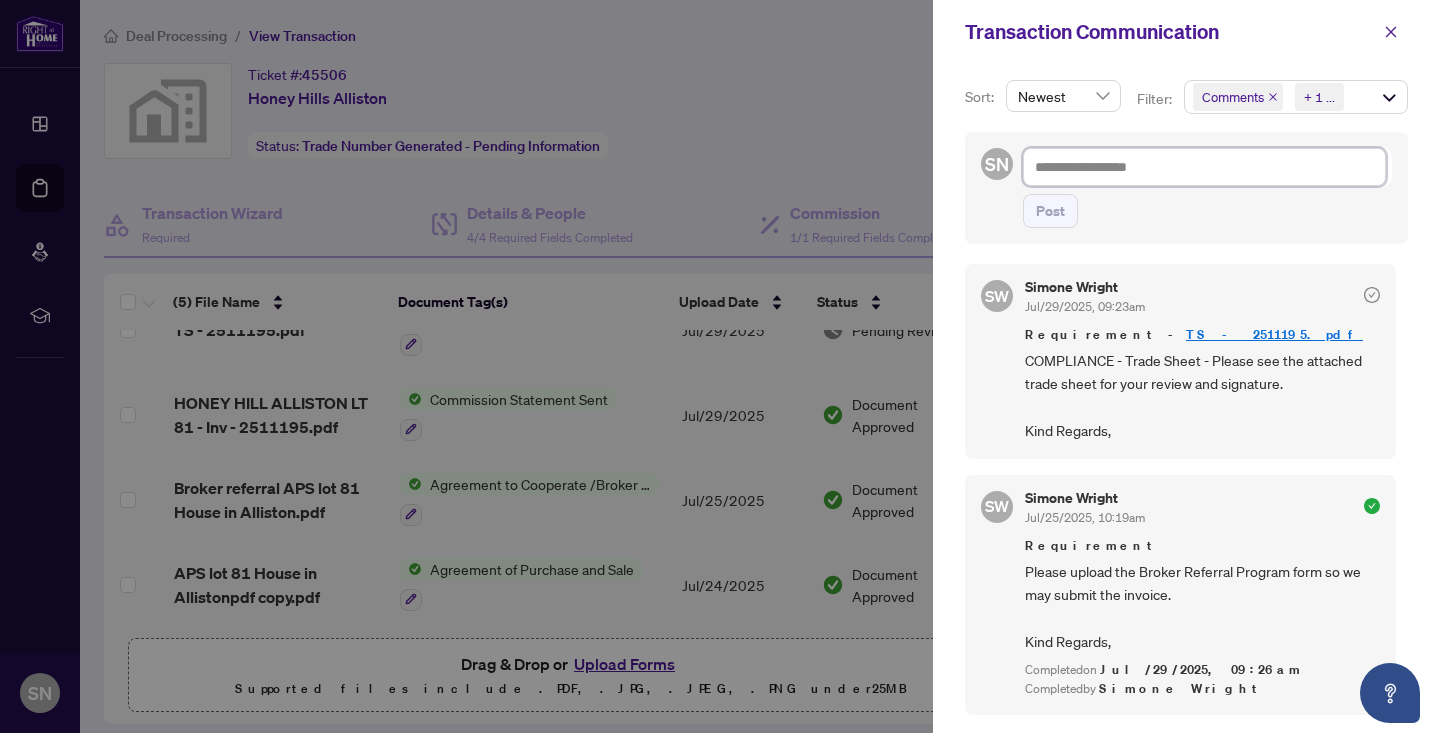 type on "*" 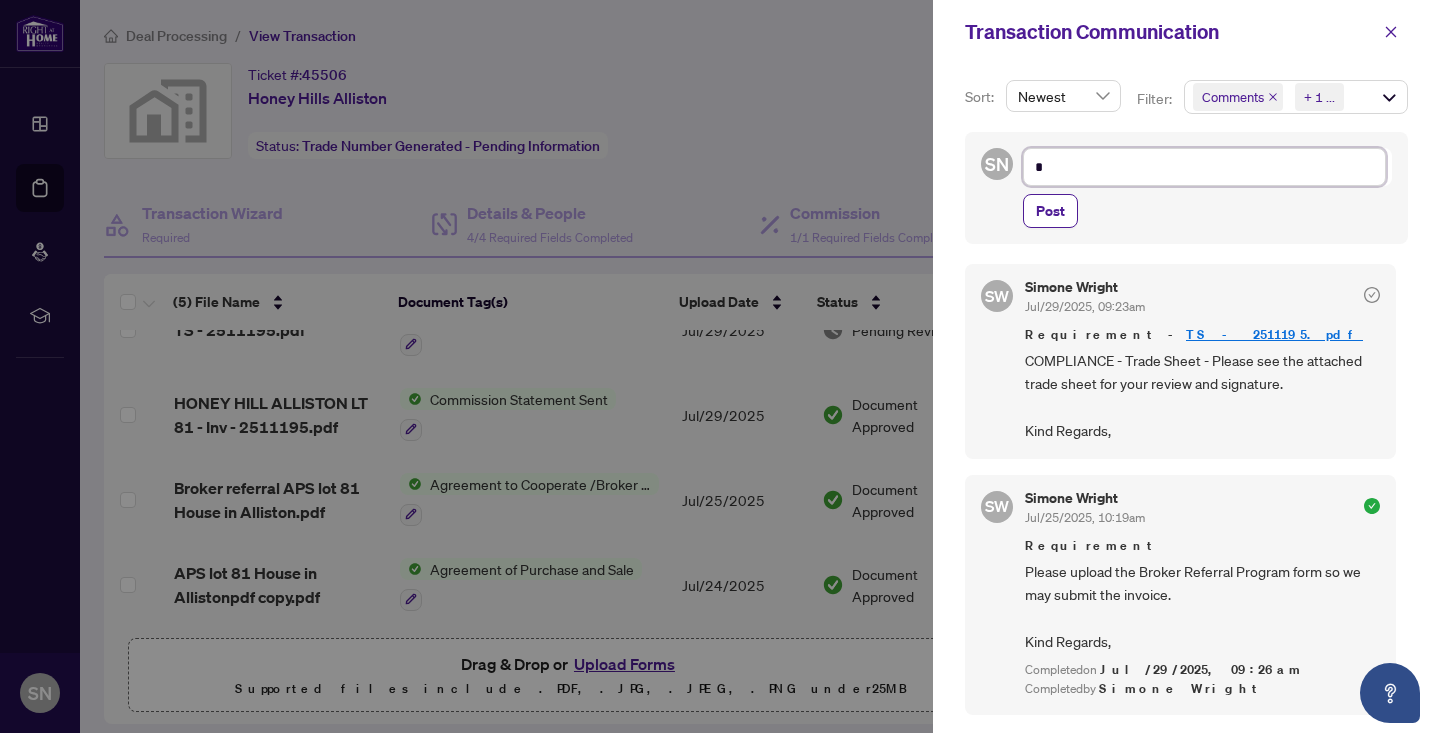 type on "**" 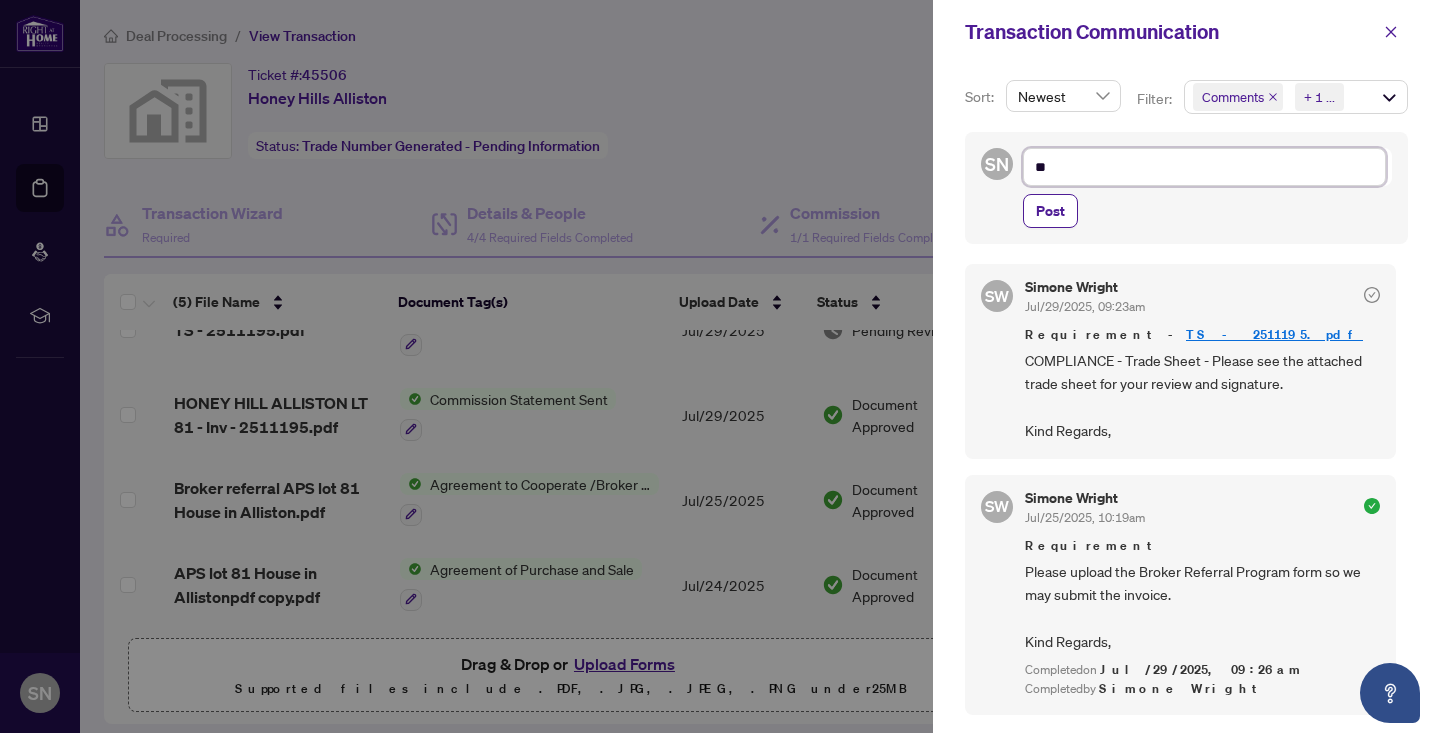 type on "***" 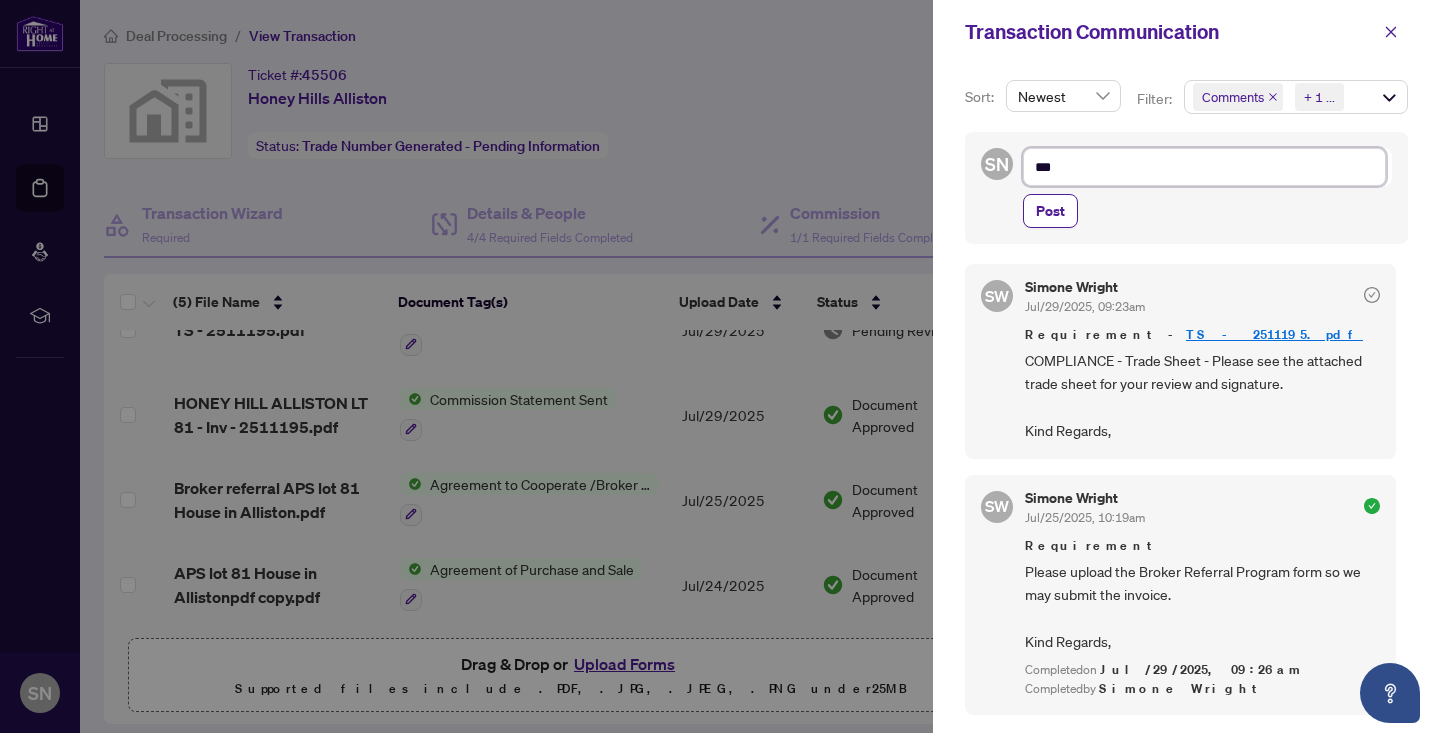 type on "***" 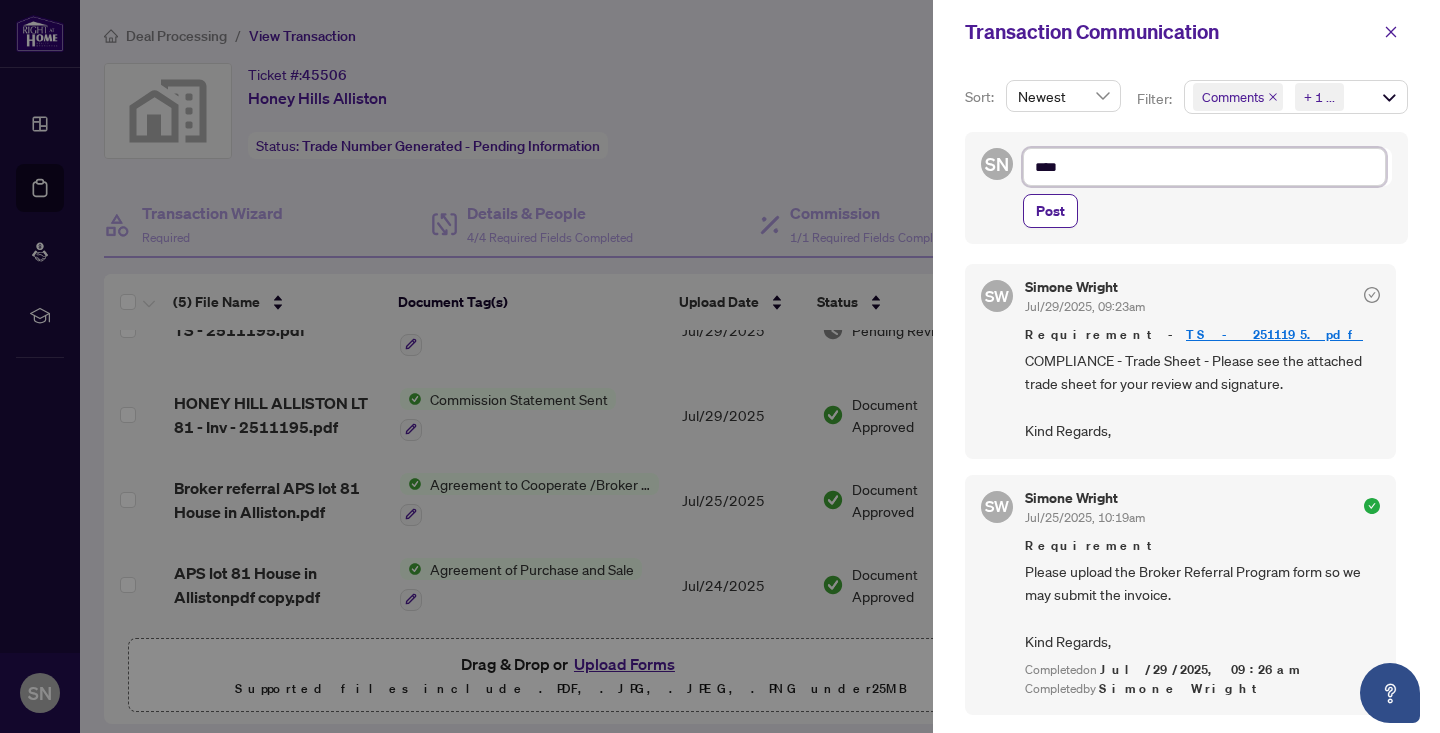 type on "*****" 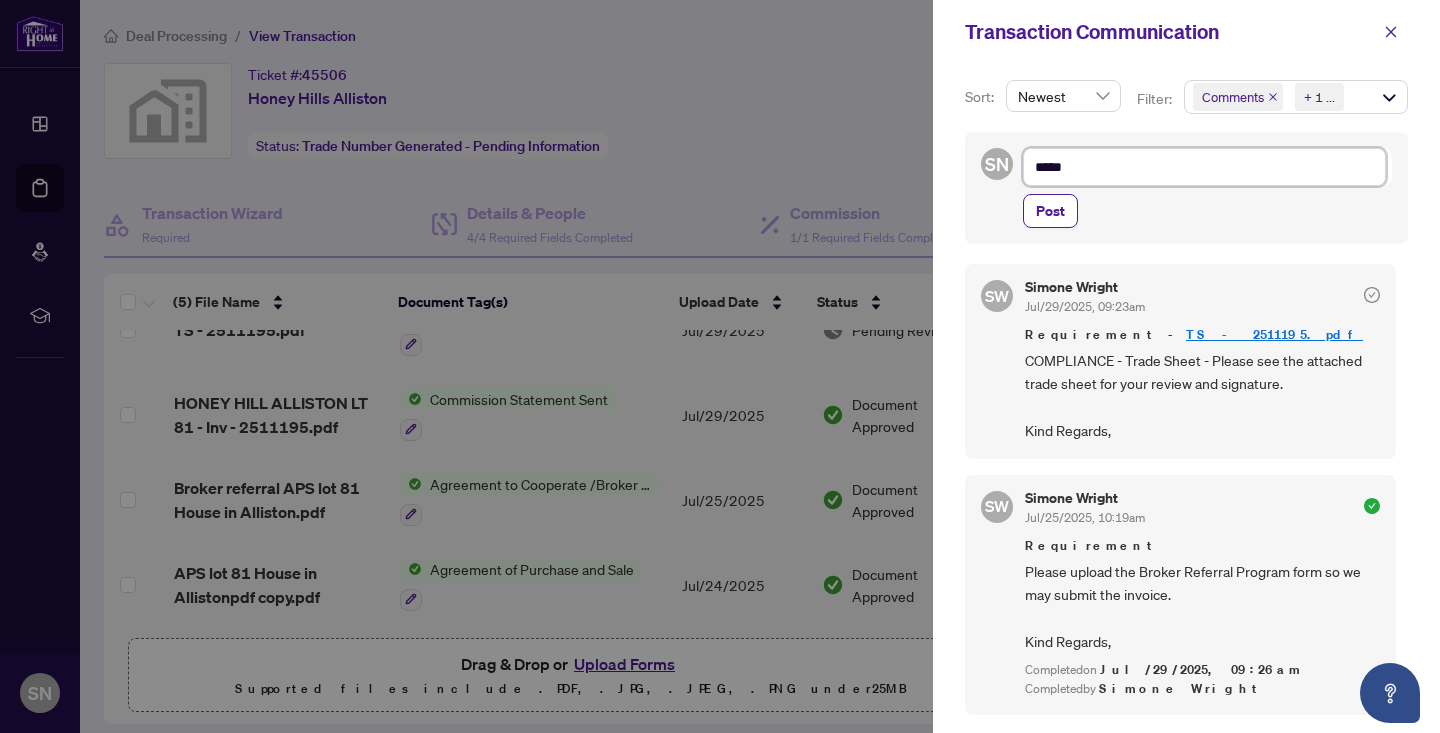 type on "******" 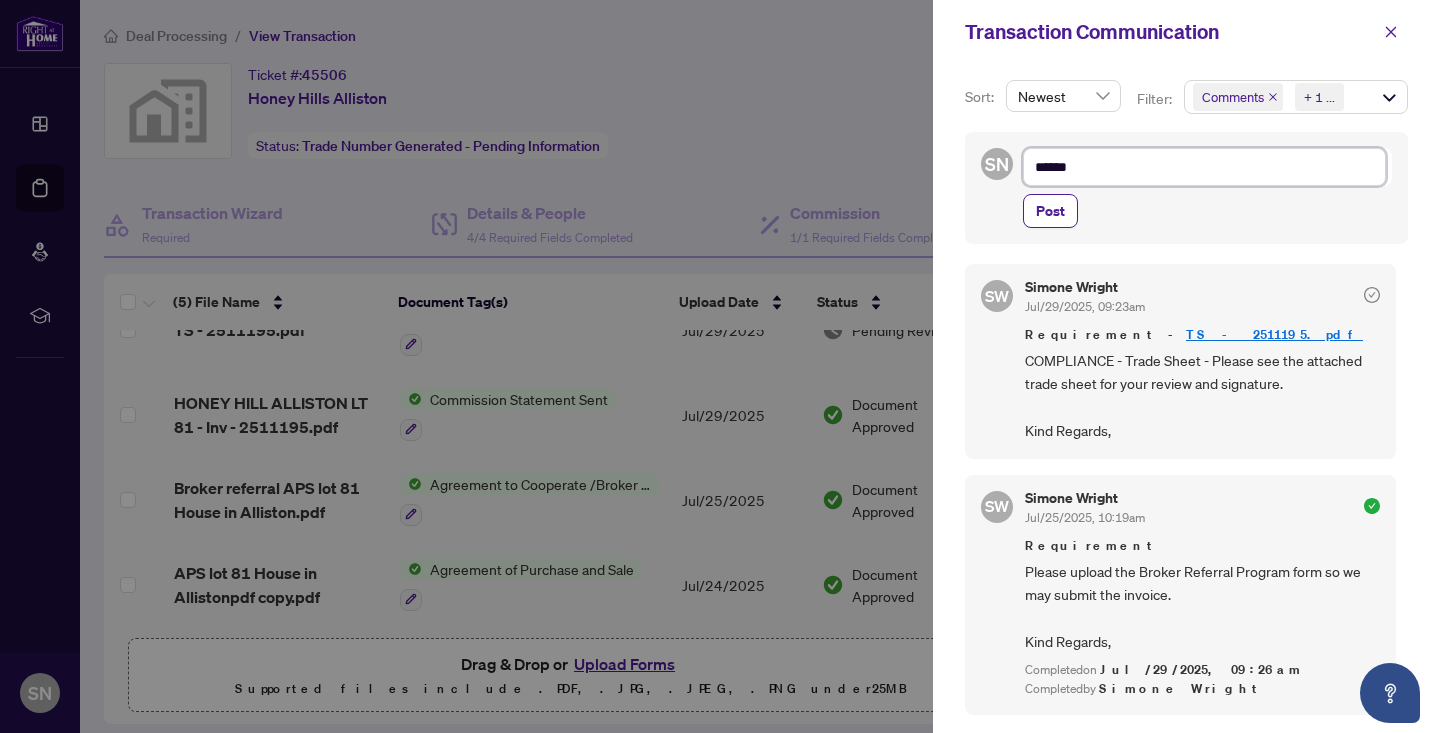 type on "******" 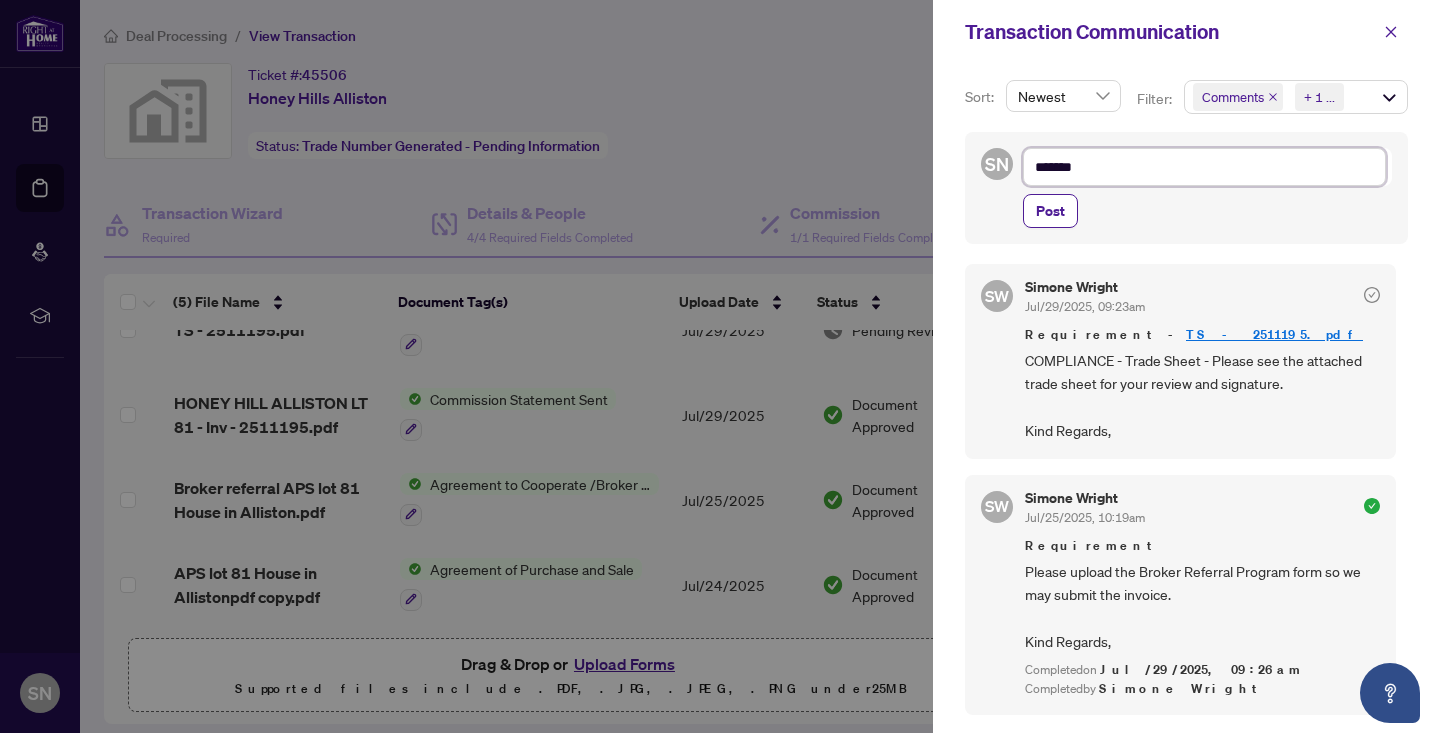 type on "********" 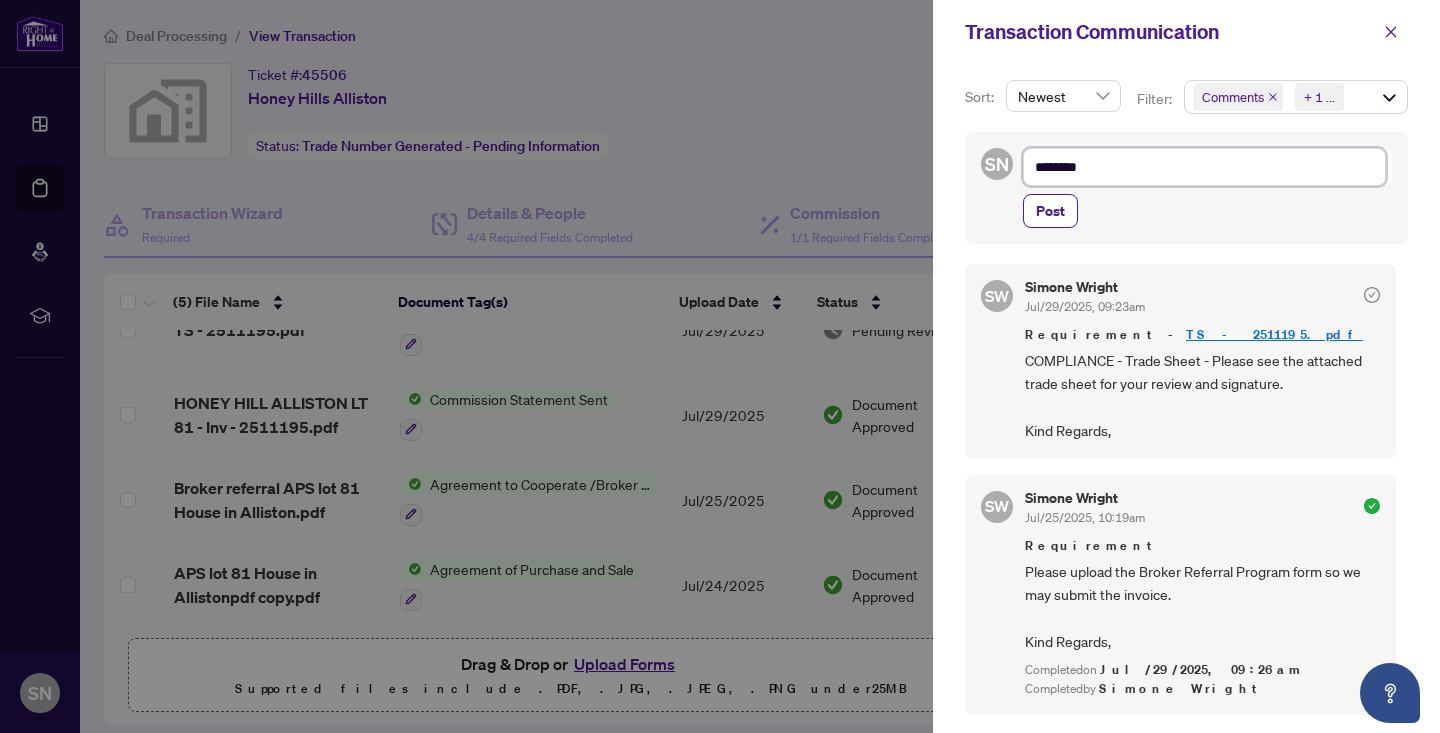 type on "*********" 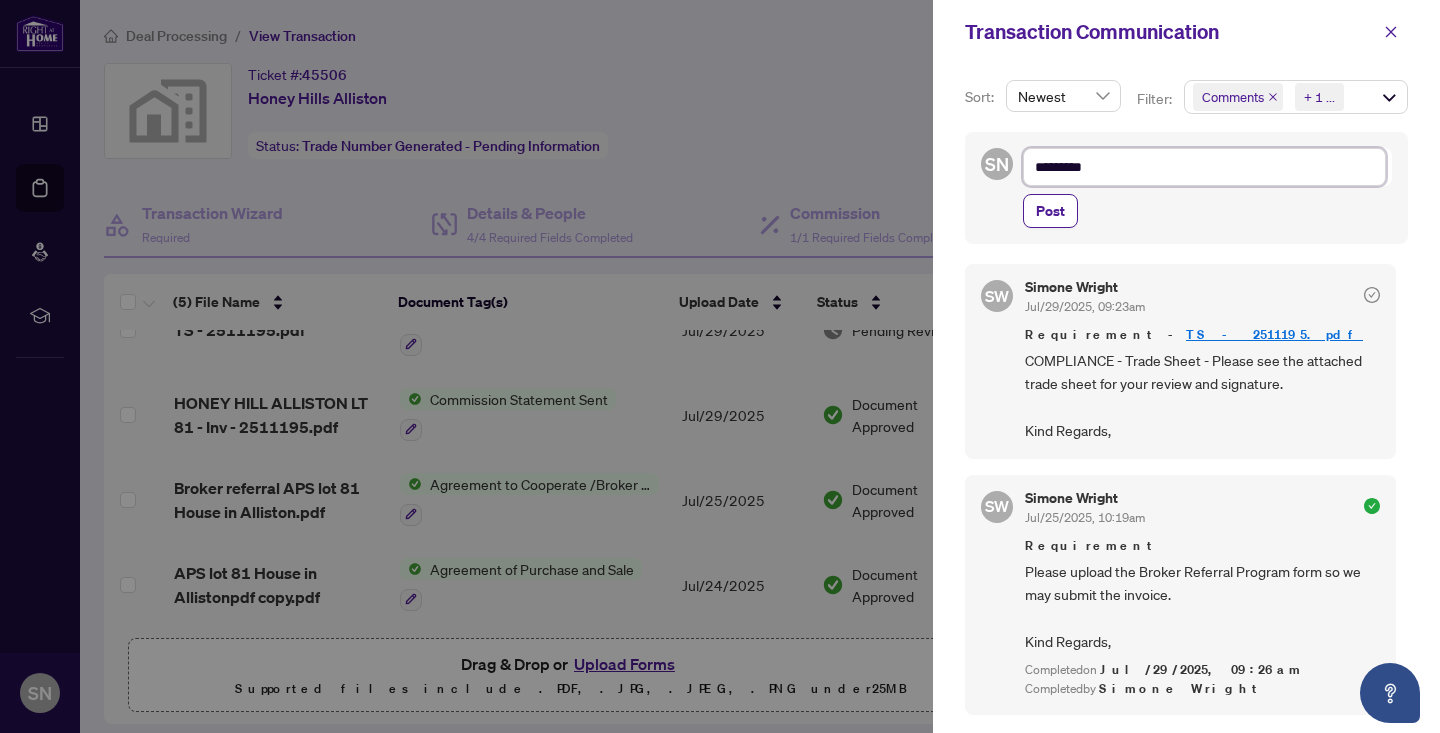 type on "********" 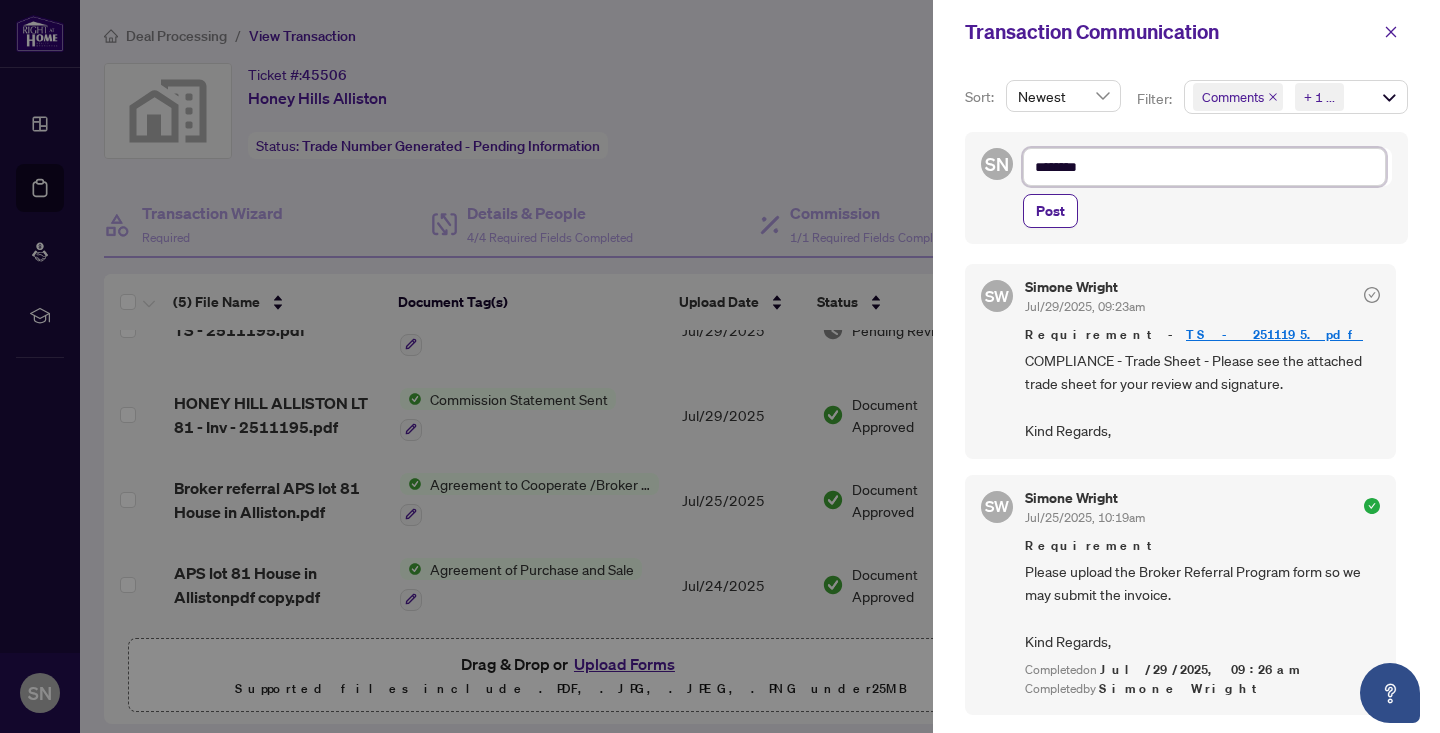 type on "********" 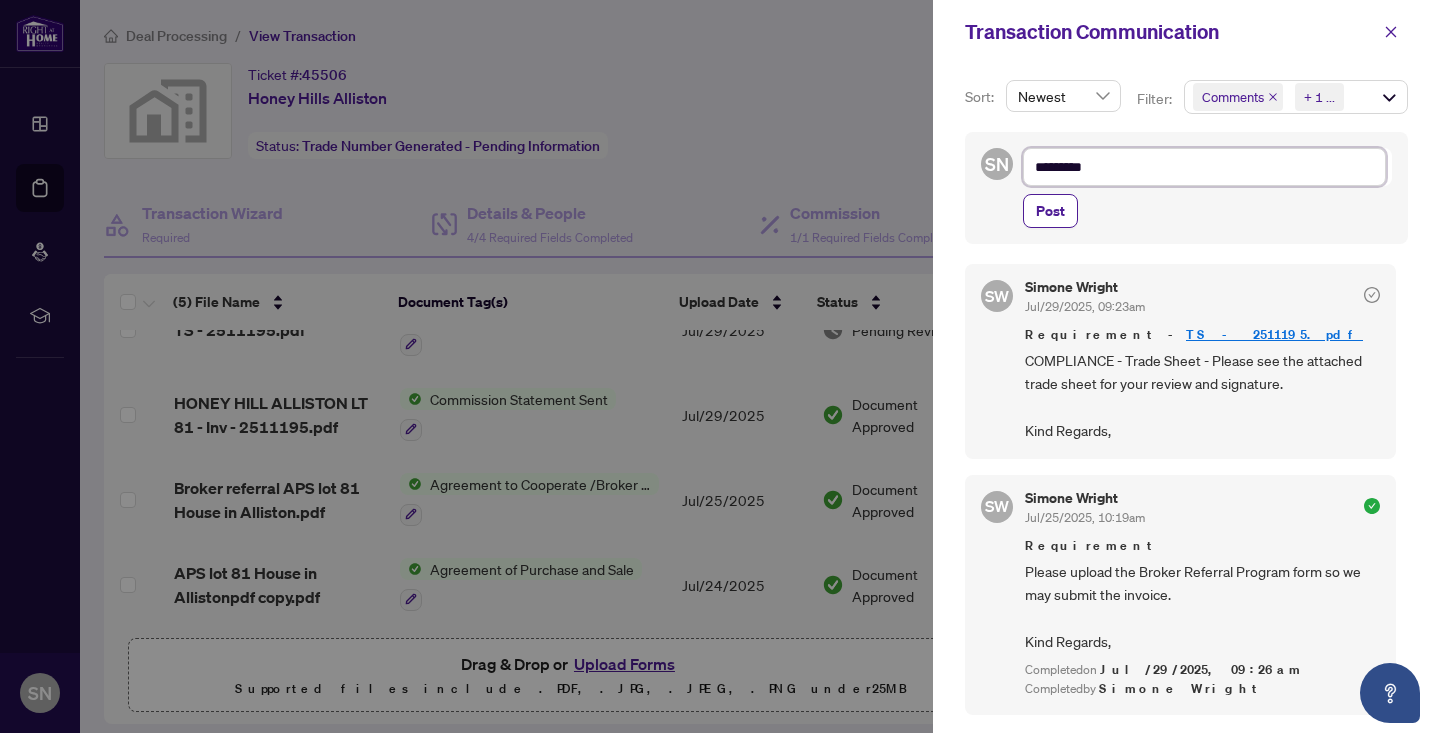 type on "**********" 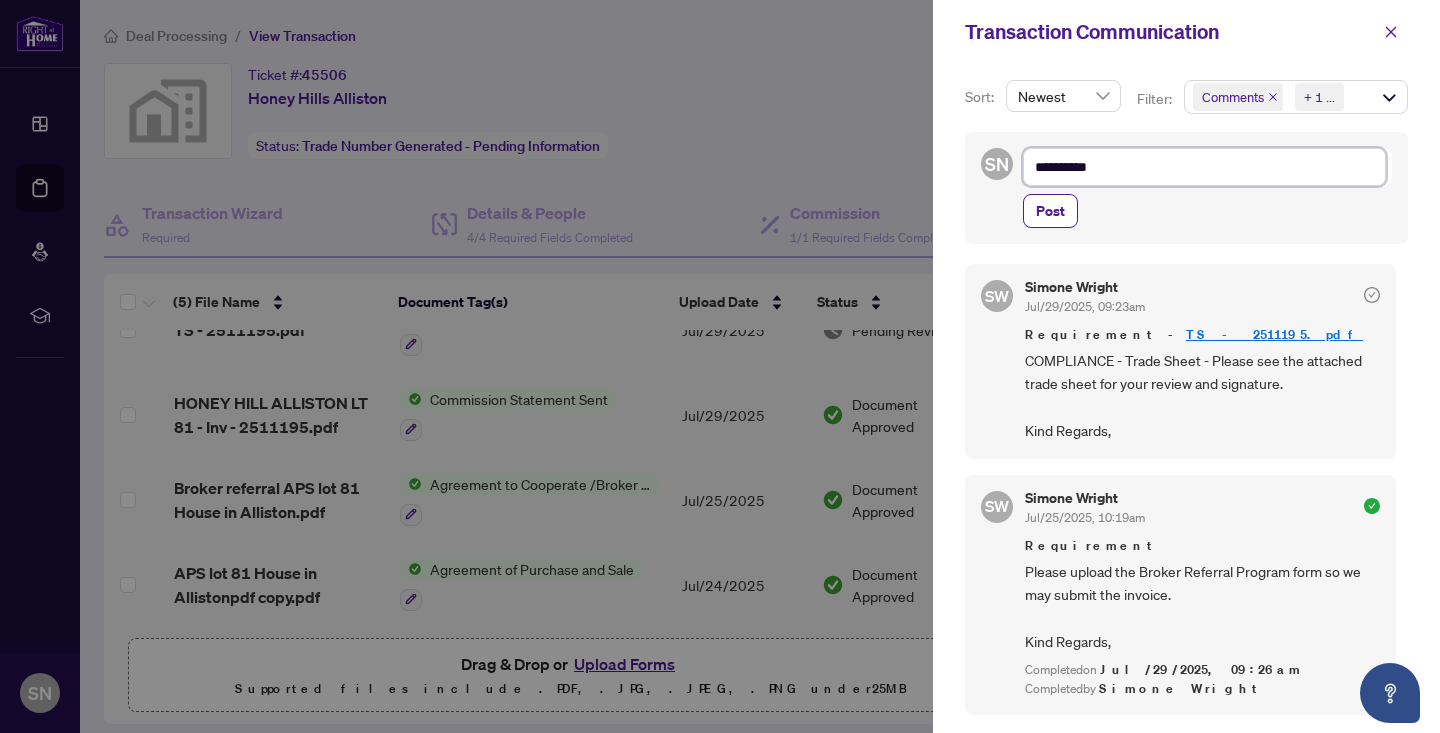type on "**********" 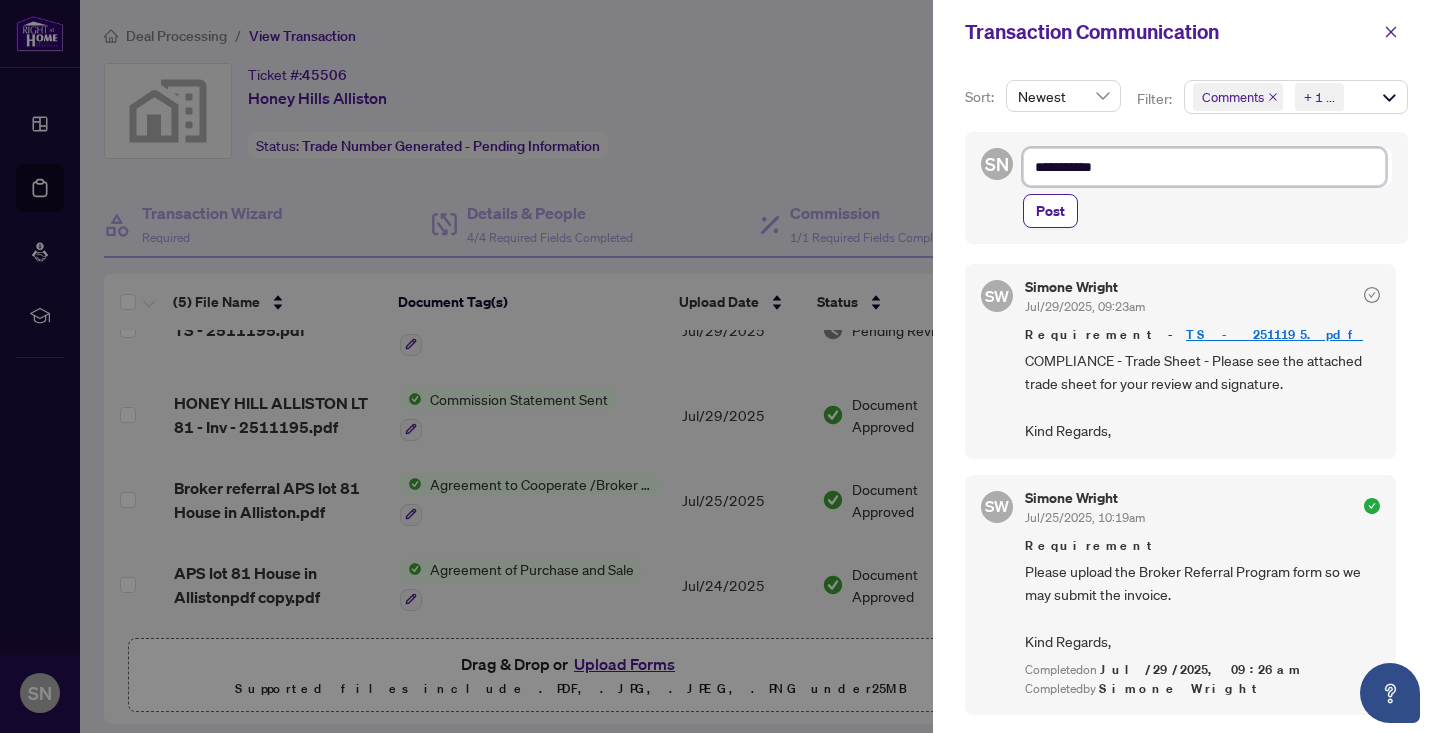 type on "**********" 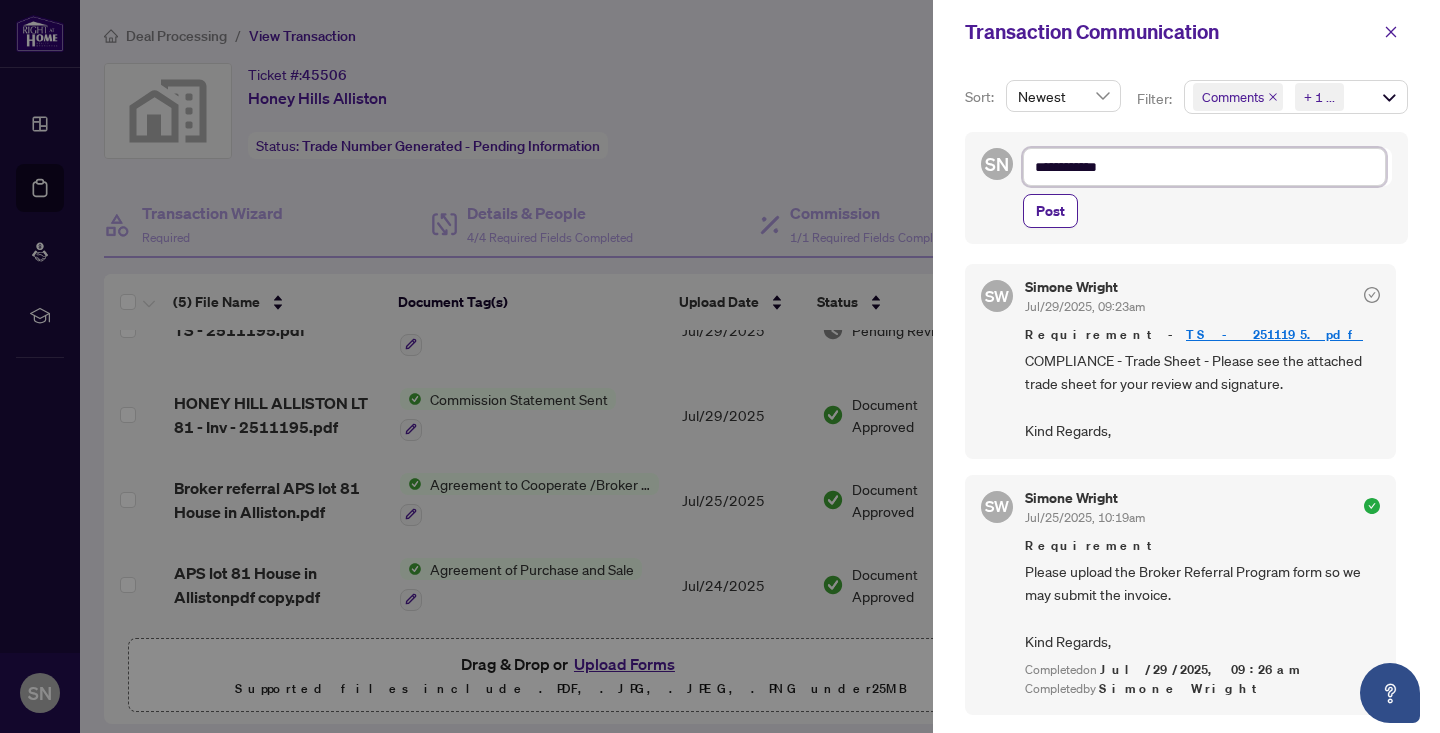 type on "**********" 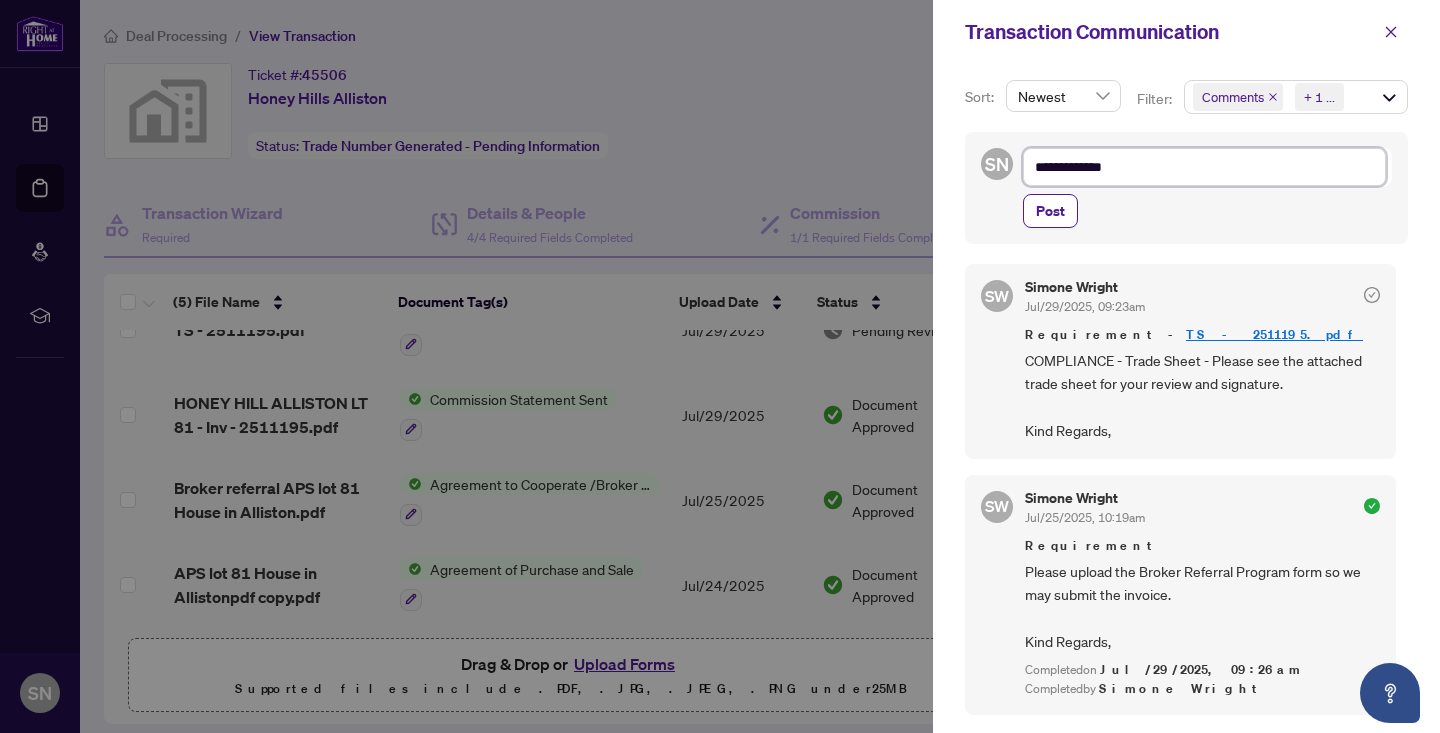 type on "**********" 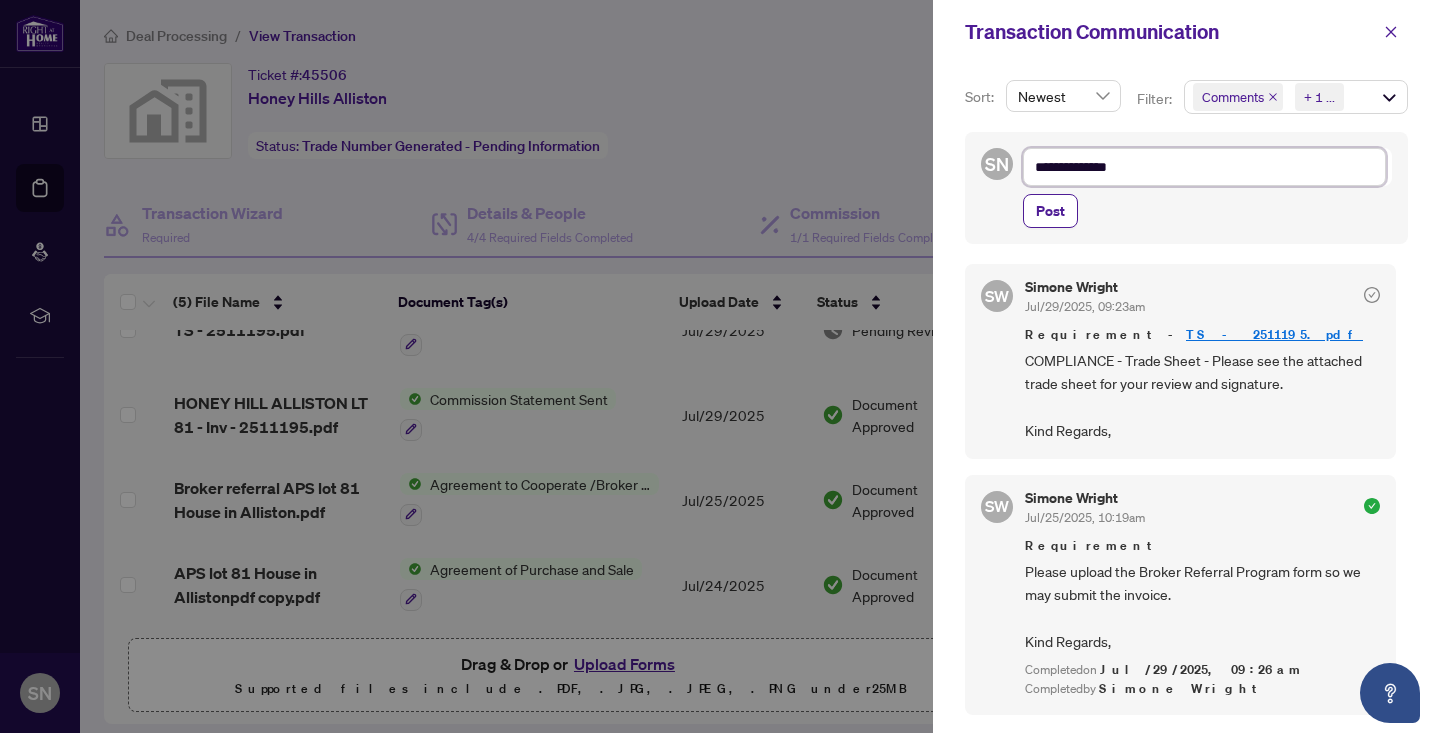 type on "**********" 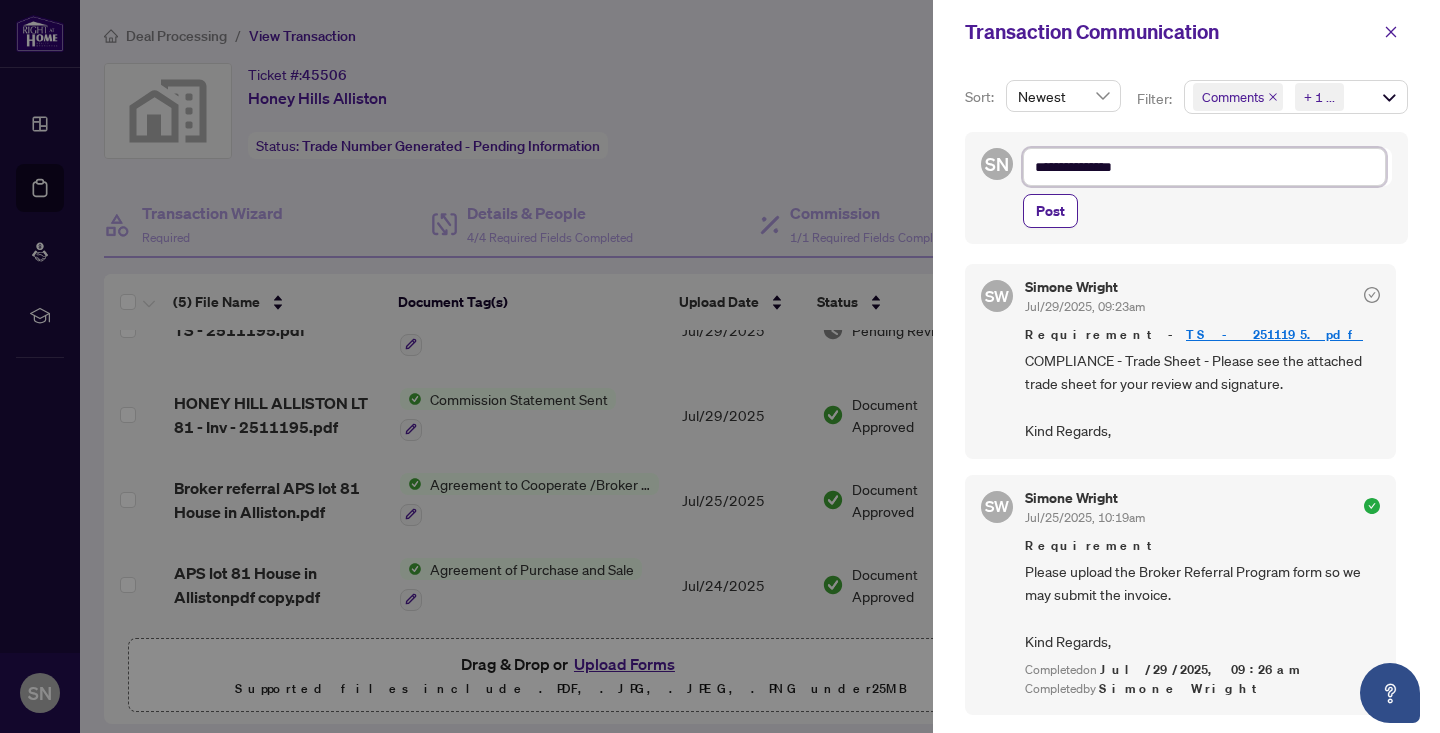 type on "**********" 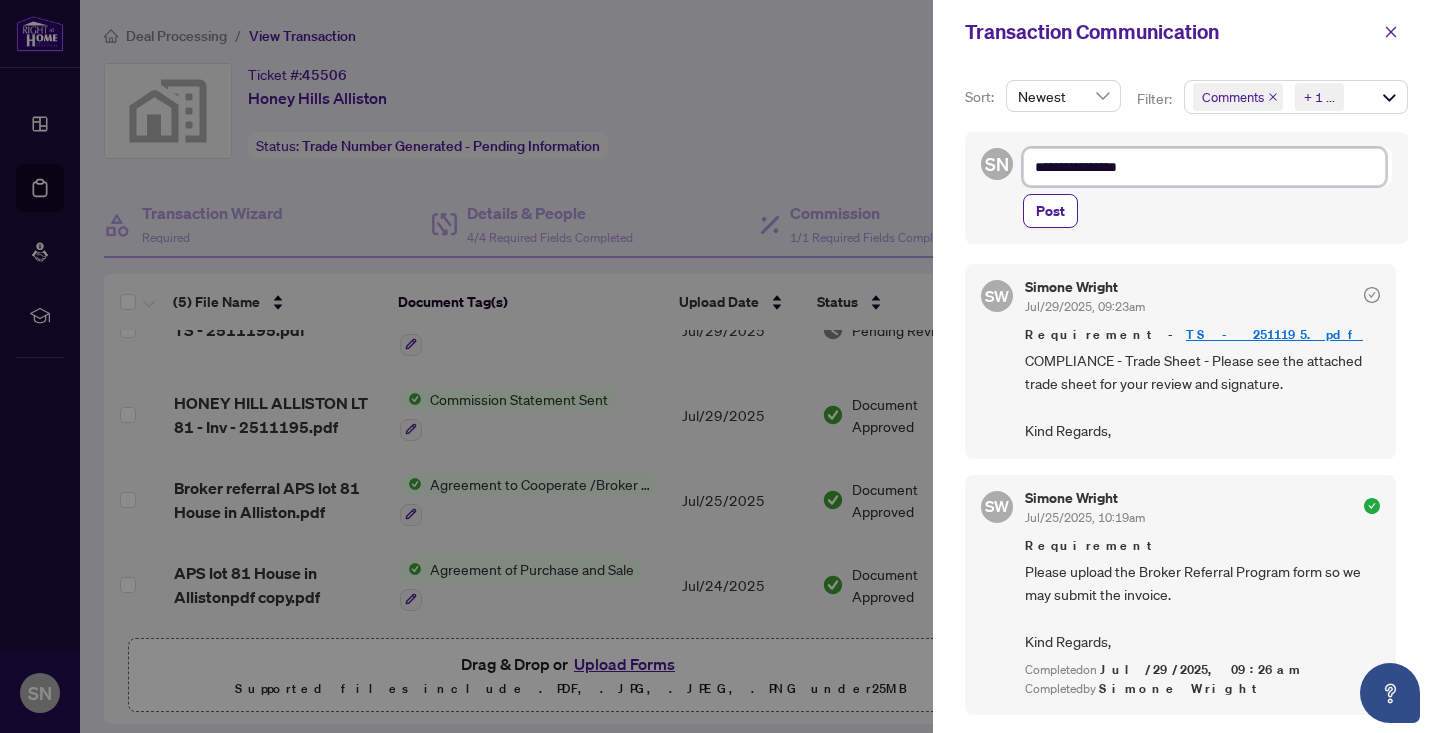 type on "**********" 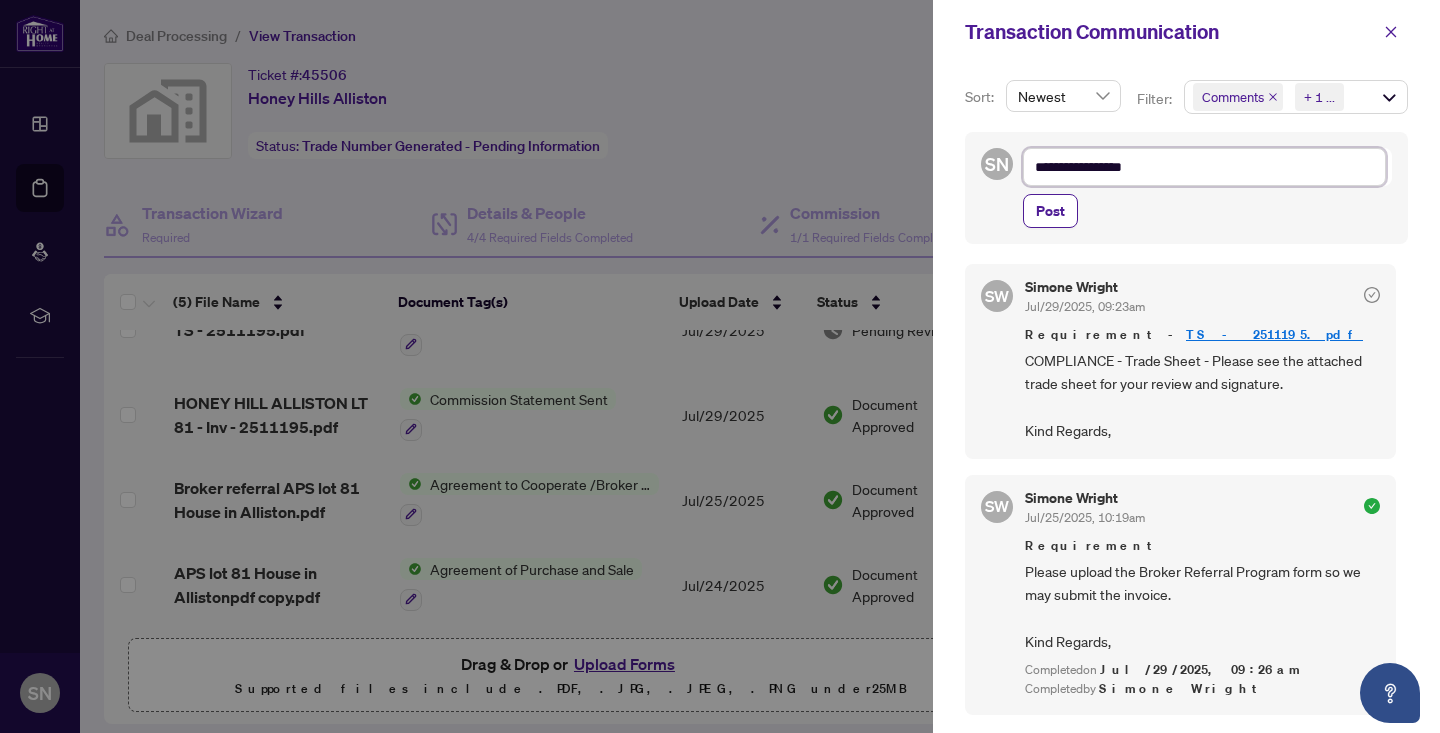 type on "**********" 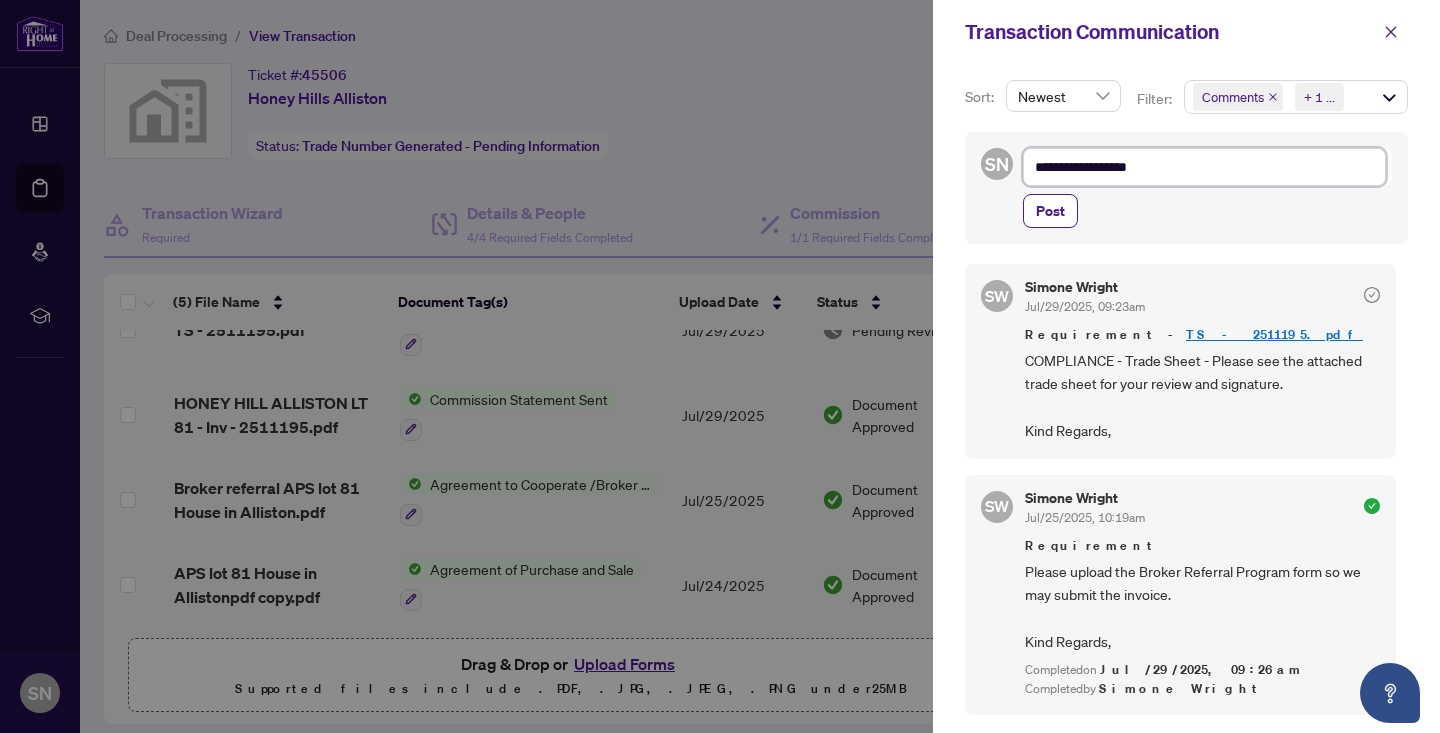 type on "**********" 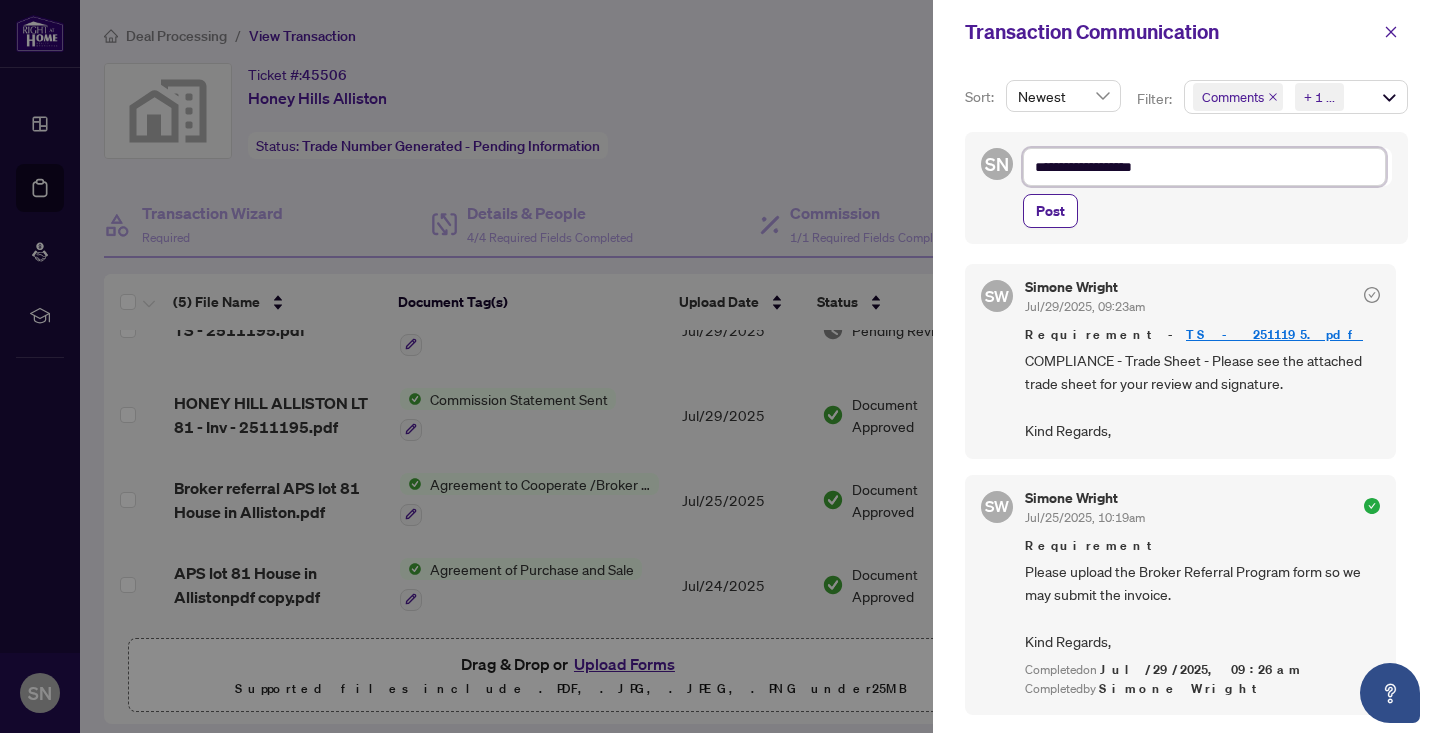type on "**********" 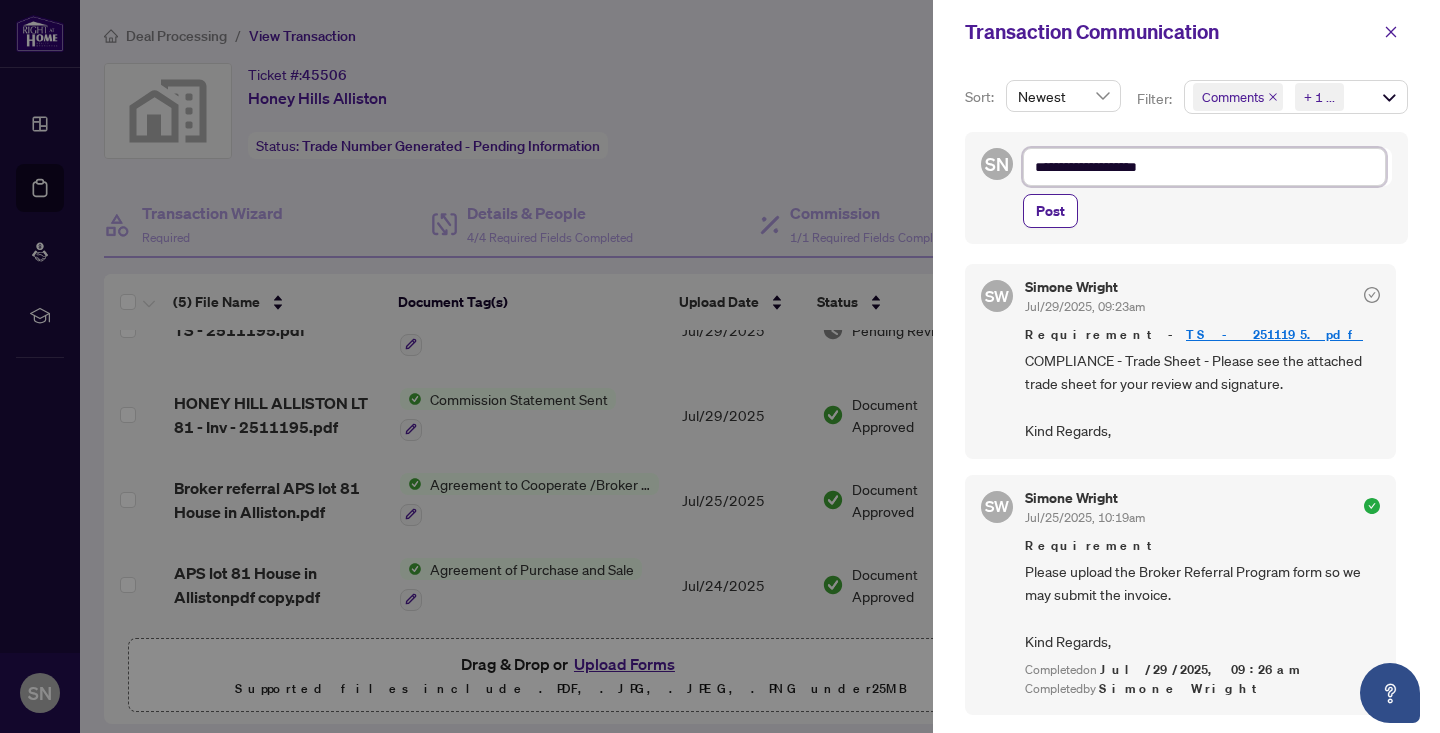 type on "**********" 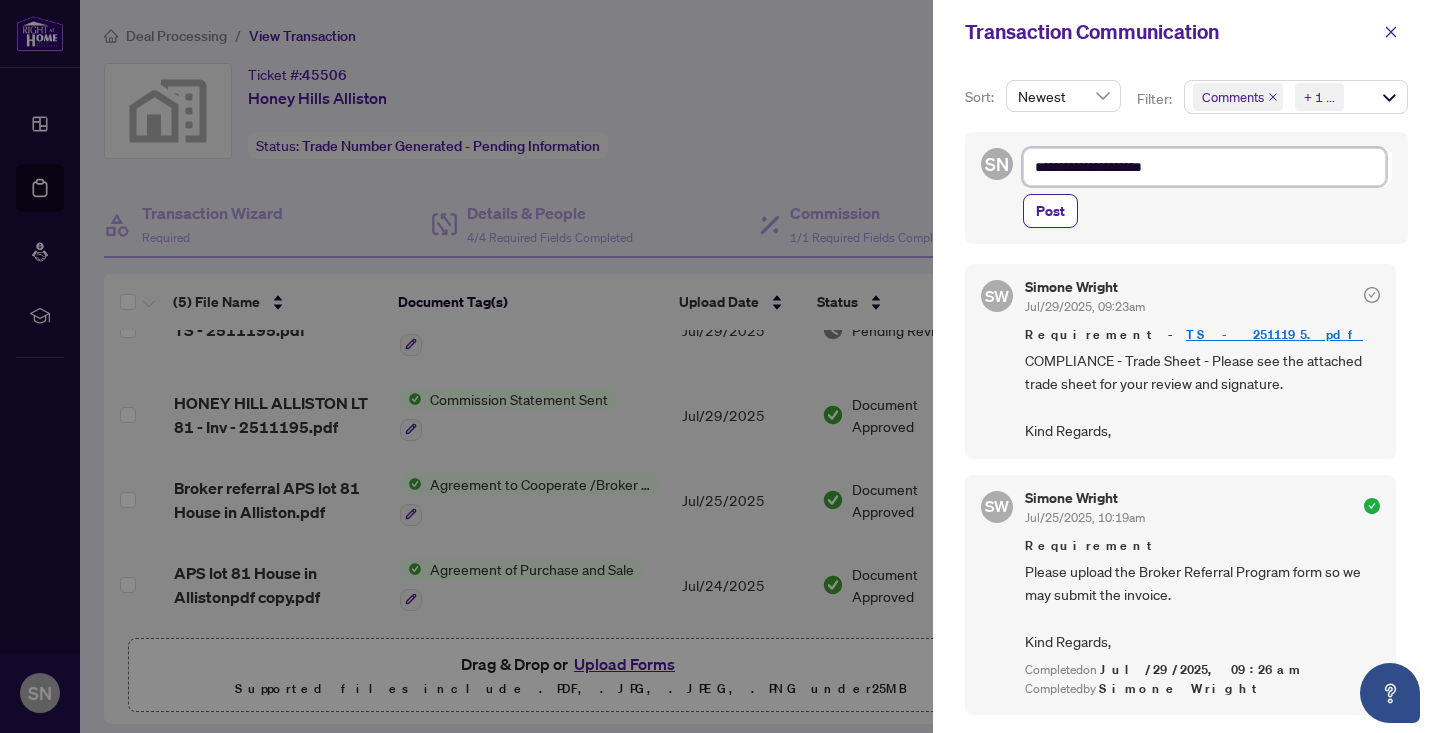 type on "**********" 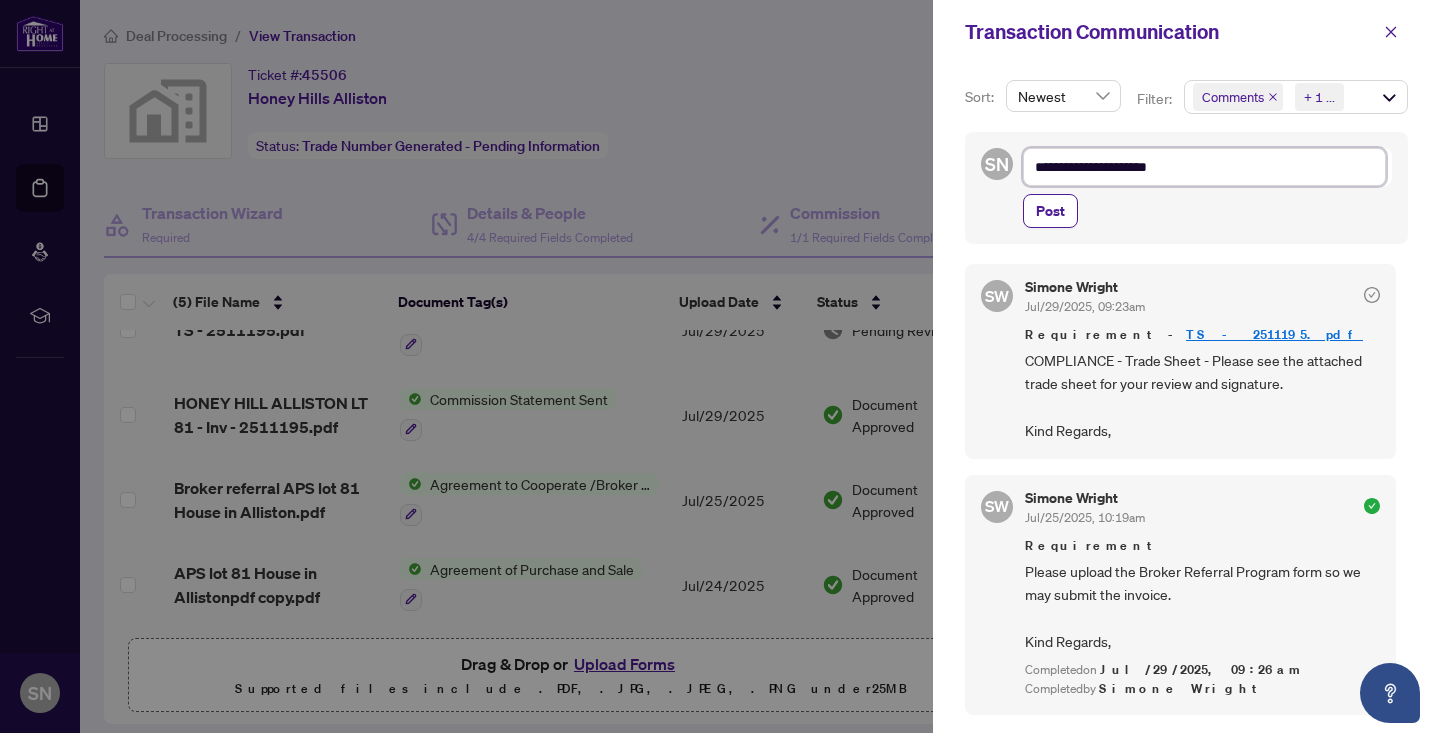 type on "**********" 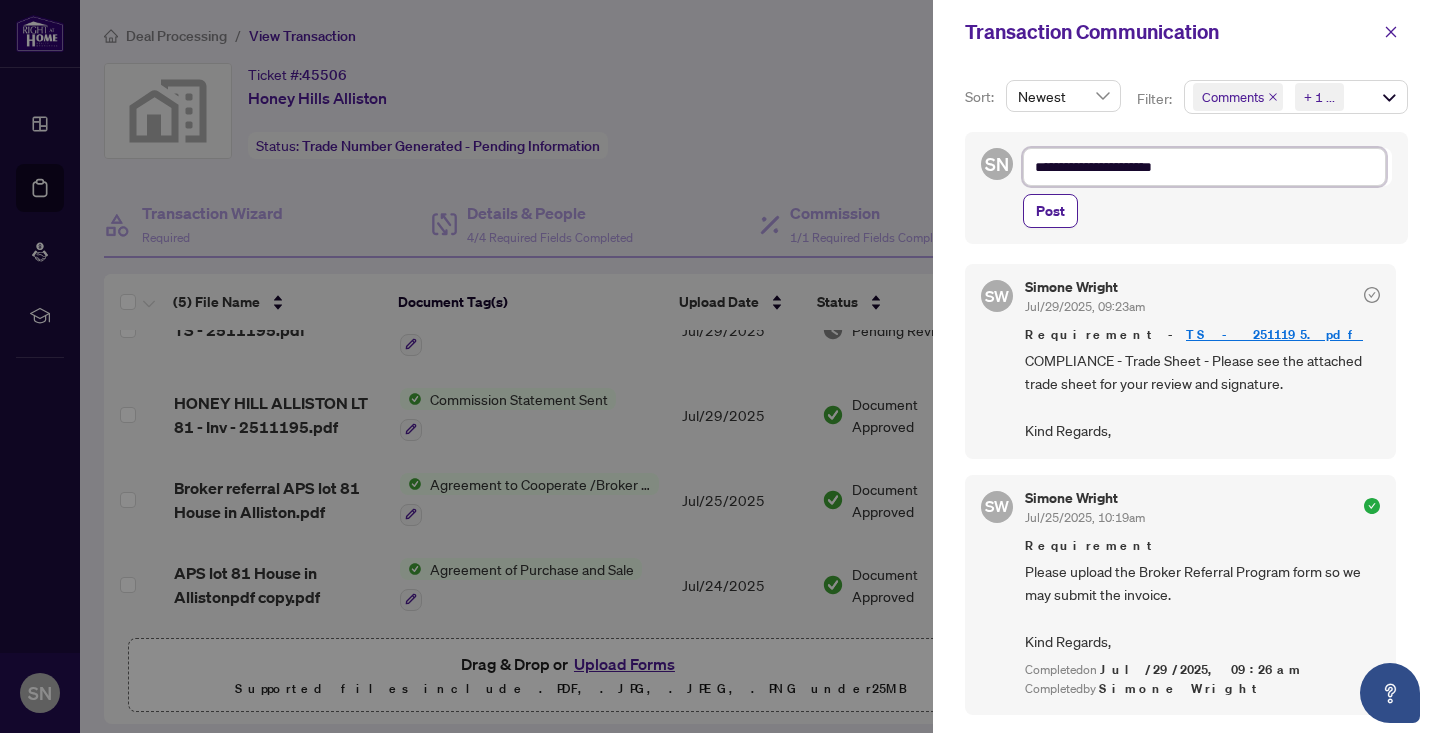 type on "**********" 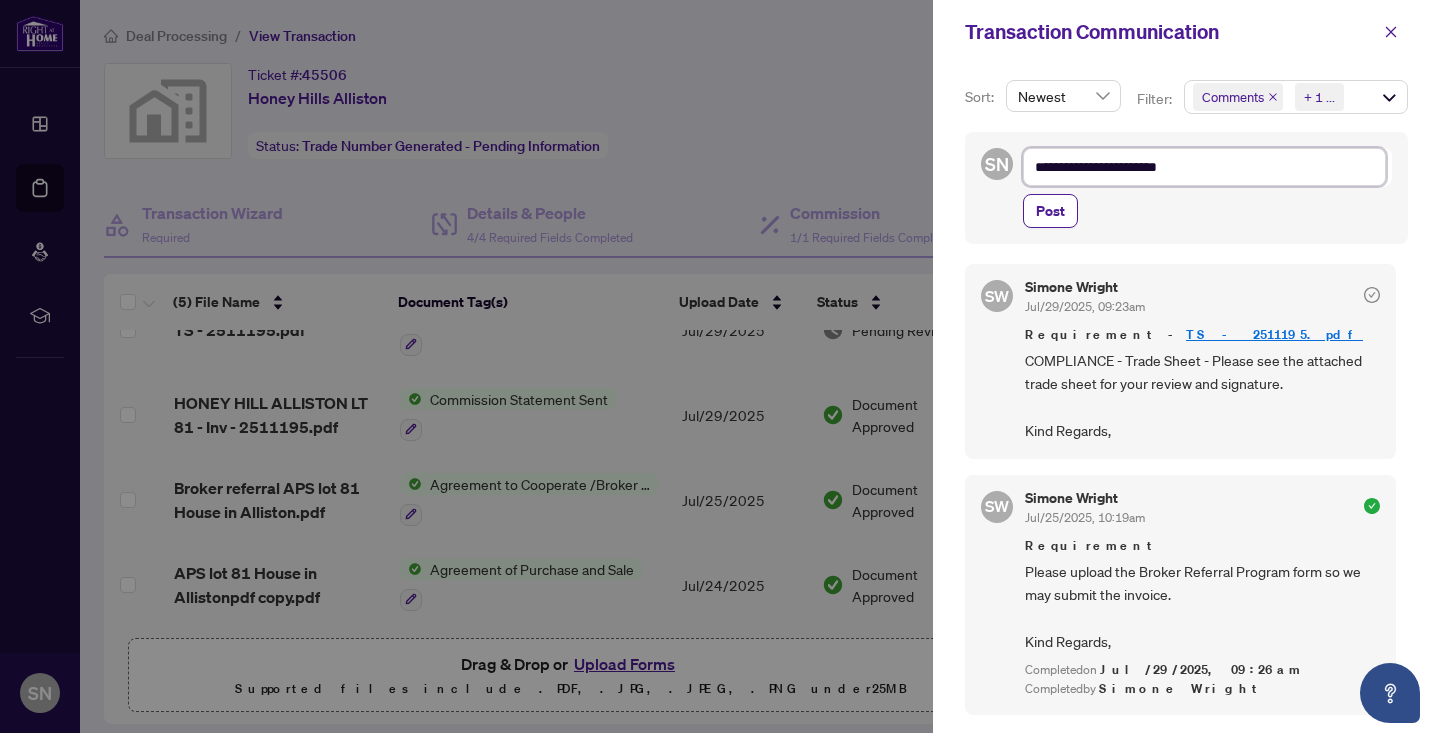type on "**********" 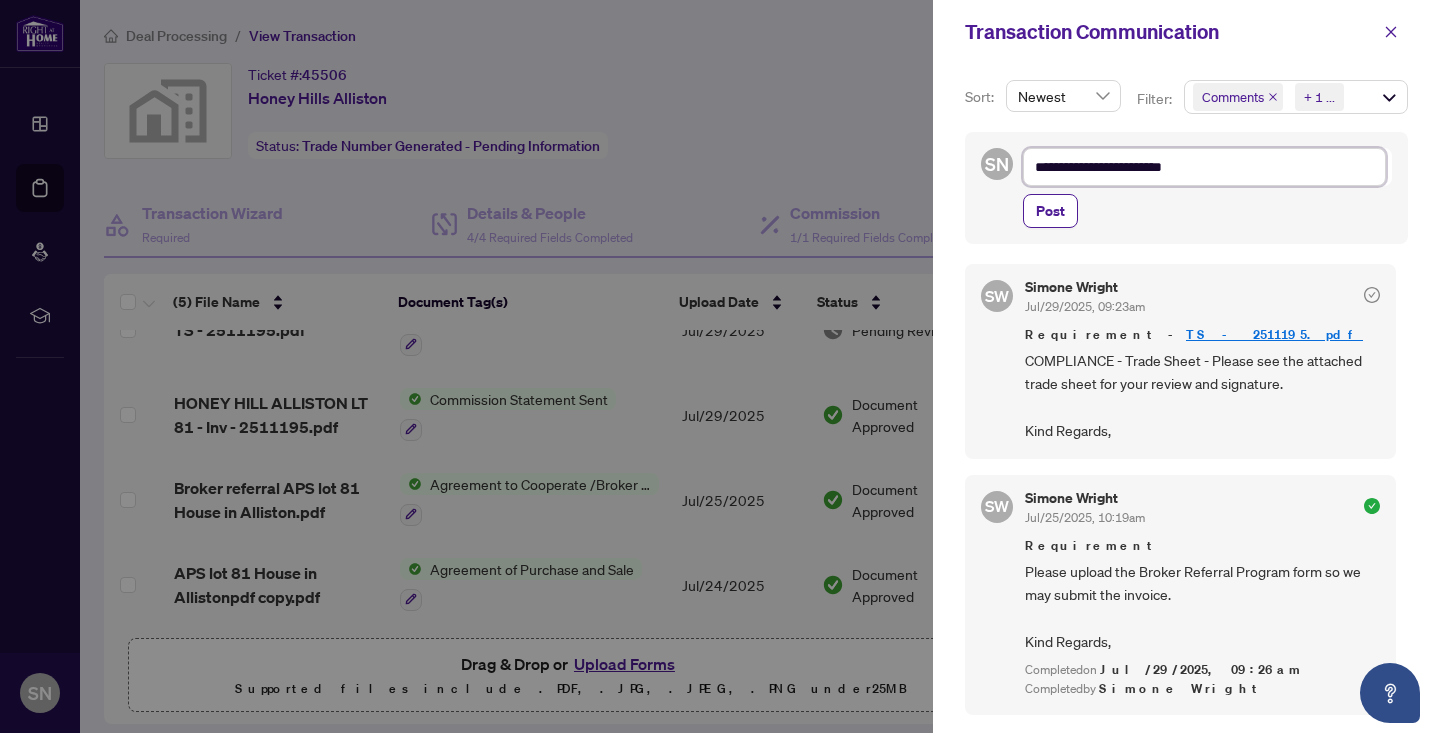type on "**********" 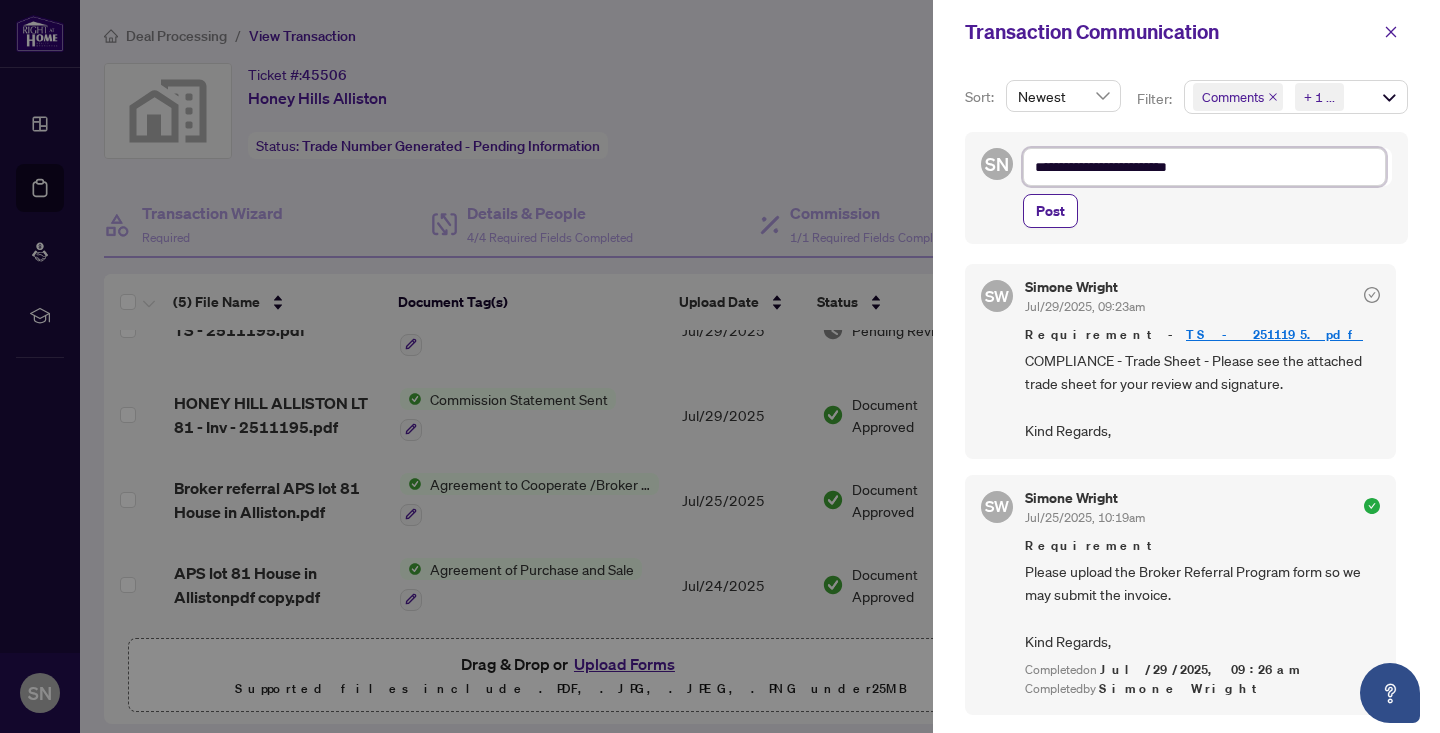 type on "**********" 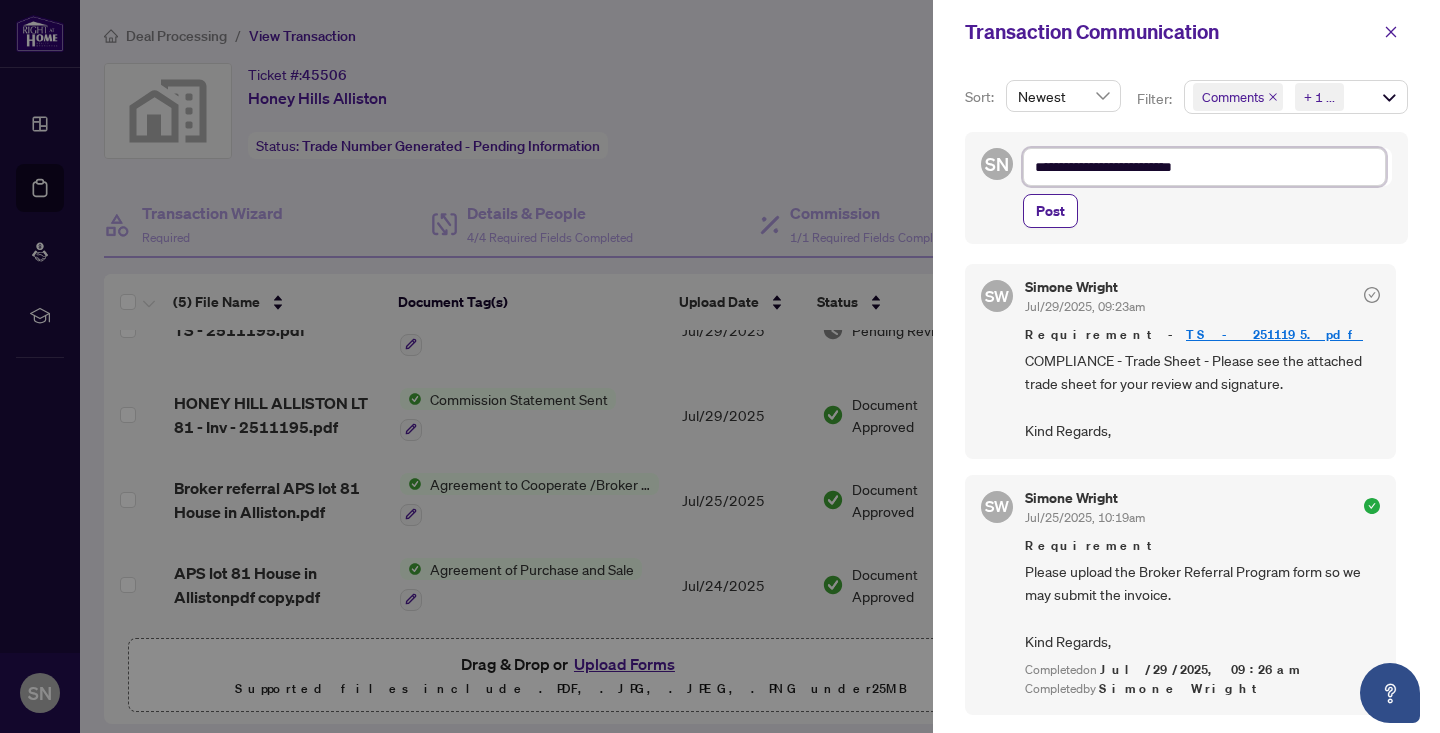 type on "**********" 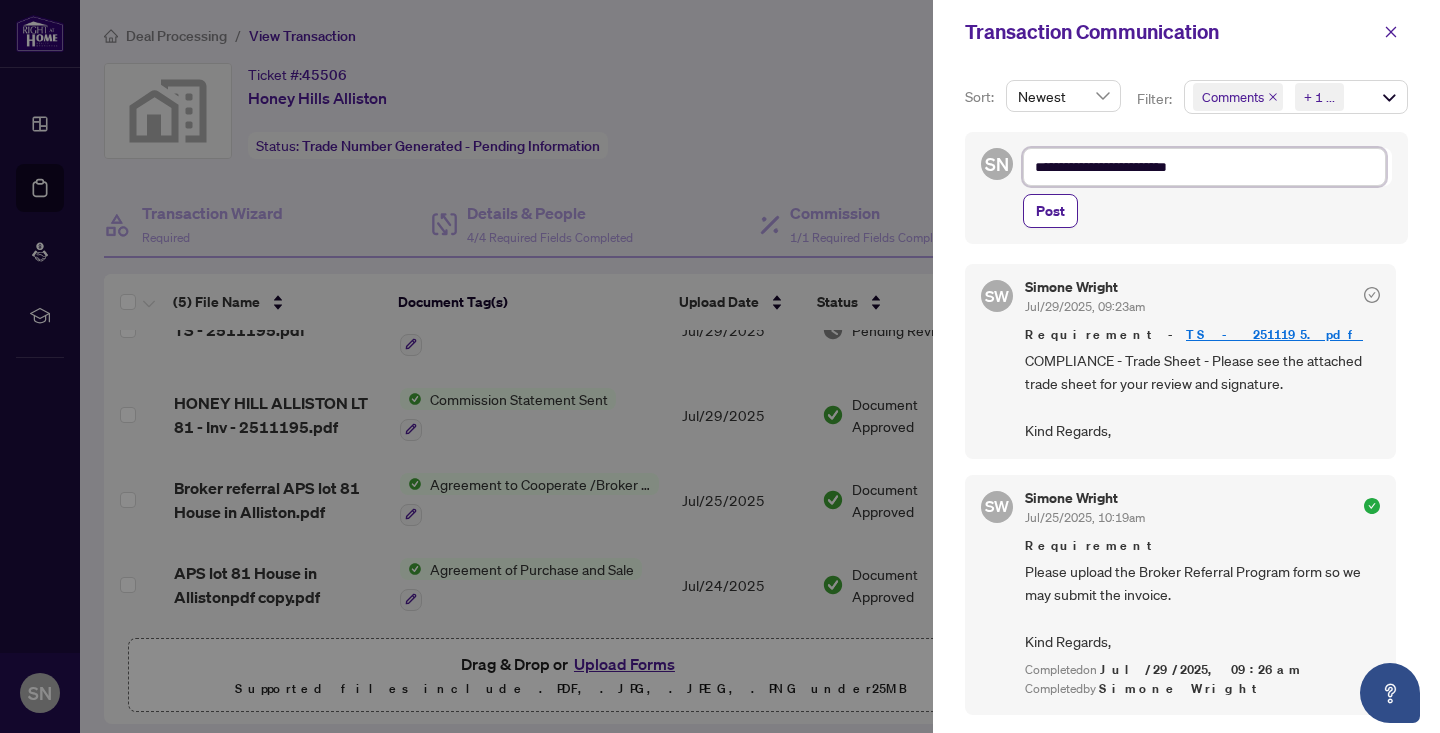 type on "**********" 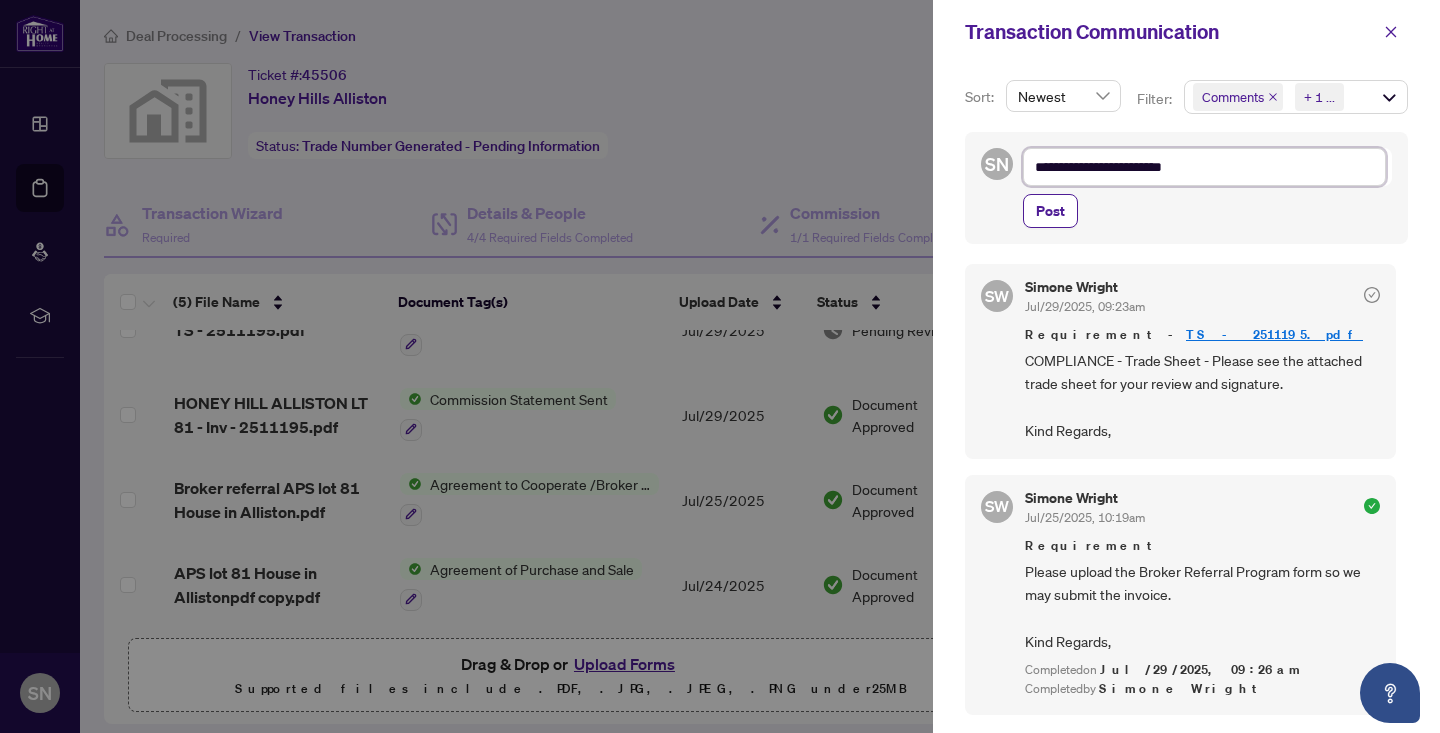 type on "**********" 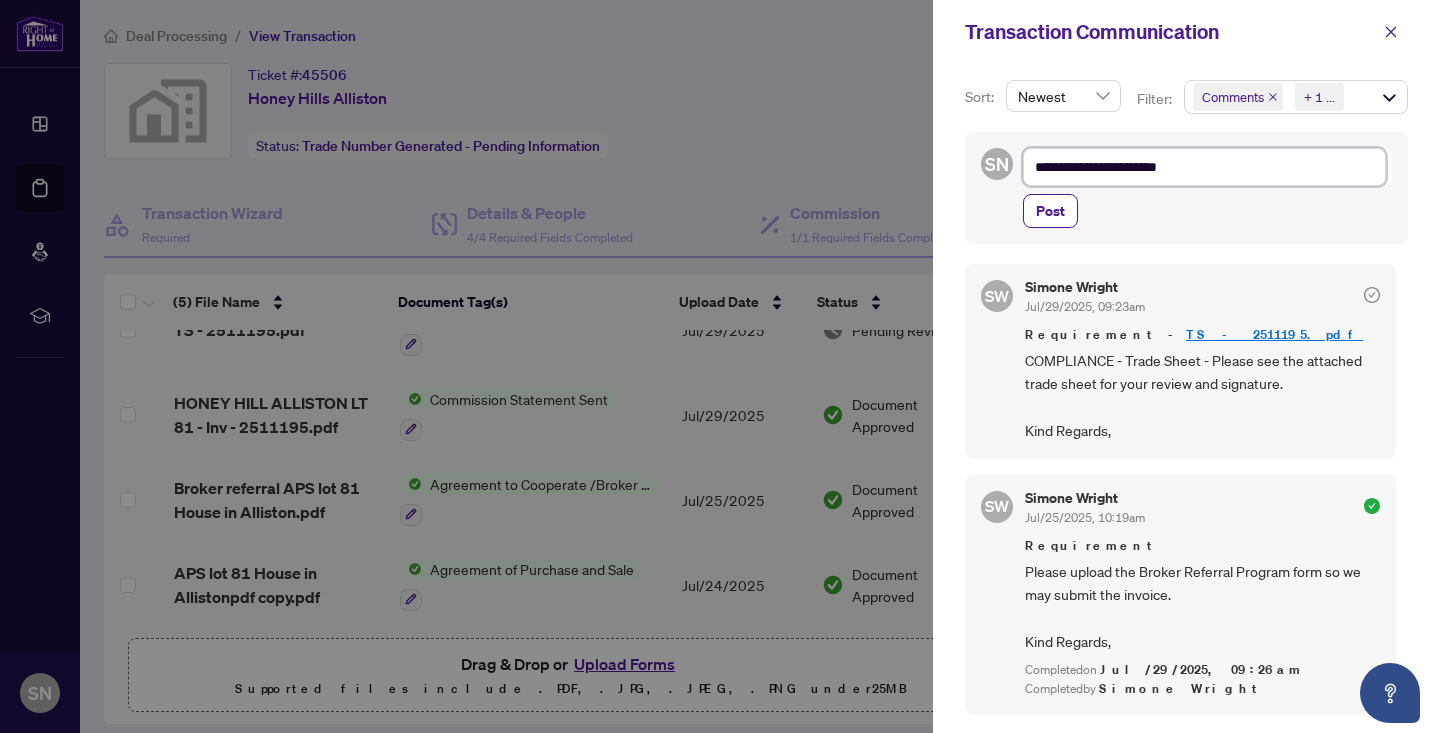 type on "**********" 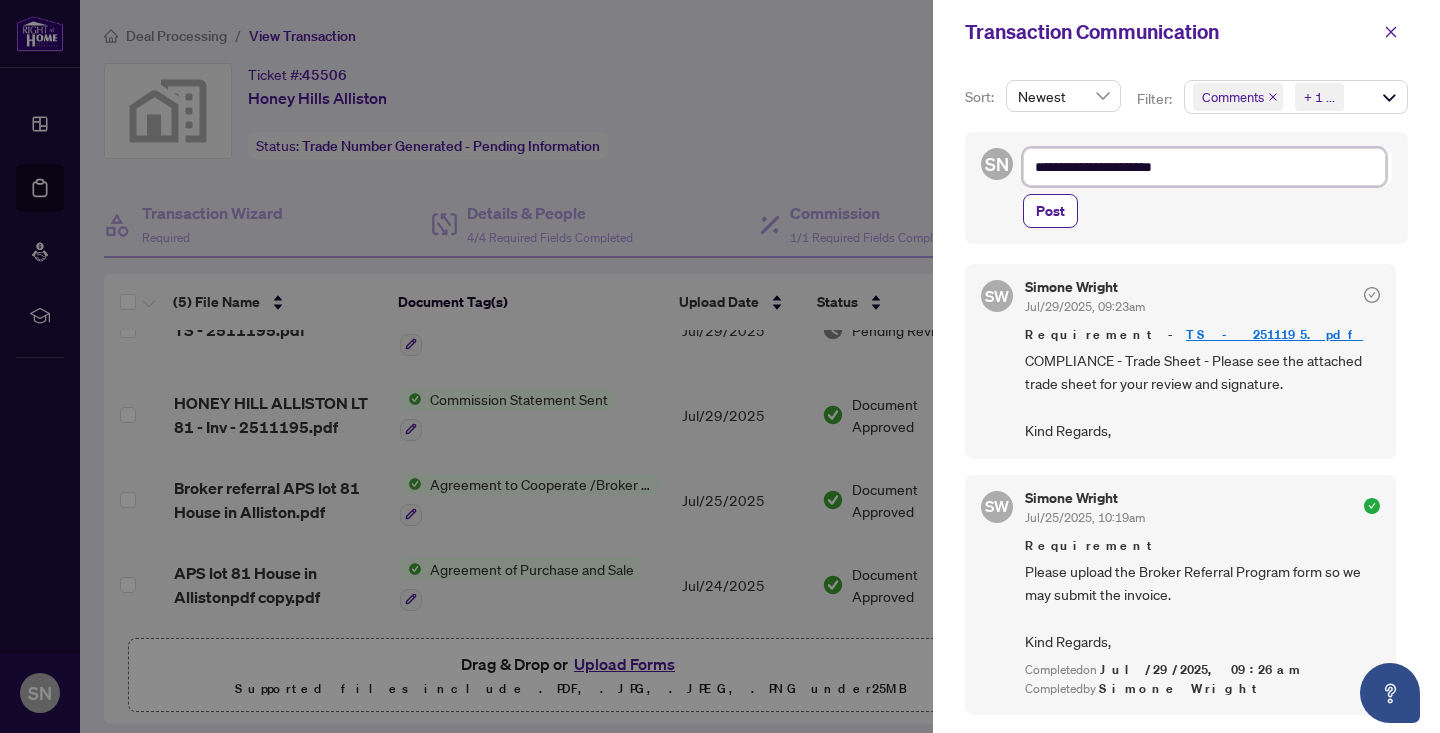 type on "**********" 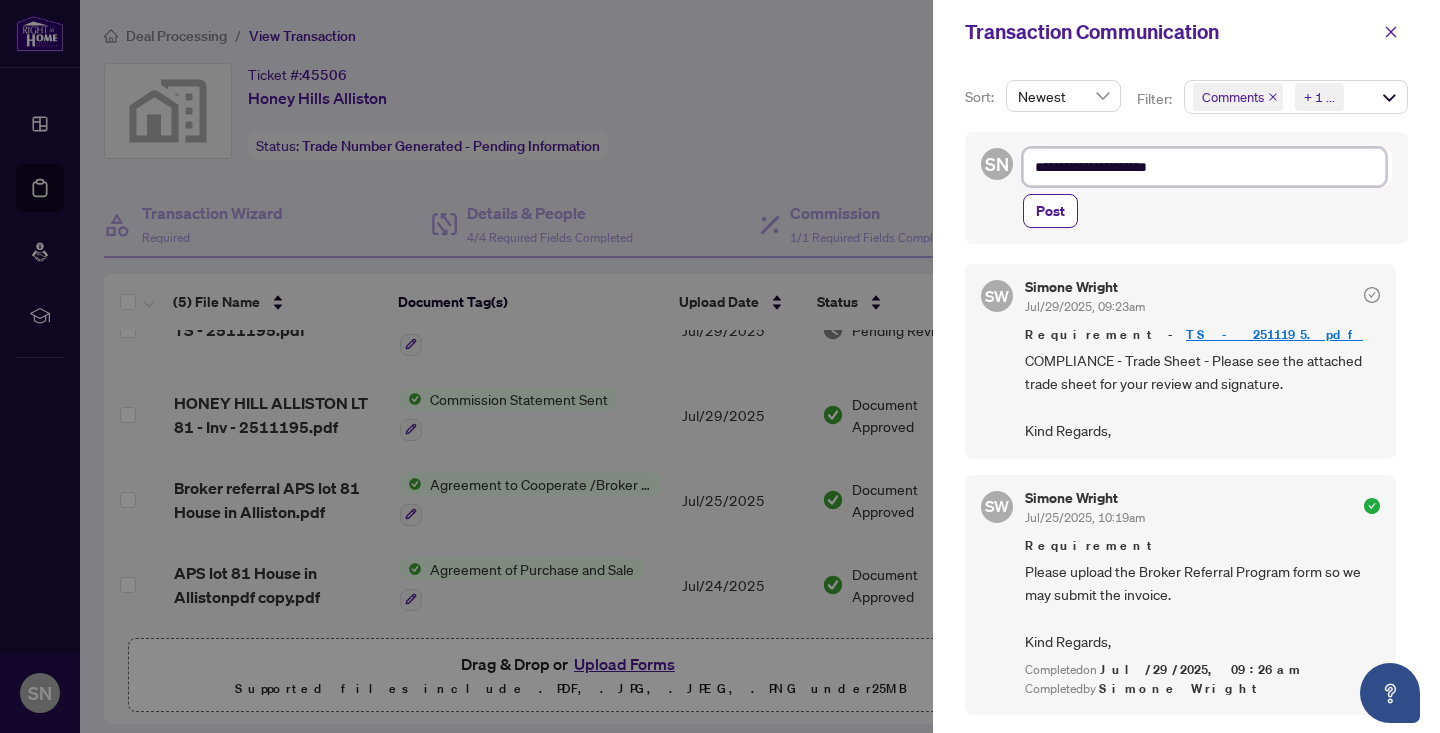 type on "**********" 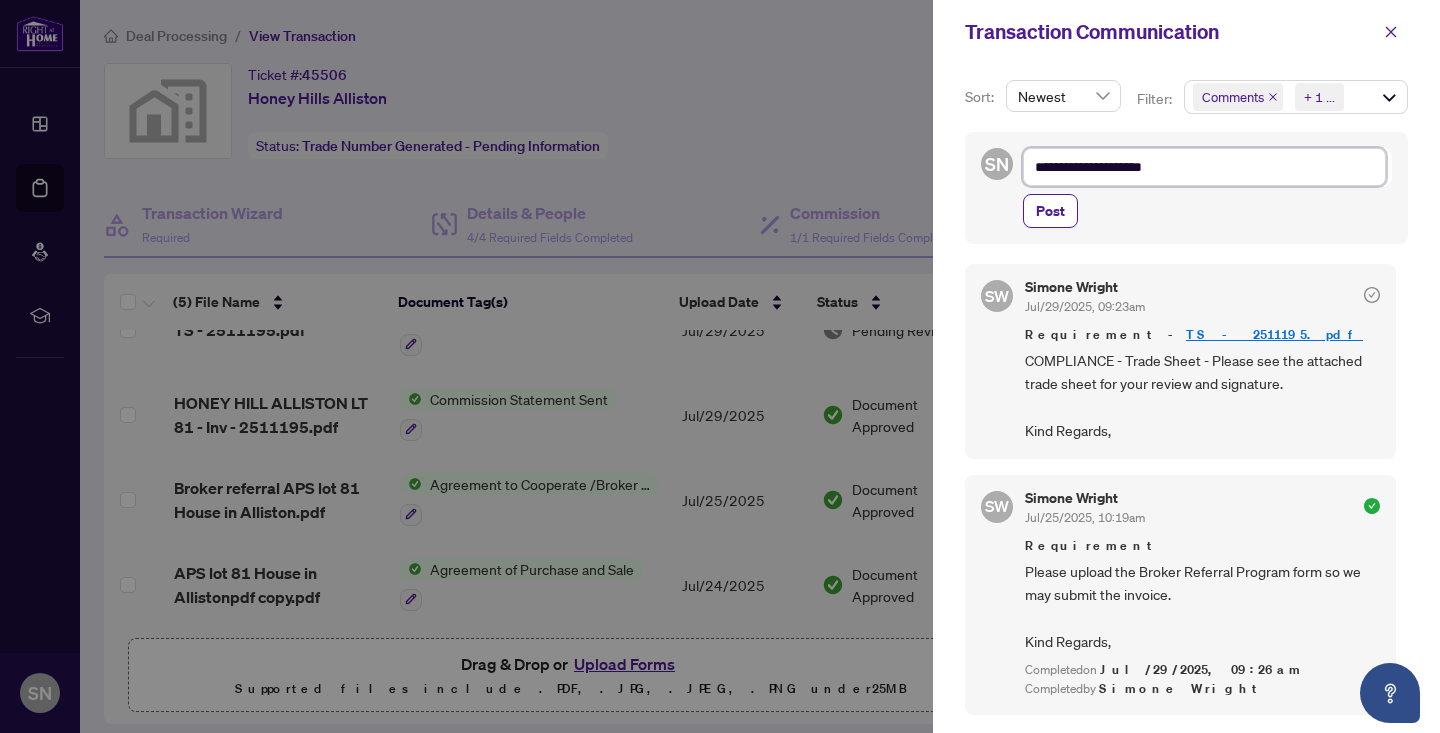 type on "**********" 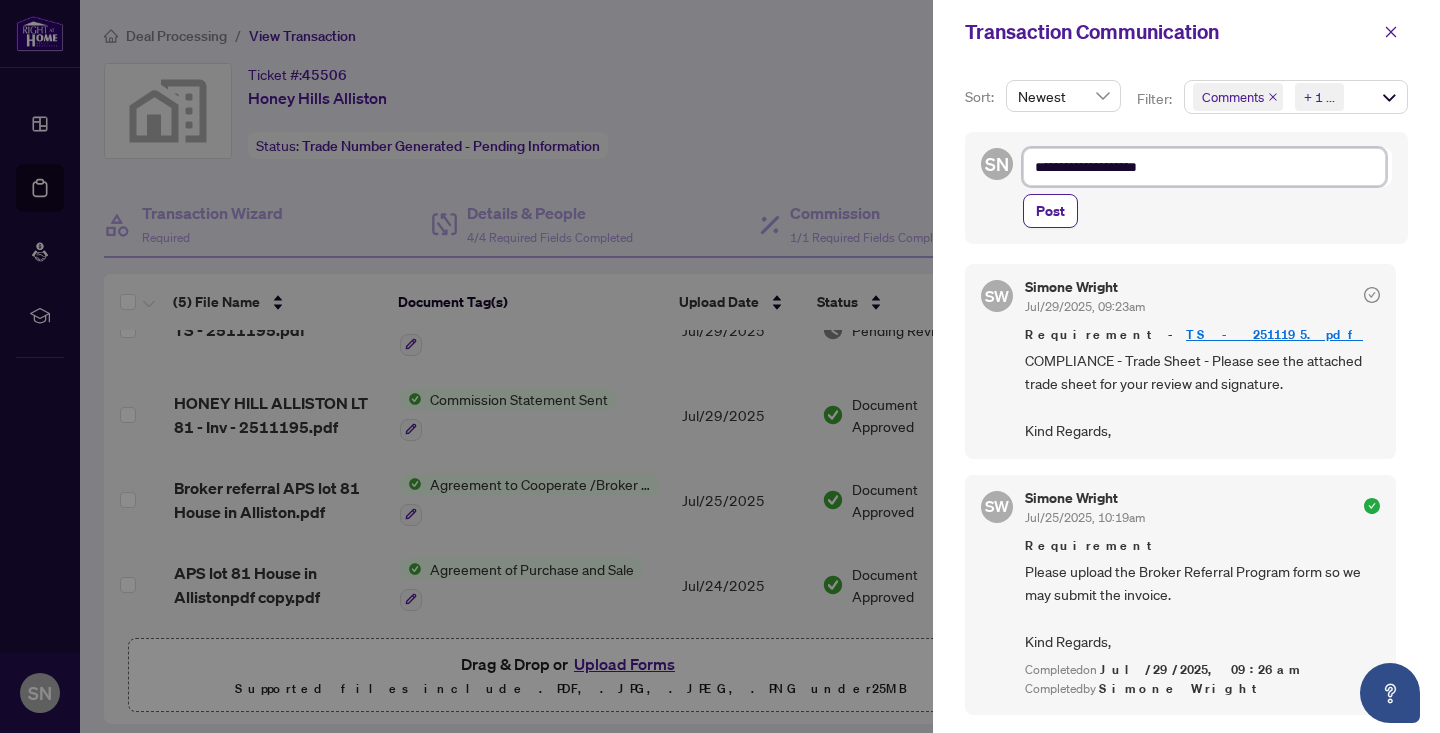 type on "**********" 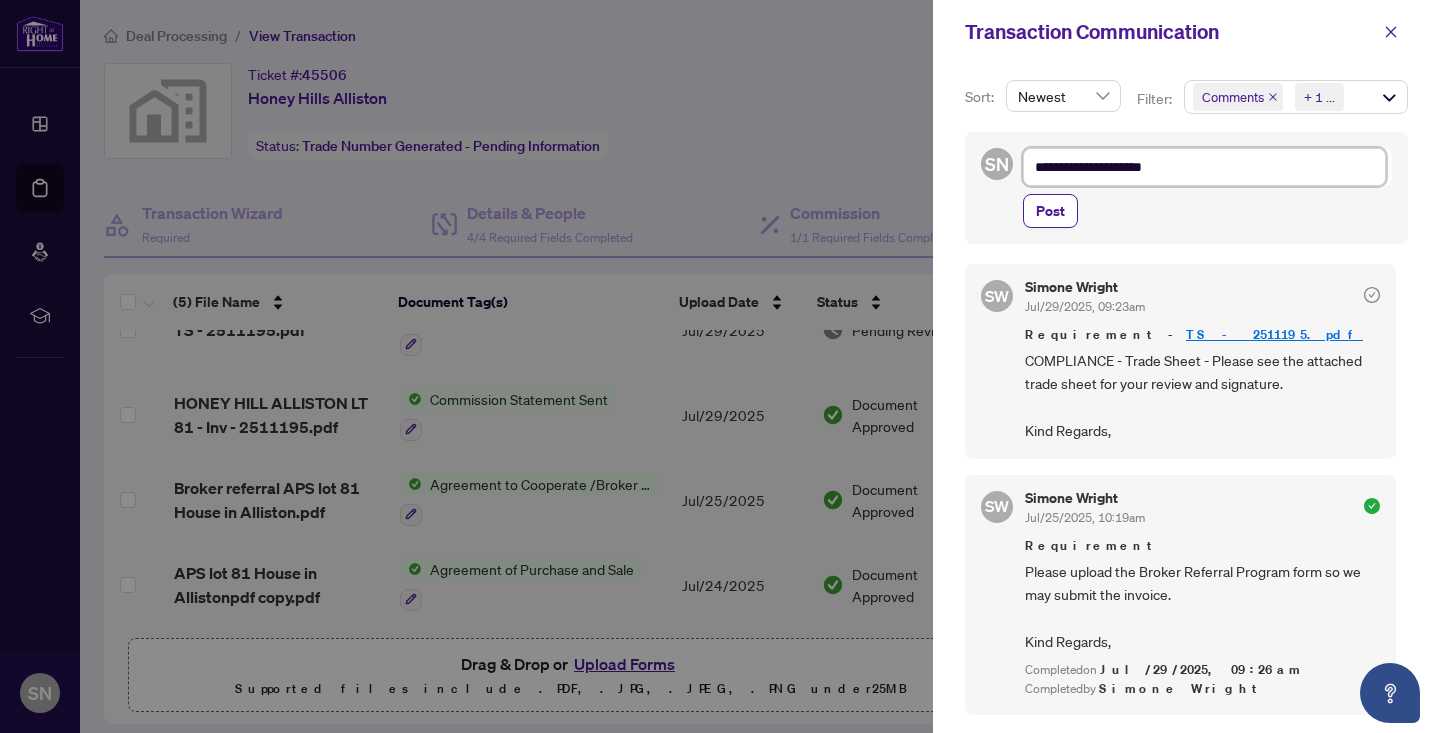 type on "**********" 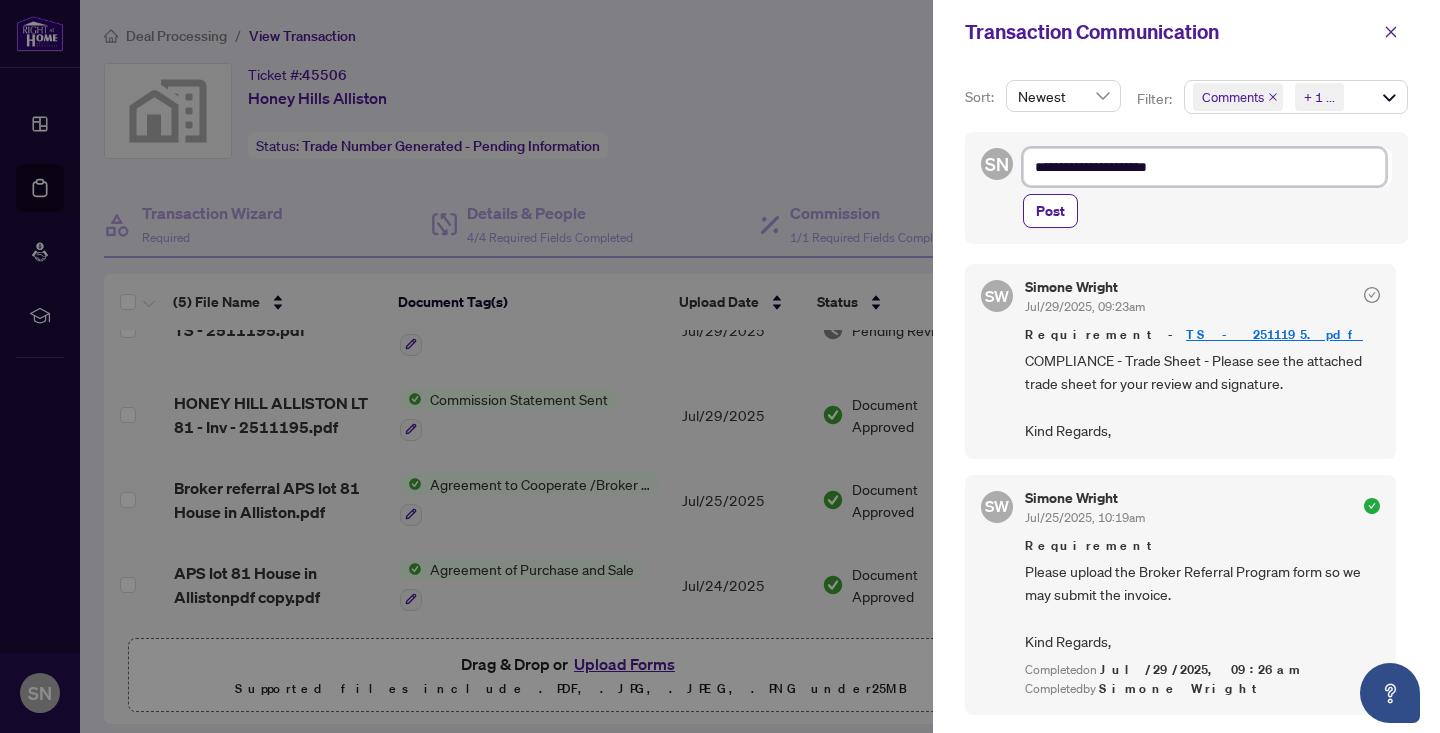 type on "**********" 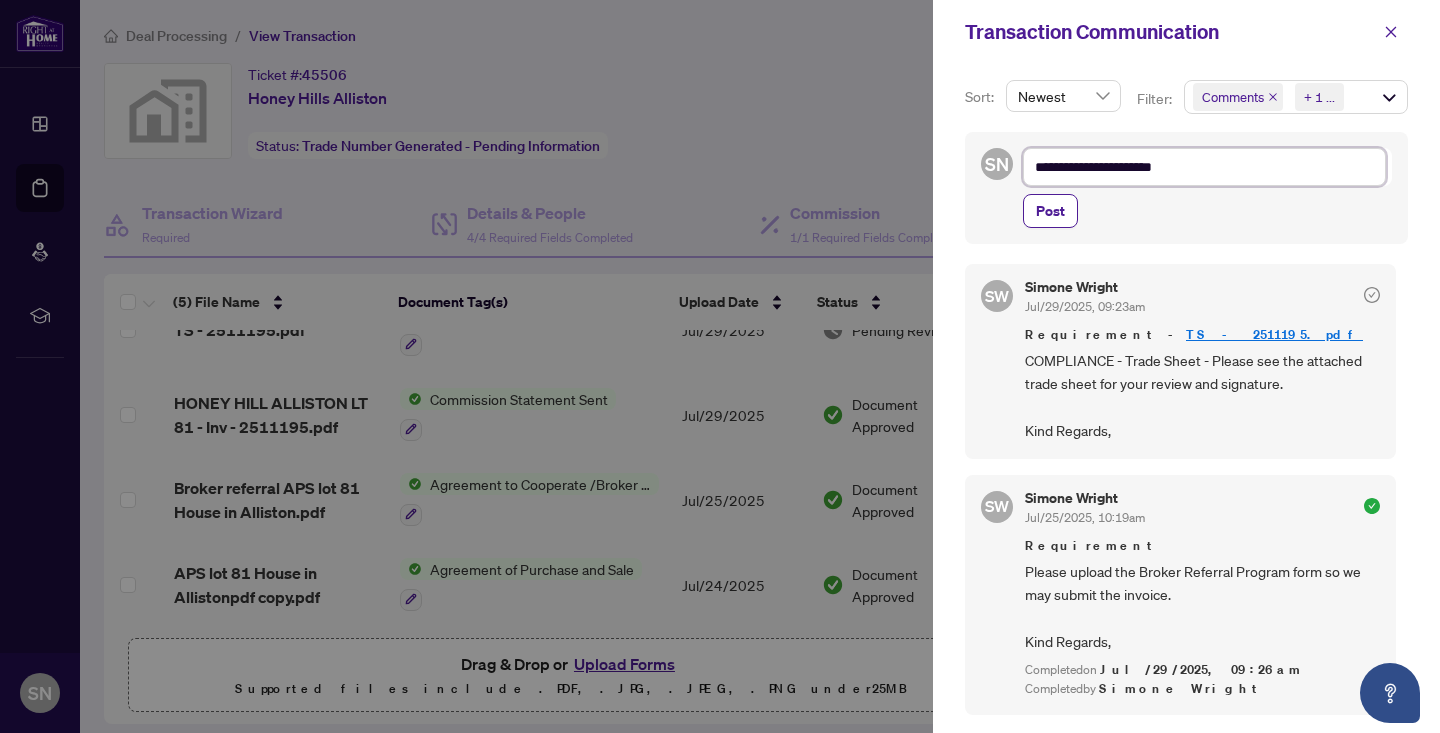 type on "**********" 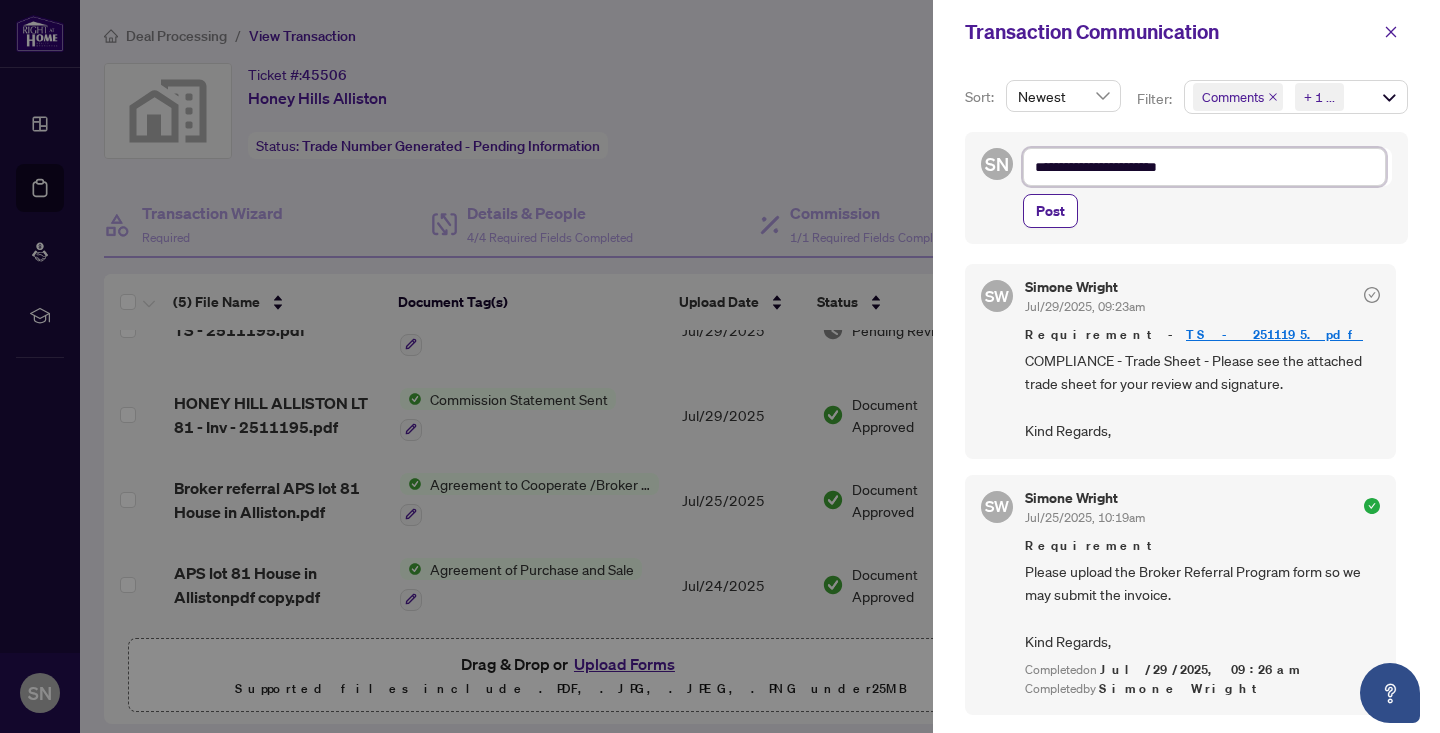type on "**********" 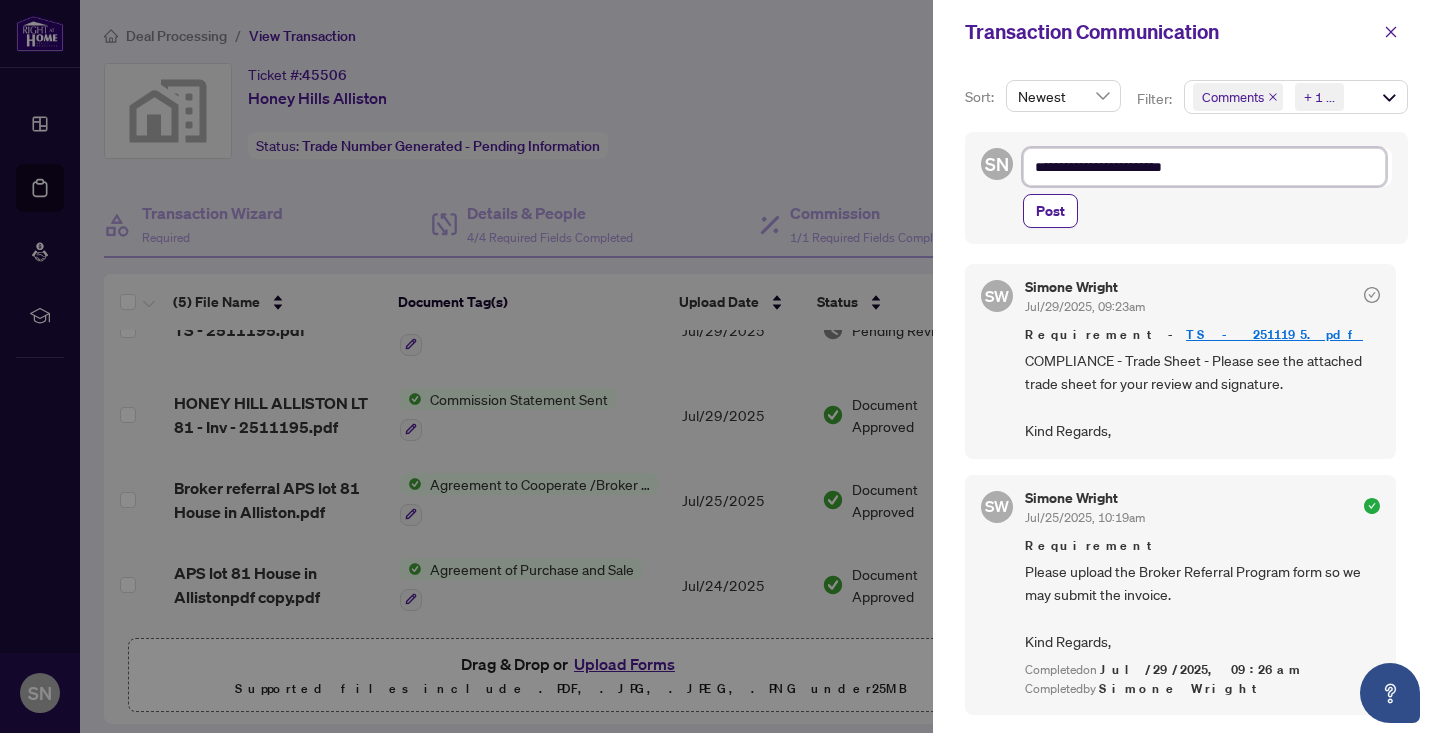 type on "**********" 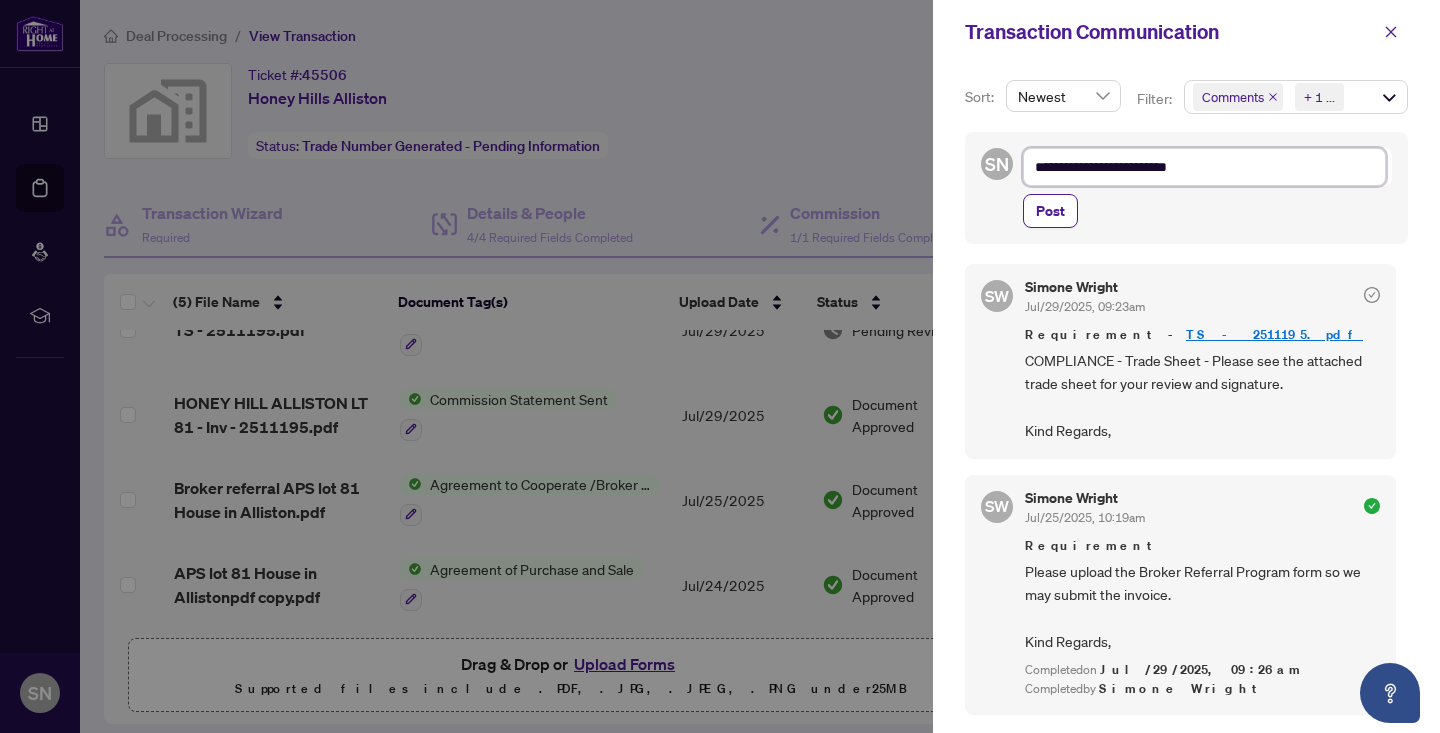 type on "**********" 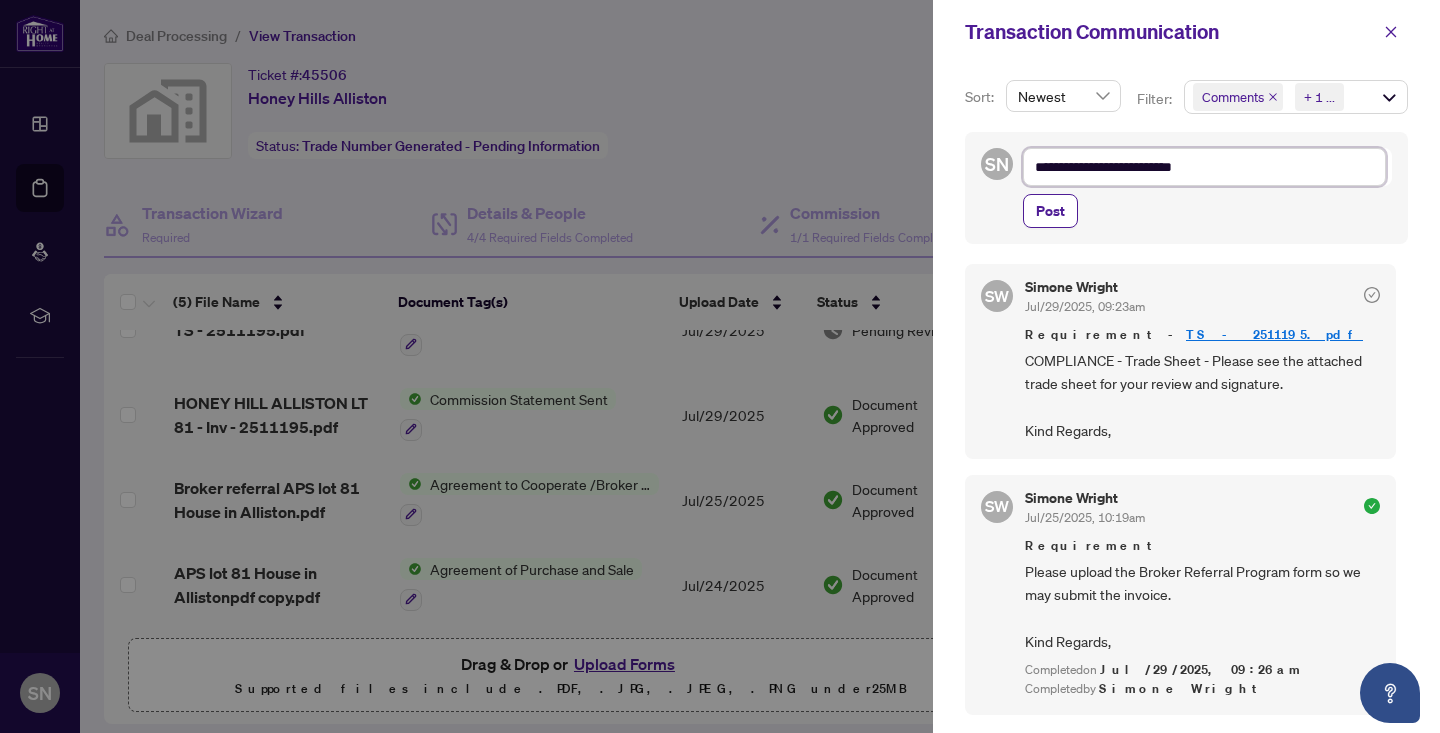 type on "**********" 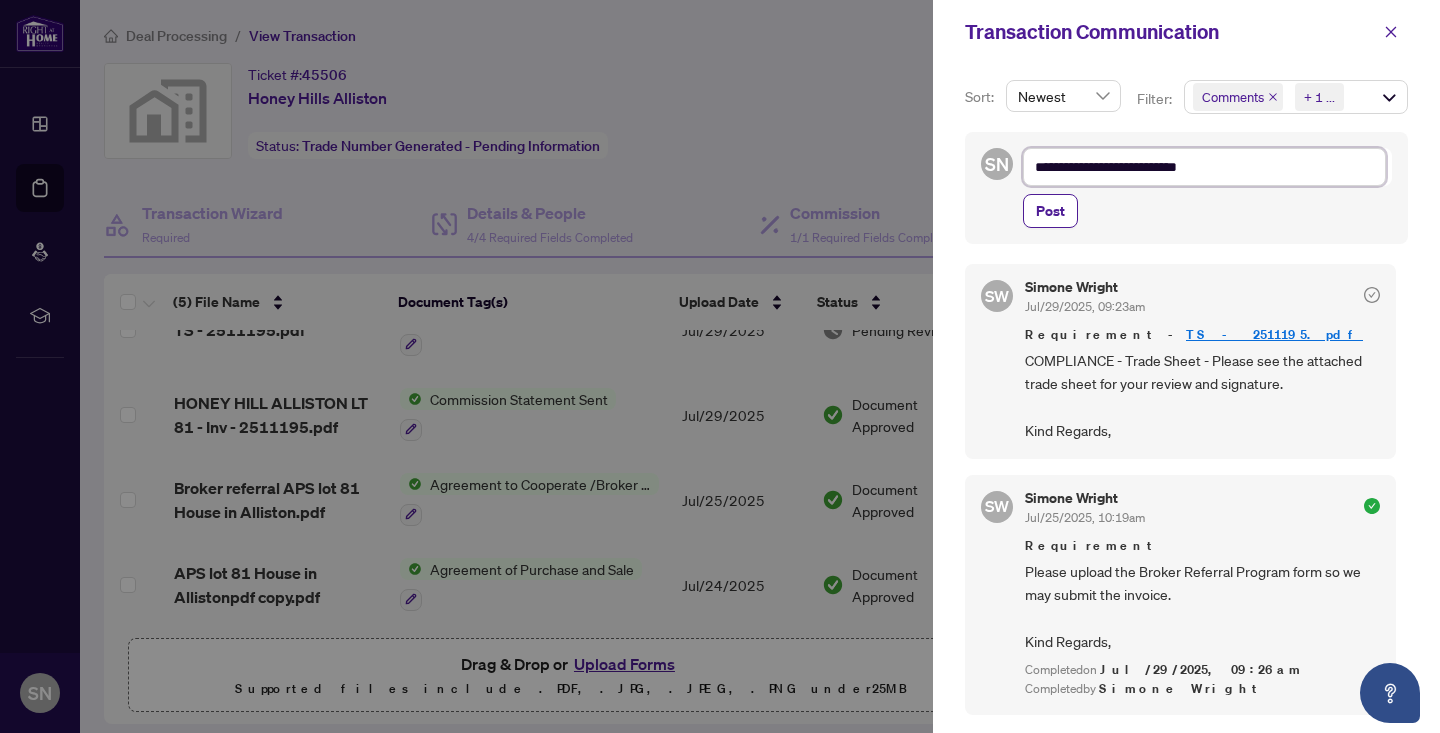 type on "**********" 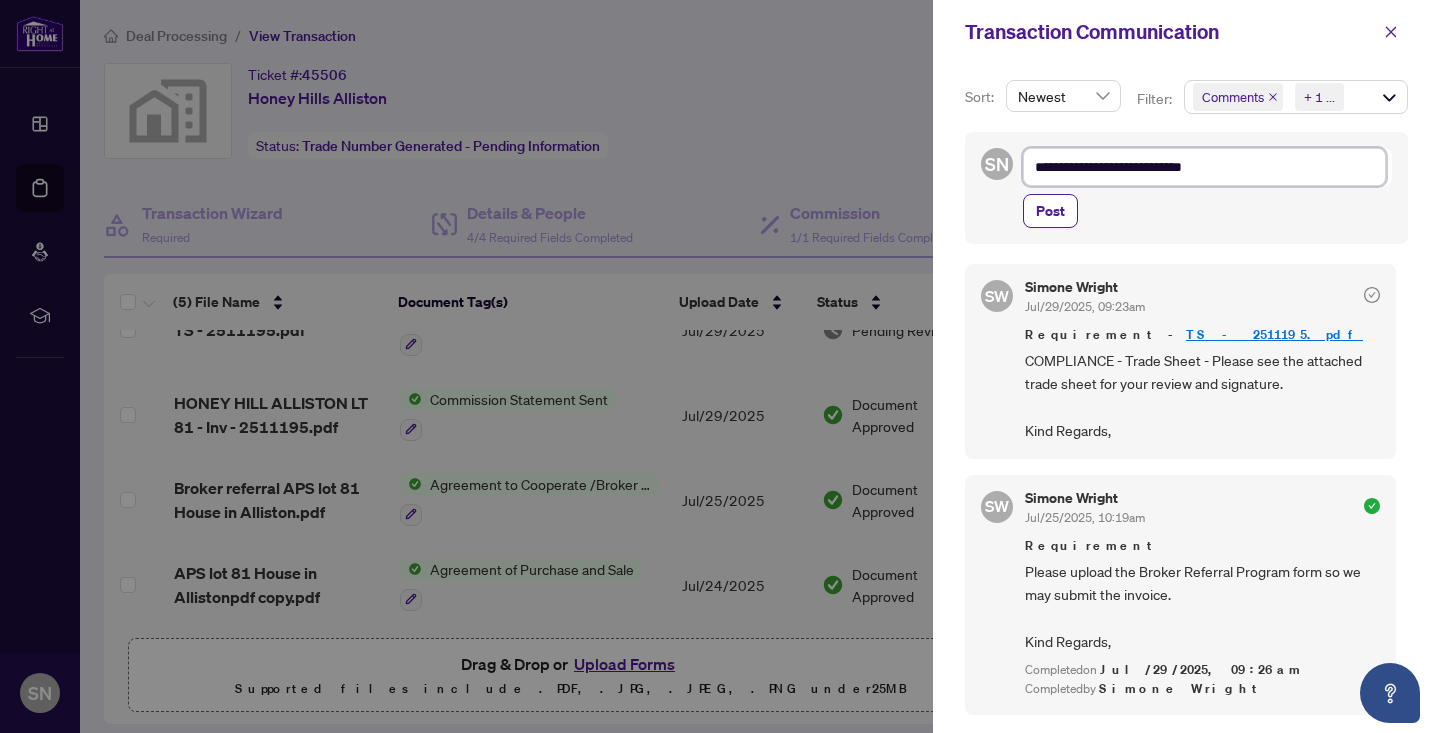type on "**********" 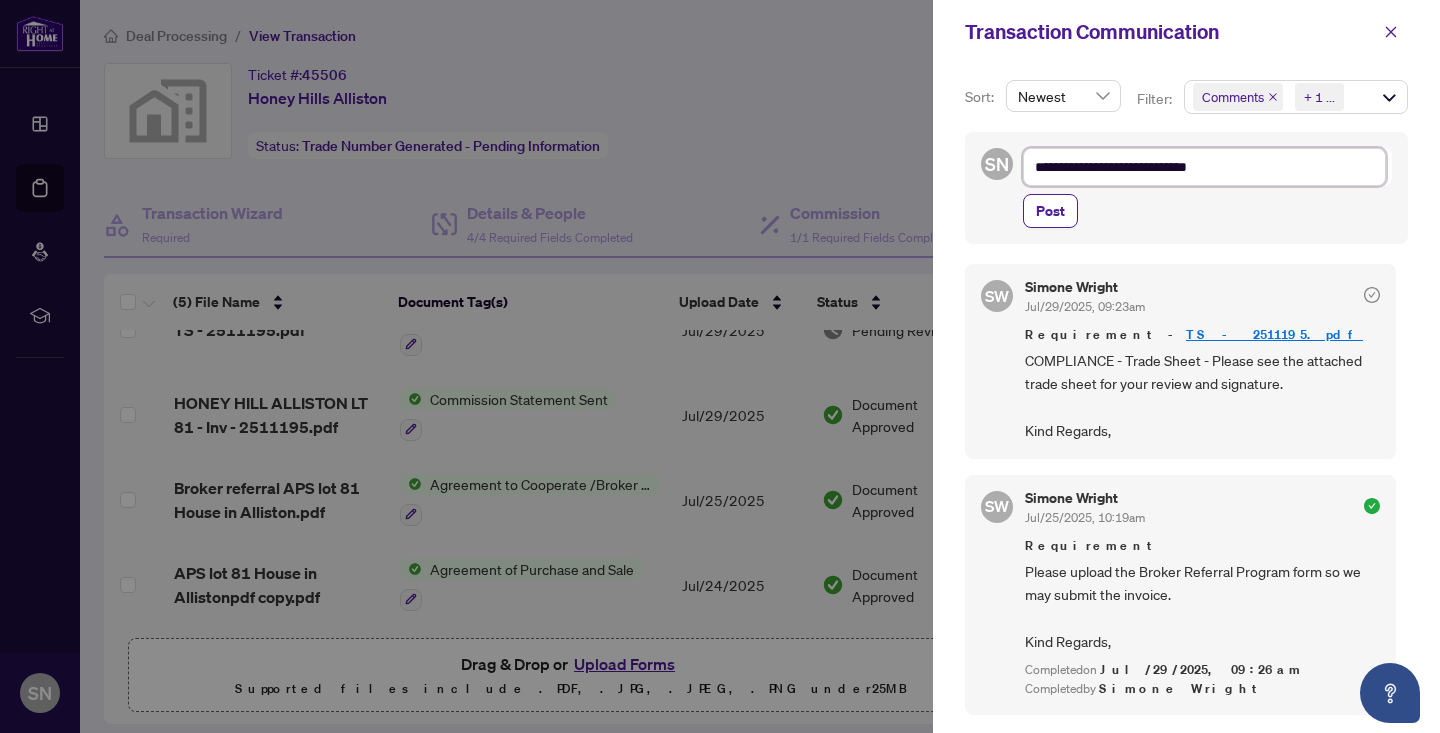 type on "**********" 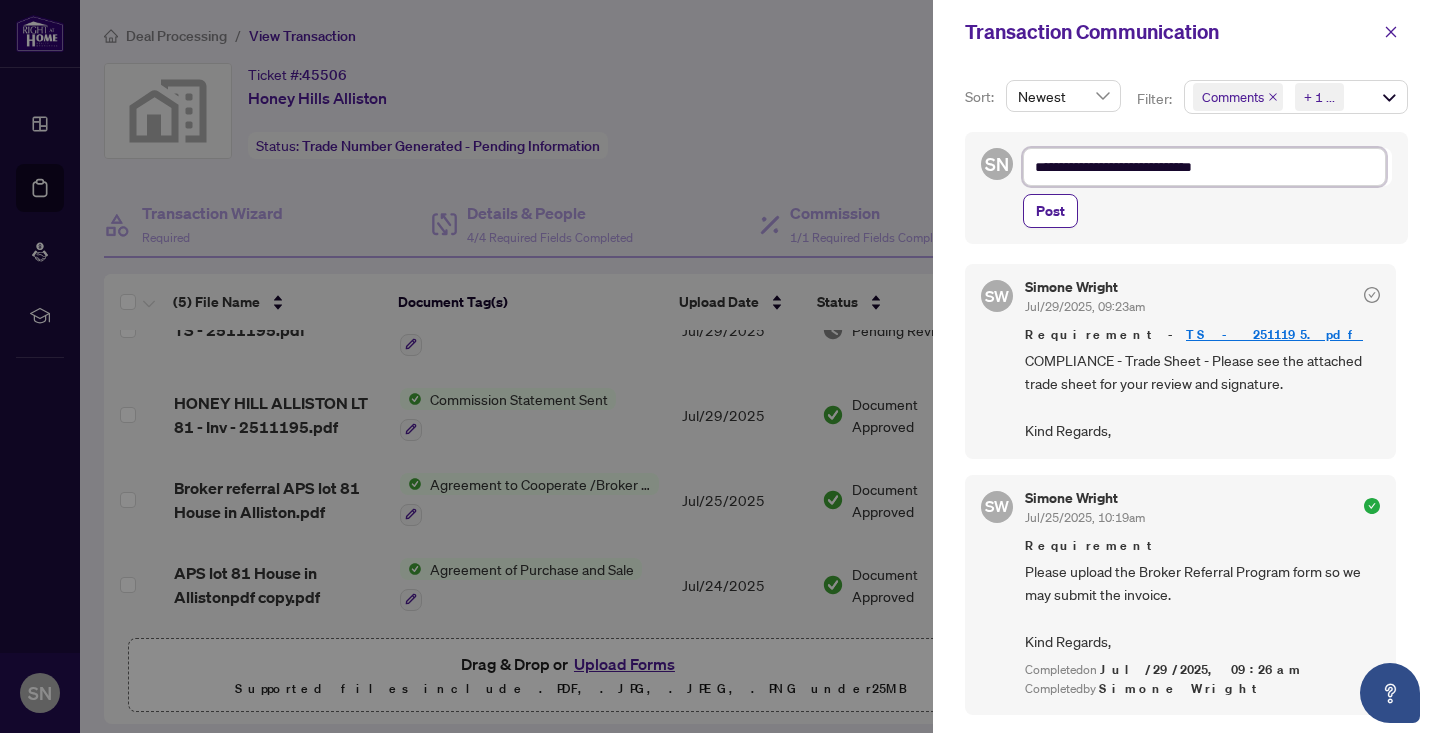 type on "**********" 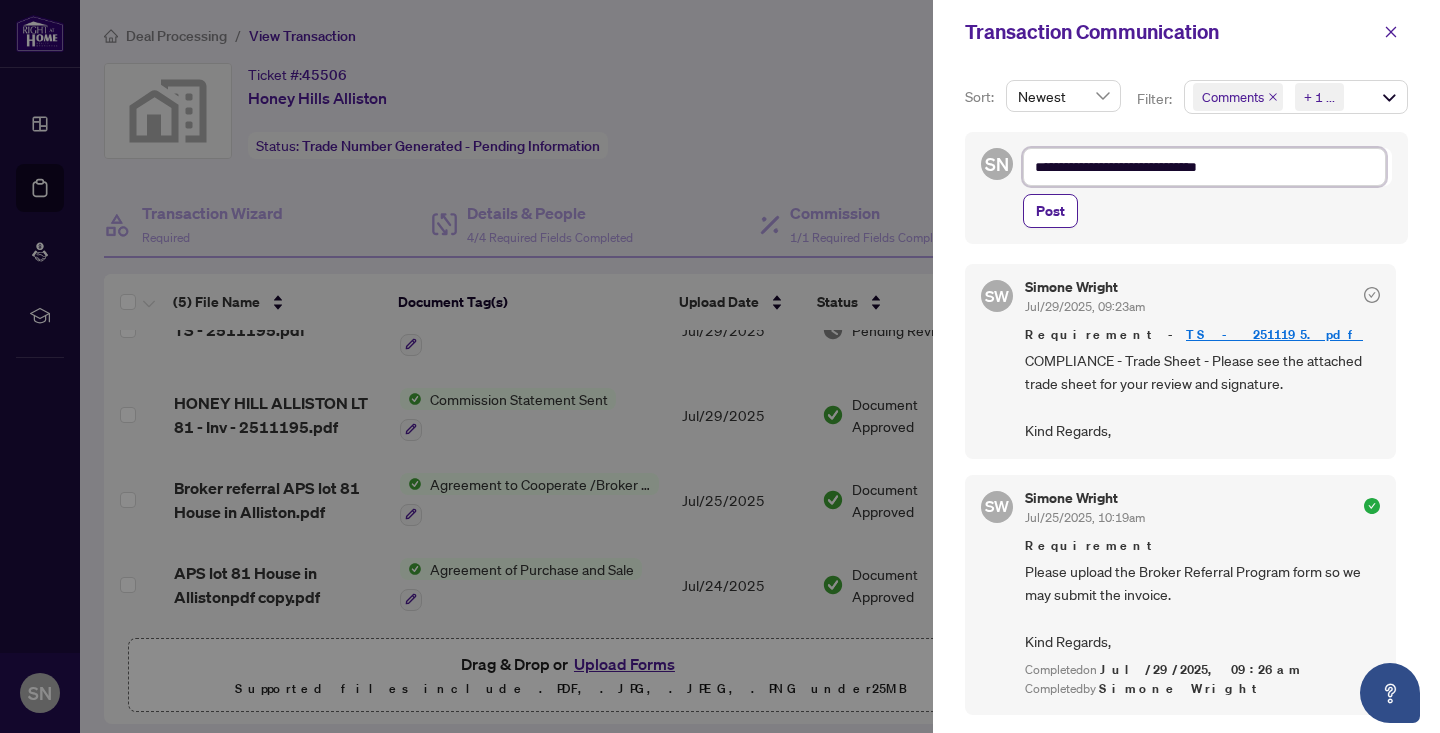 type on "**********" 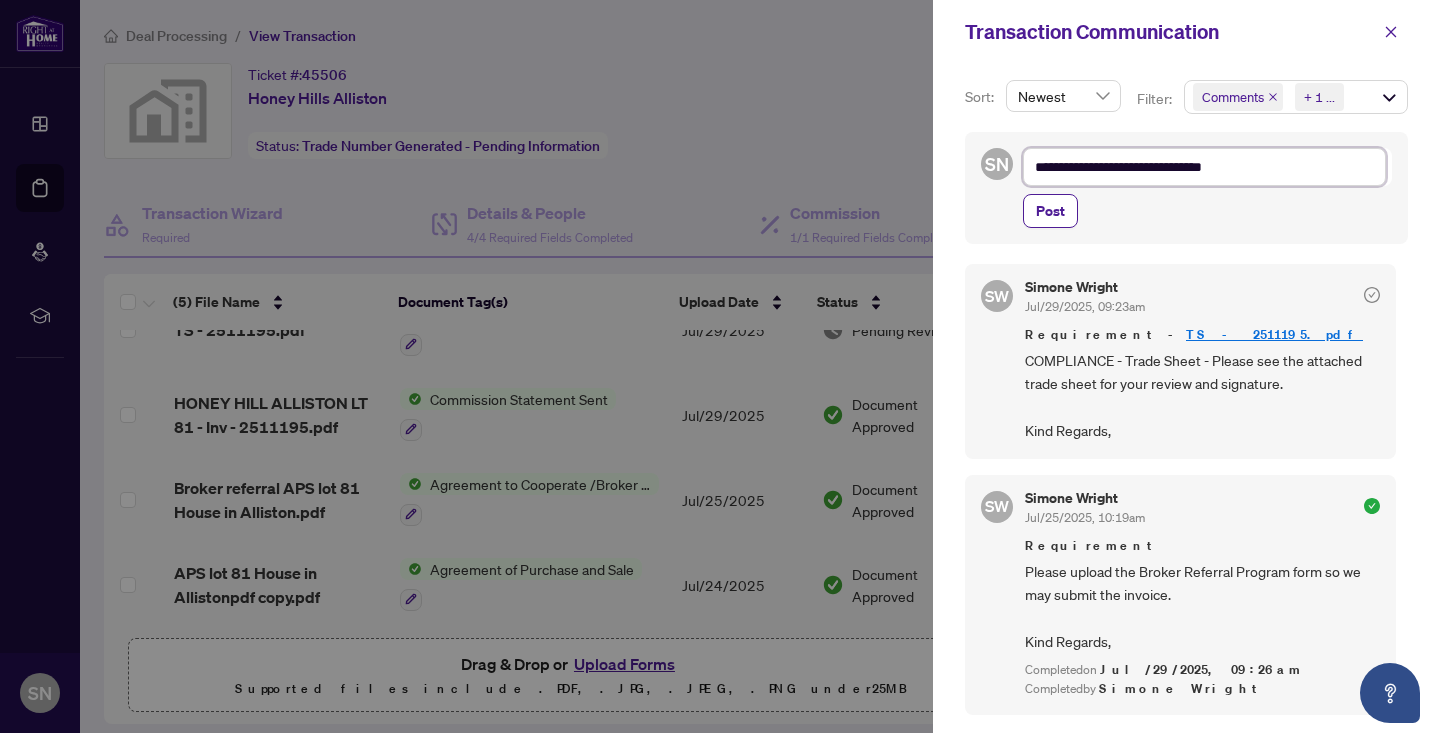 type on "**********" 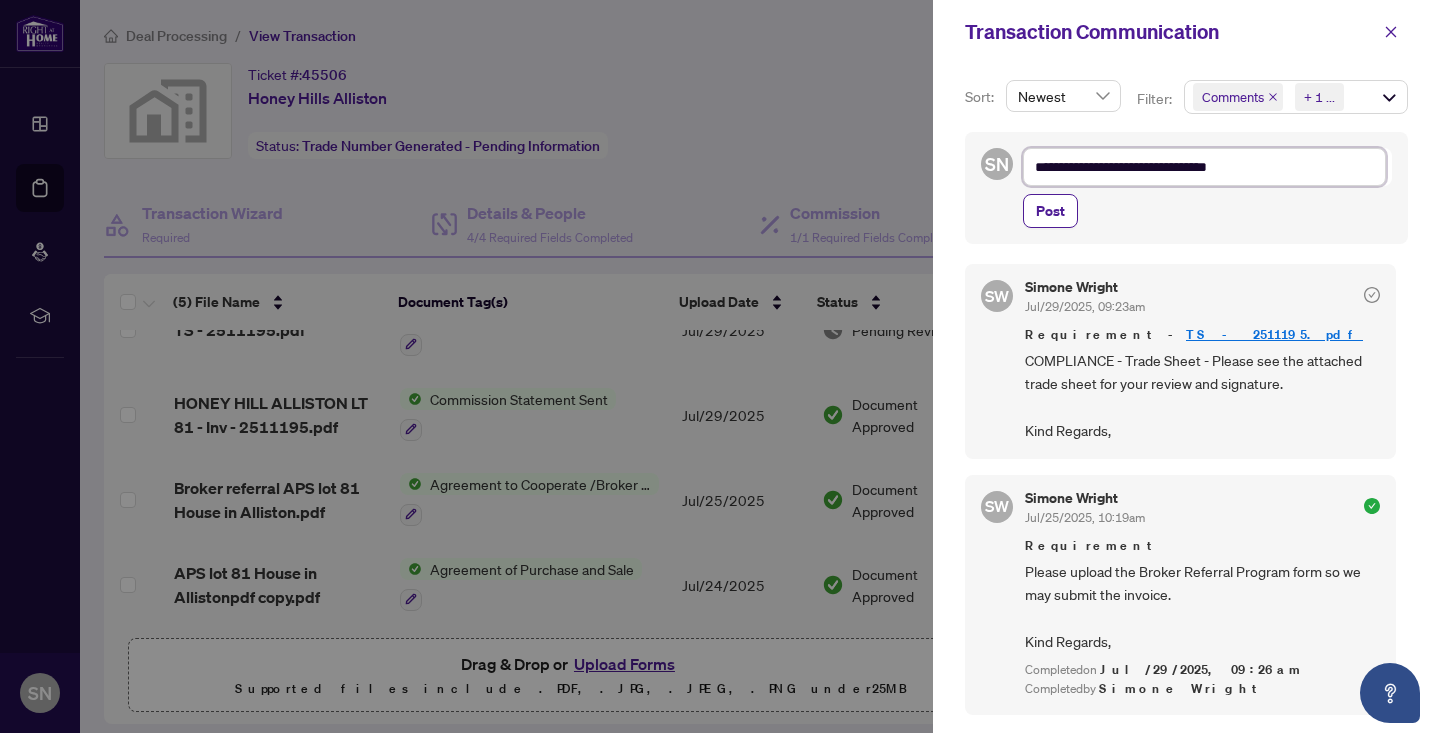 type on "**********" 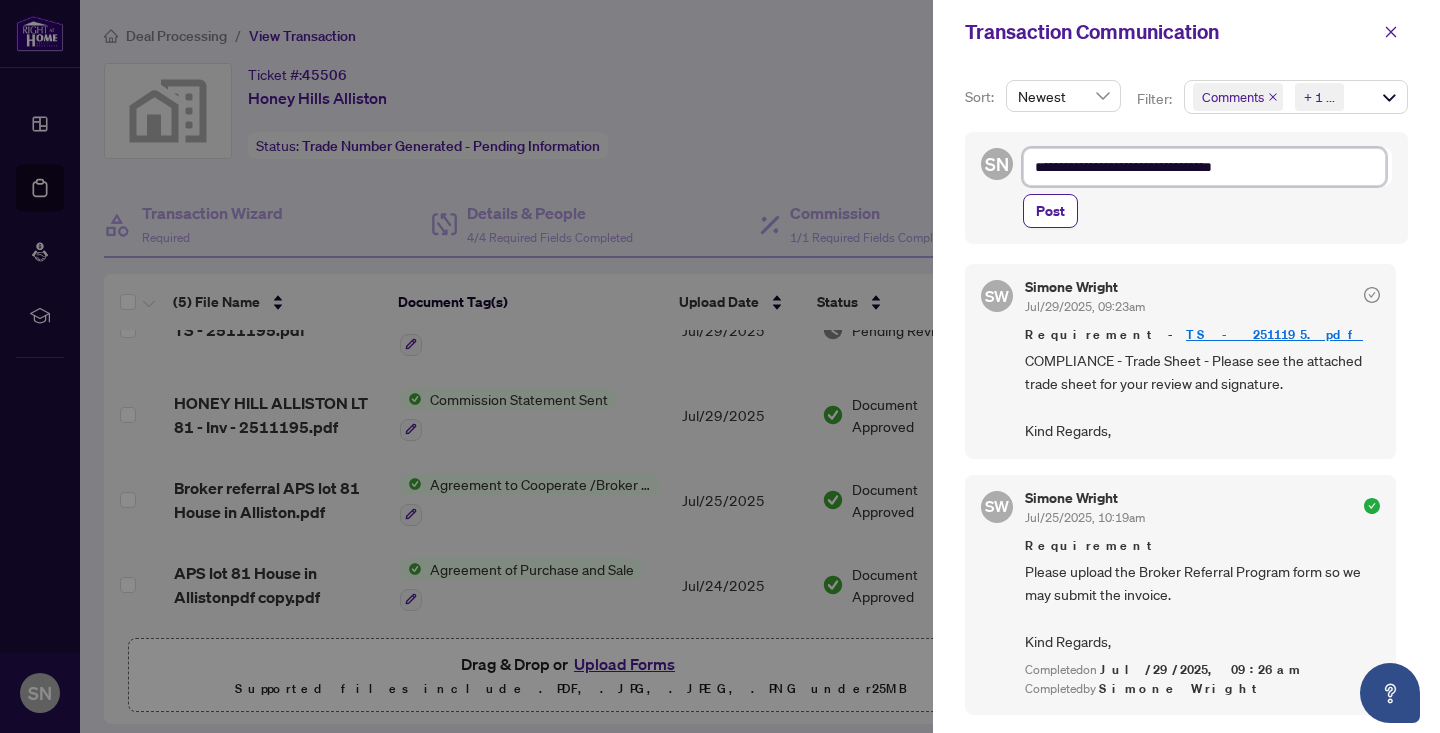 type on "**********" 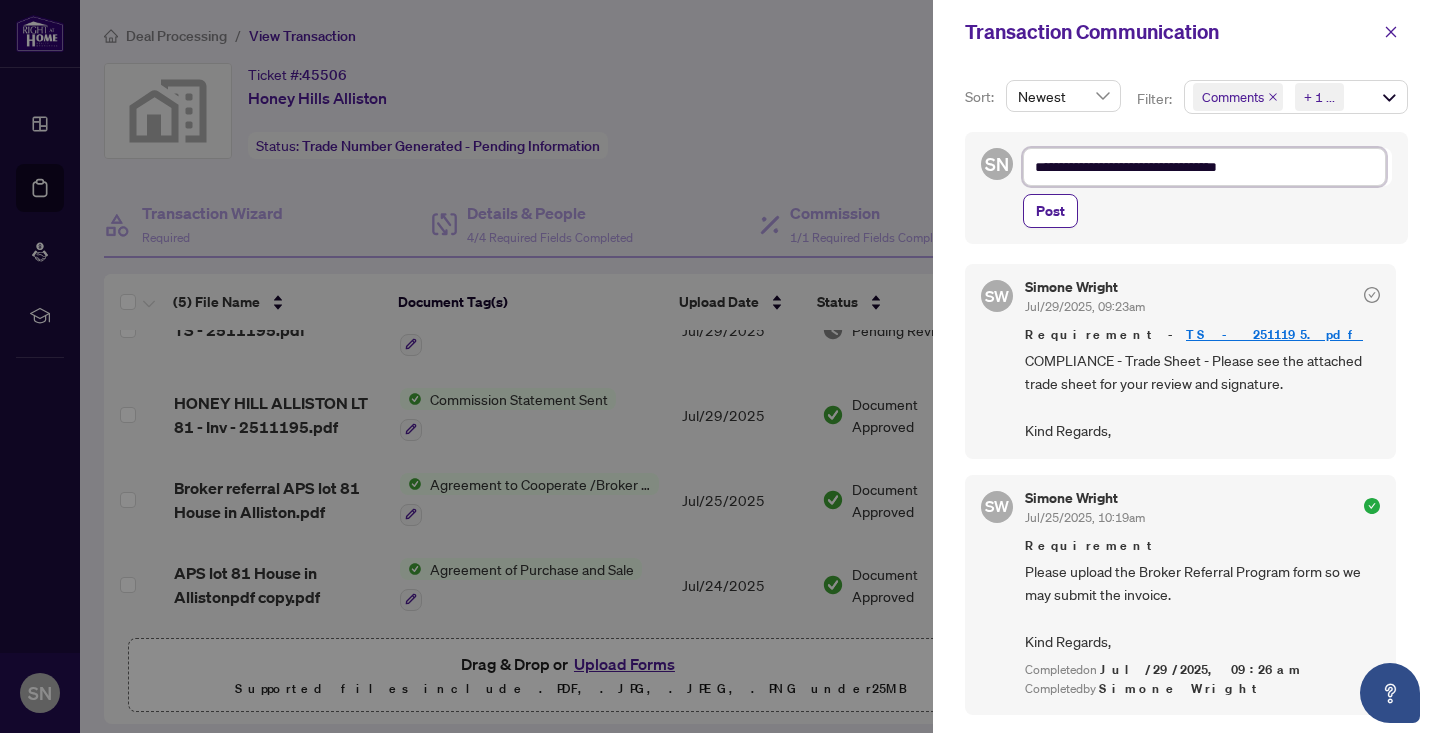type on "**********" 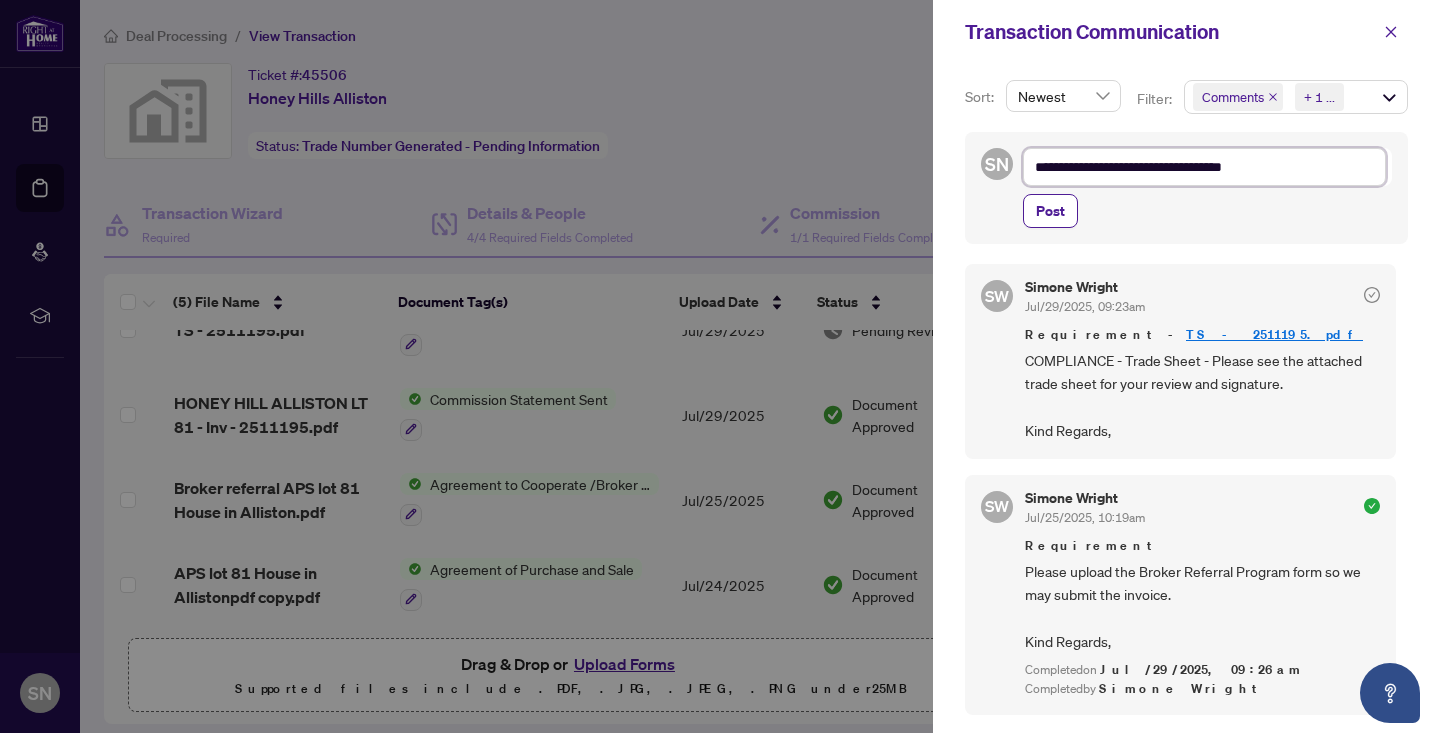 type on "**********" 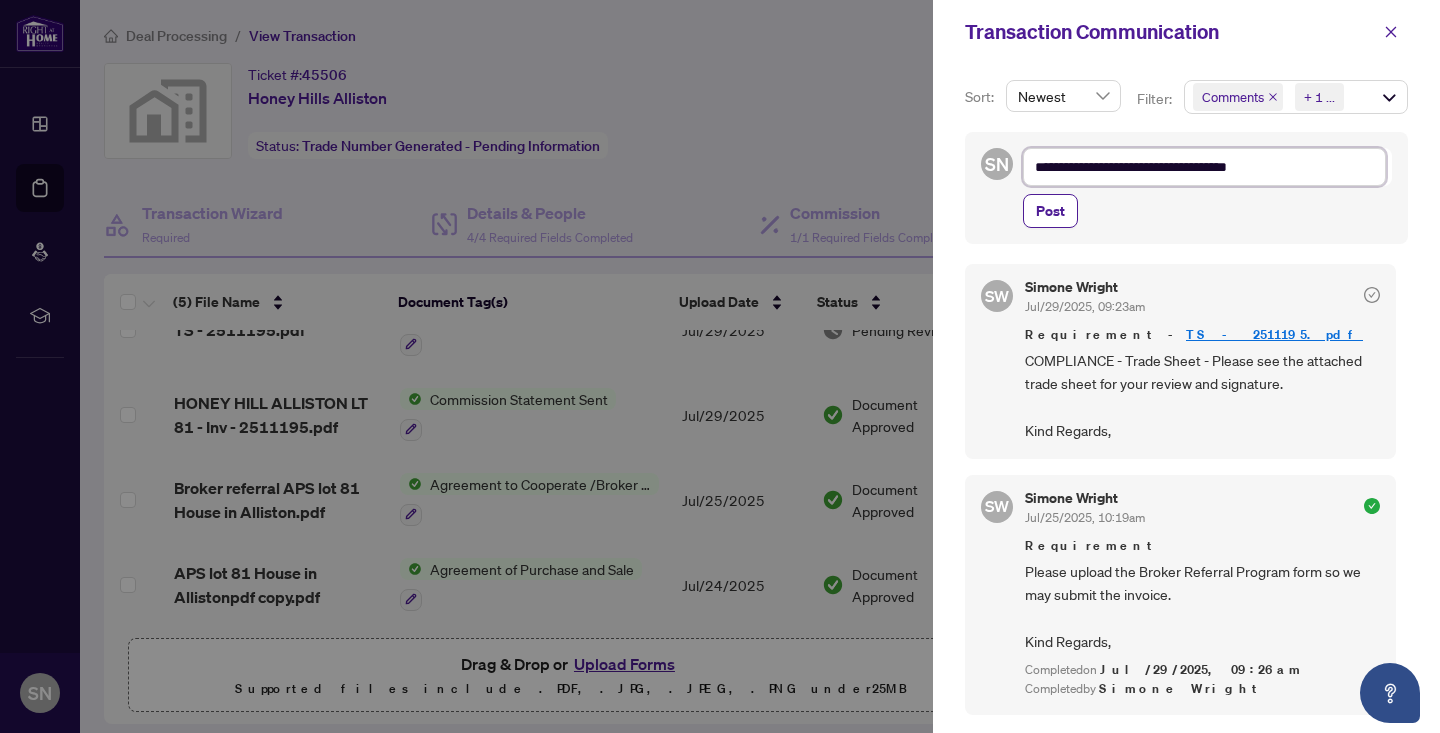 type on "**********" 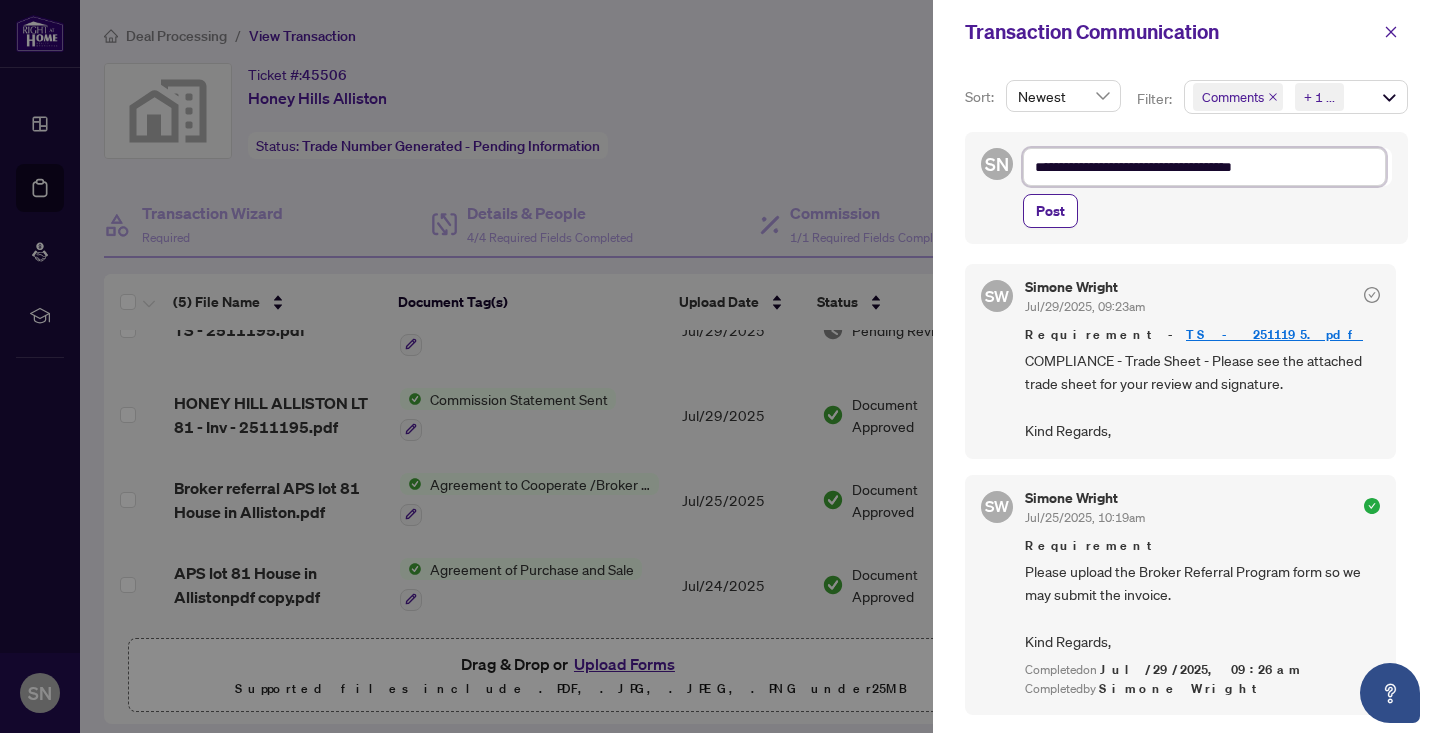 type on "**********" 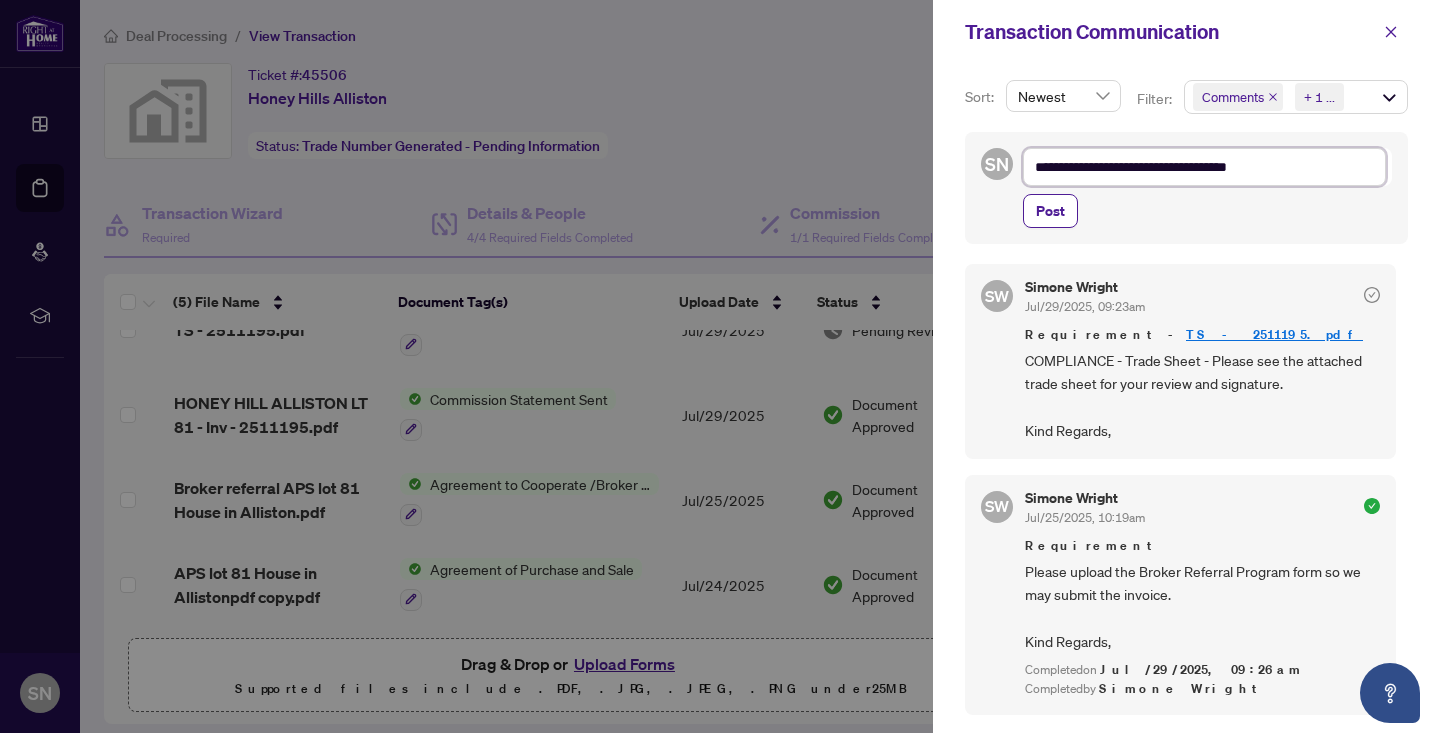 type on "**********" 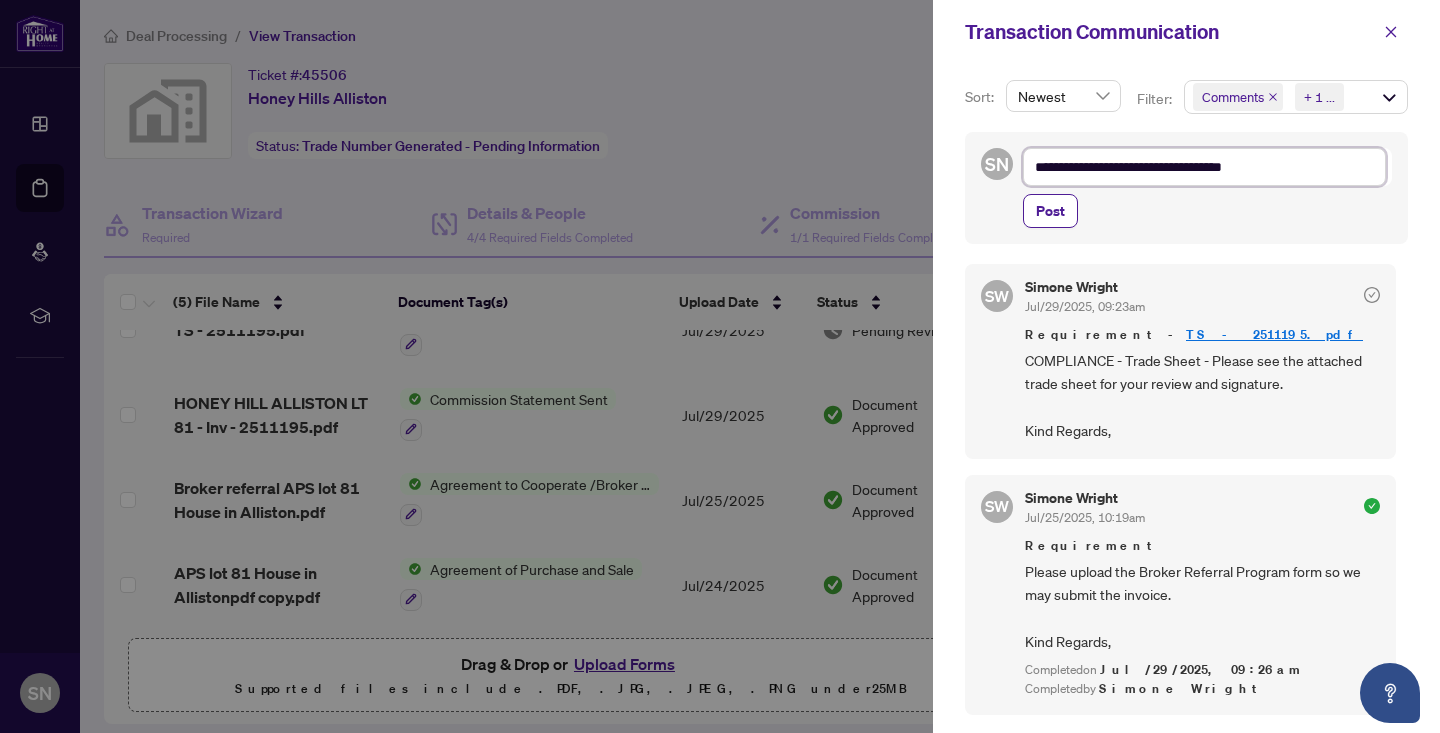 type on "**********" 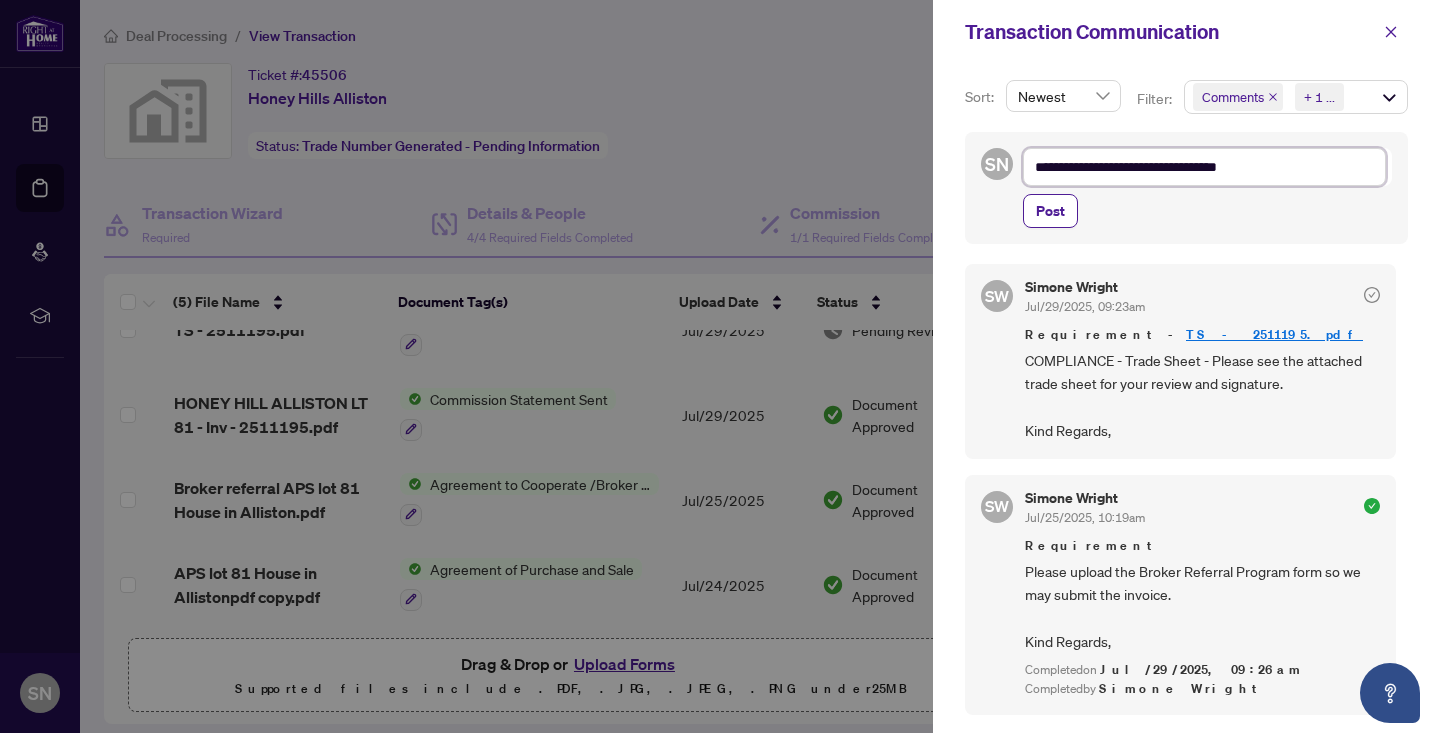 type on "**********" 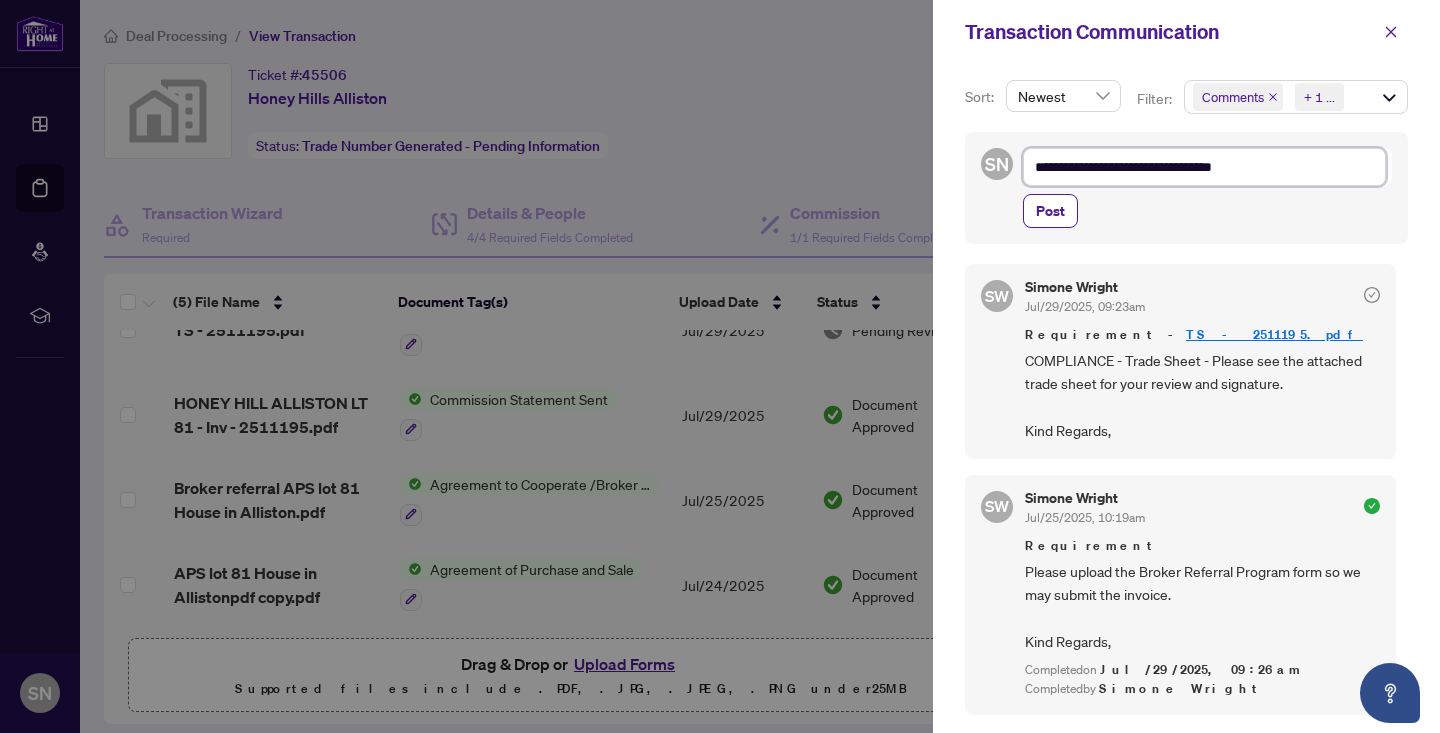 type on "**********" 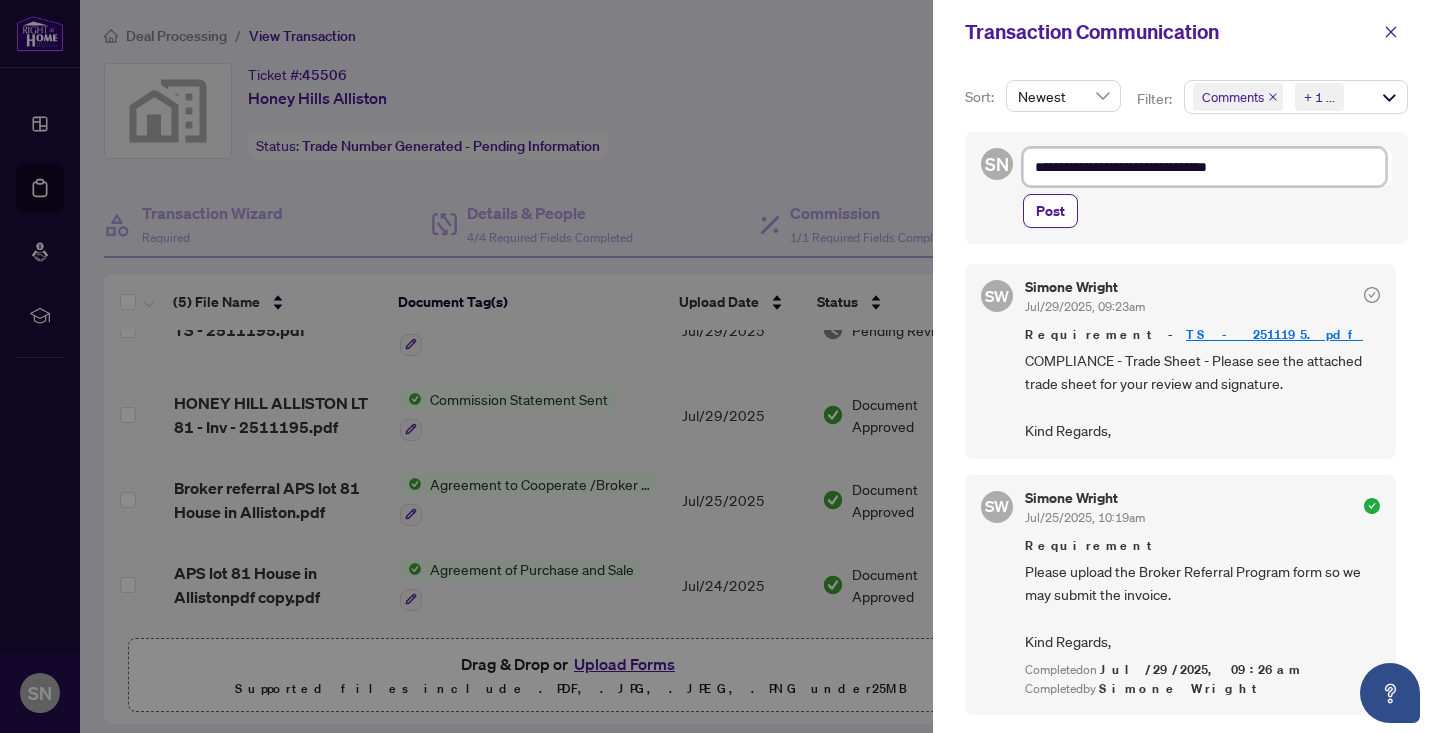type on "**********" 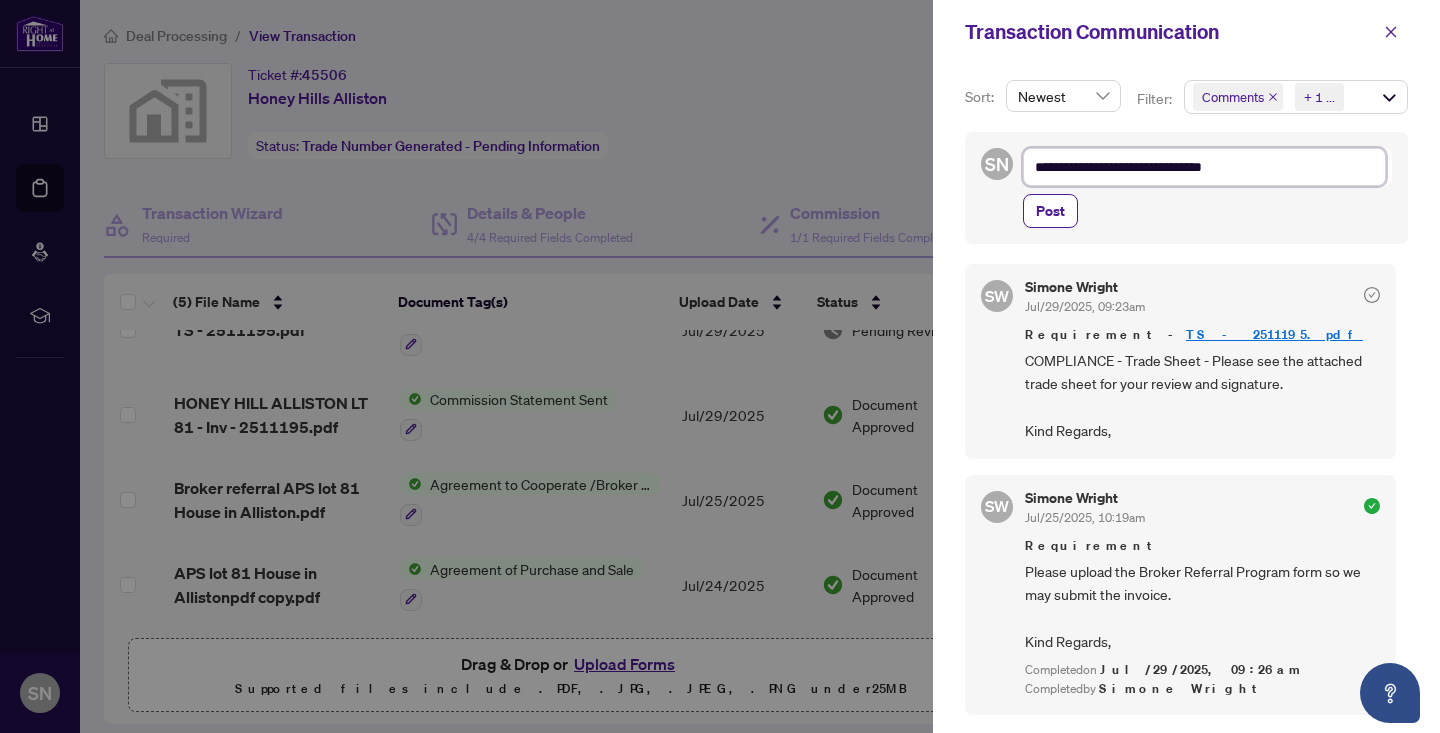 type on "**********" 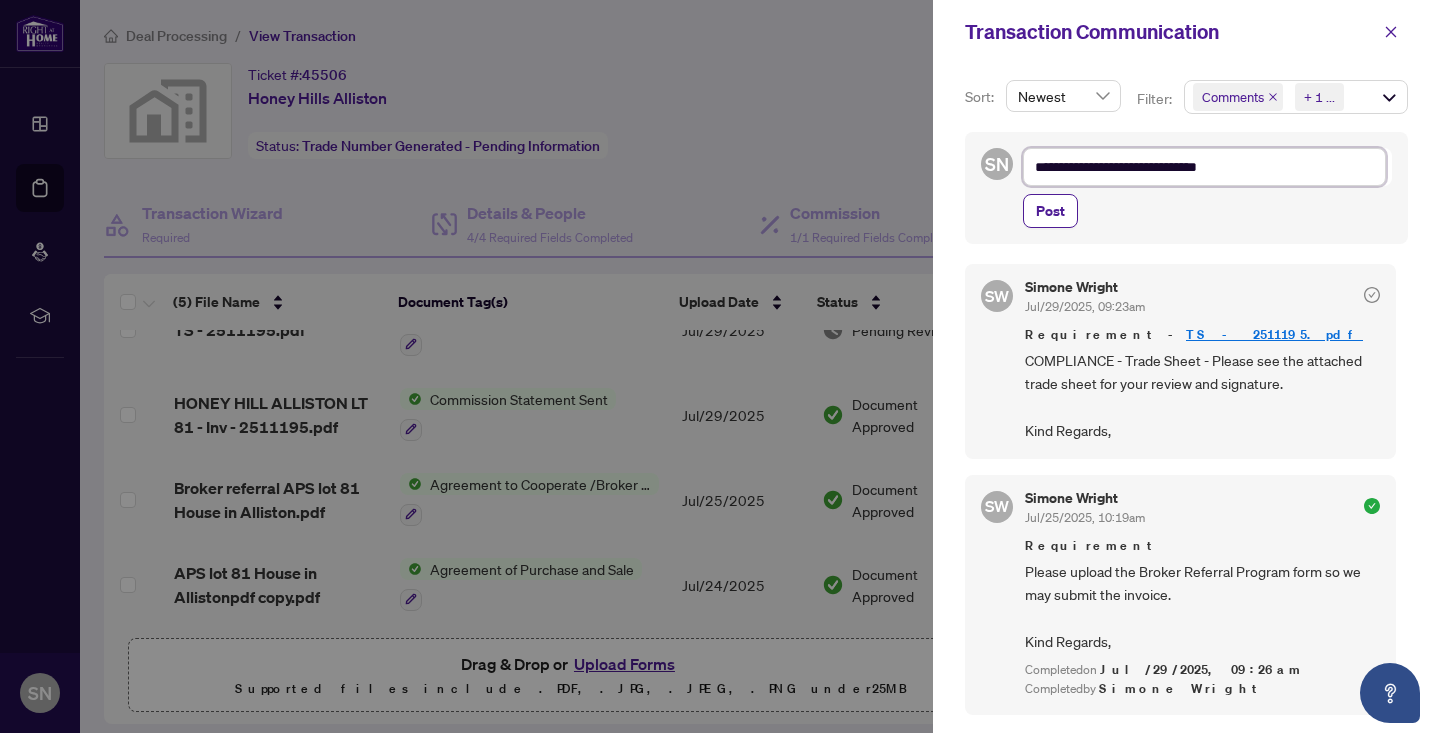 type on "**********" 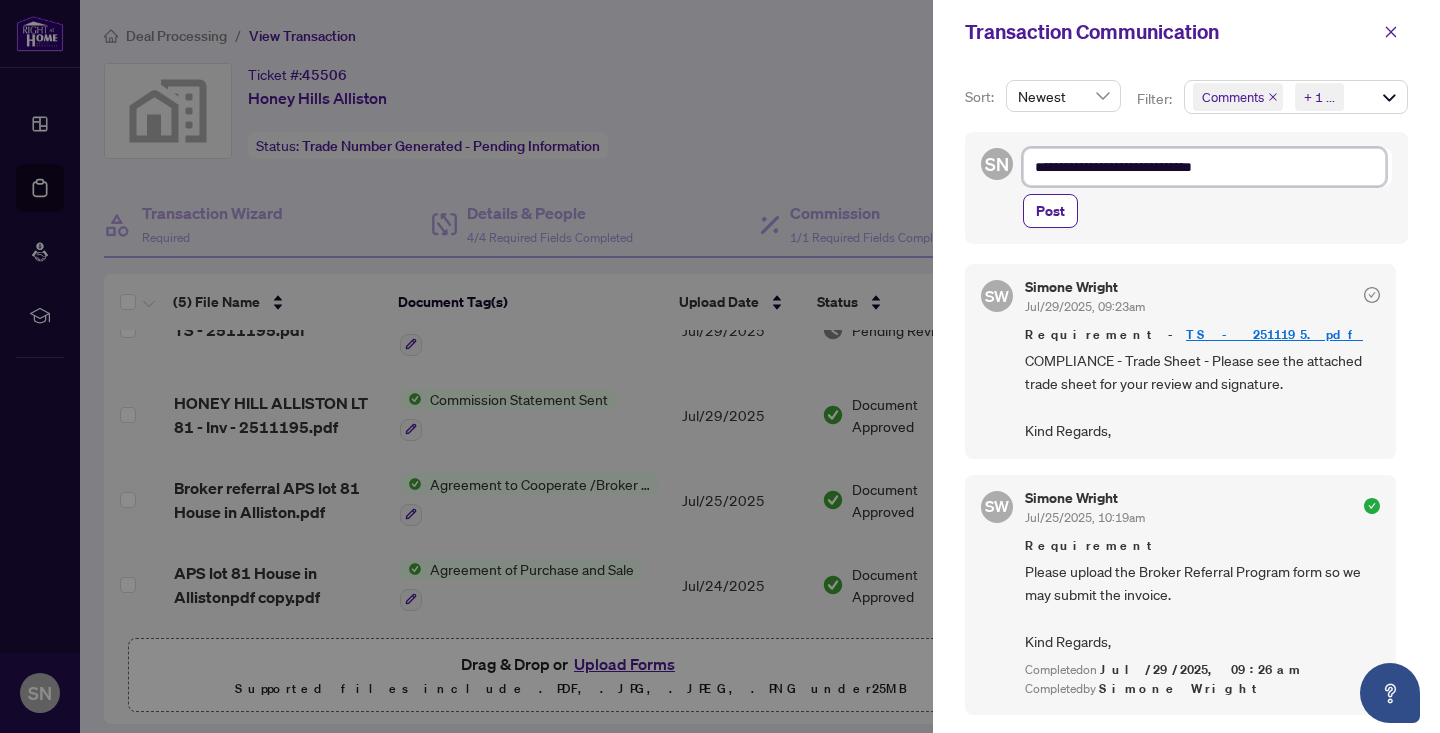type on "**********" 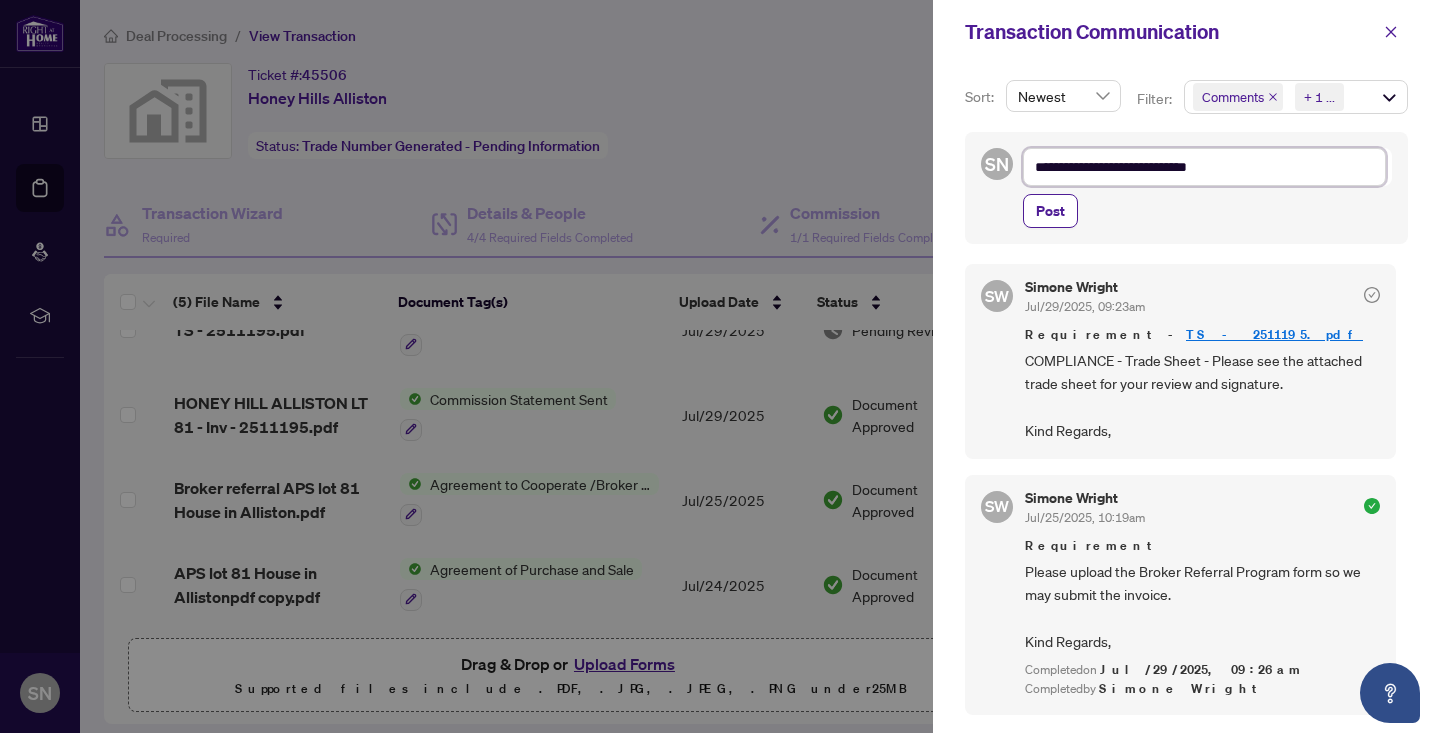 type on "**********" 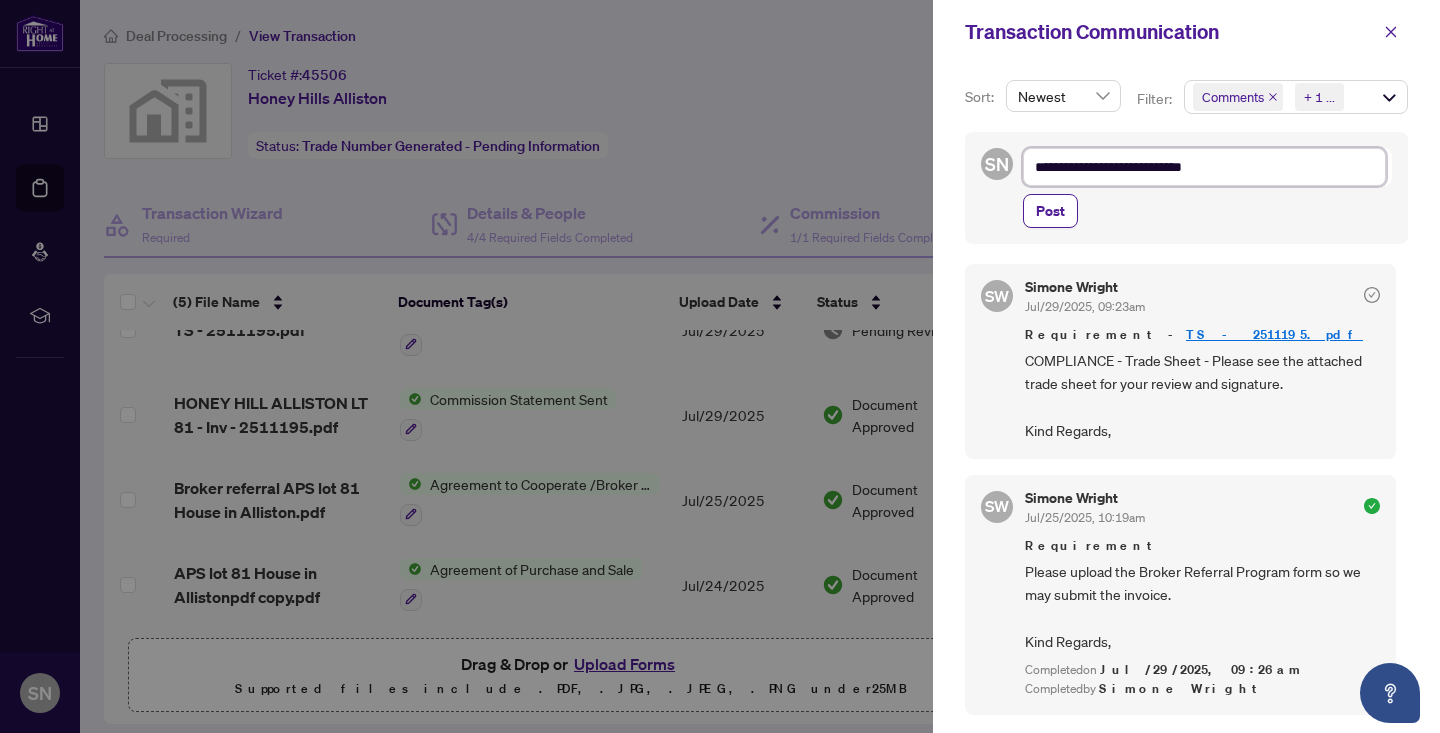 type on "**********" 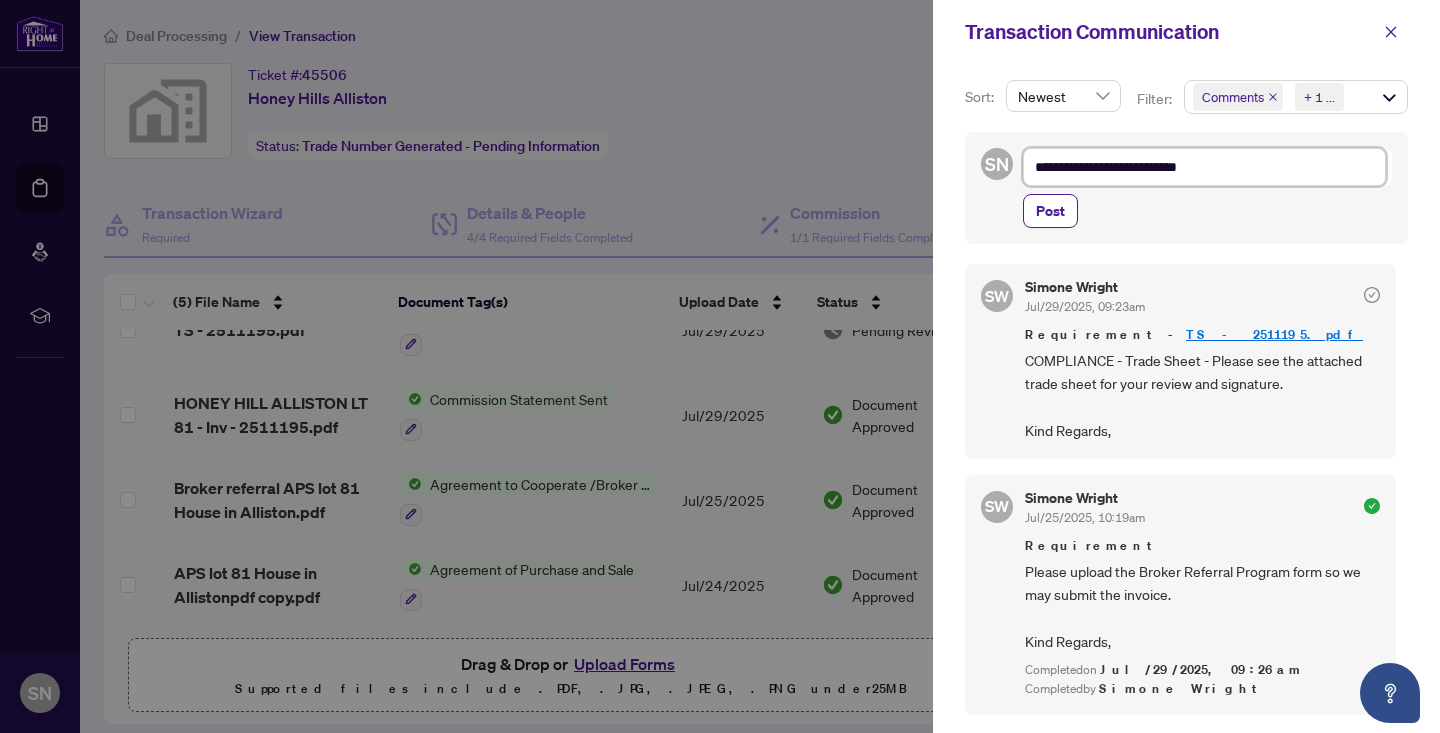 type on "**********" 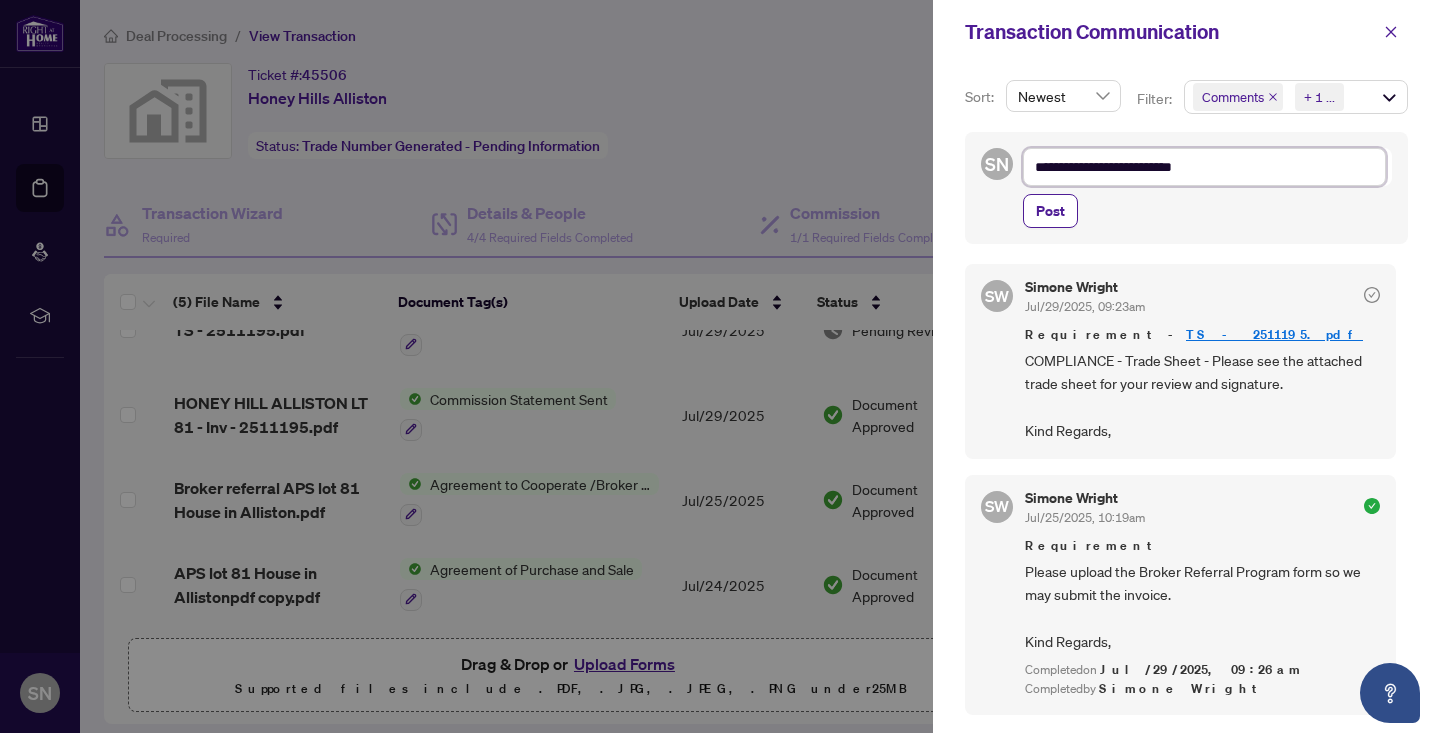 type on "**********" 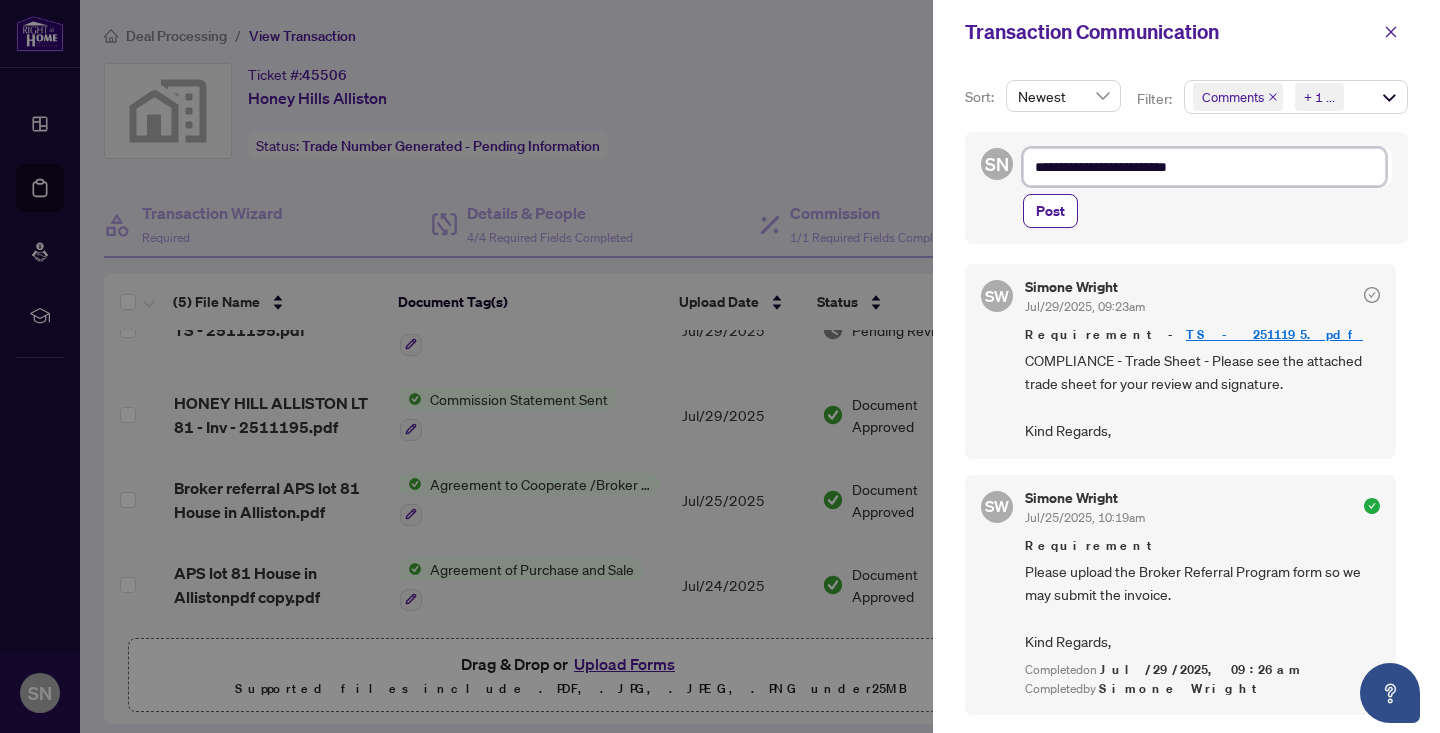 type on "**********" 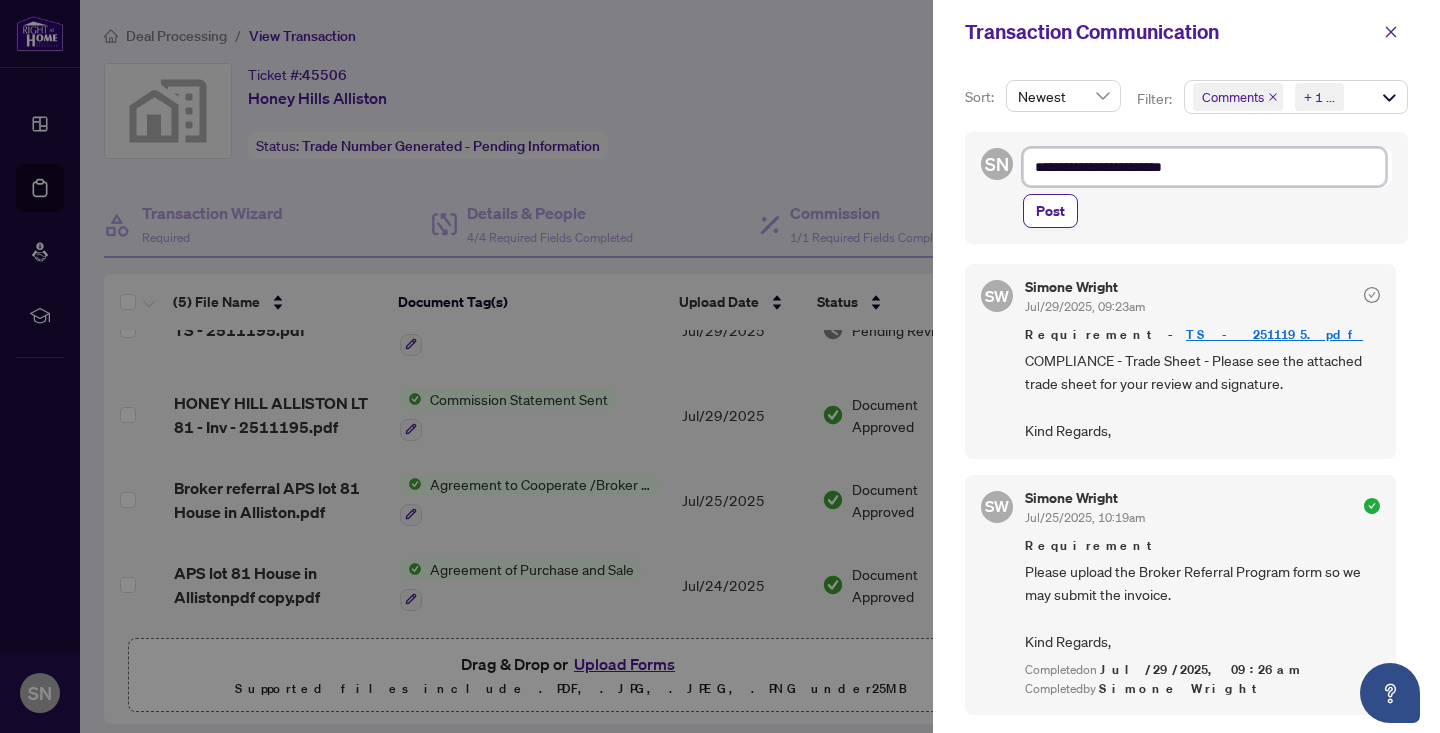 type on "**********" 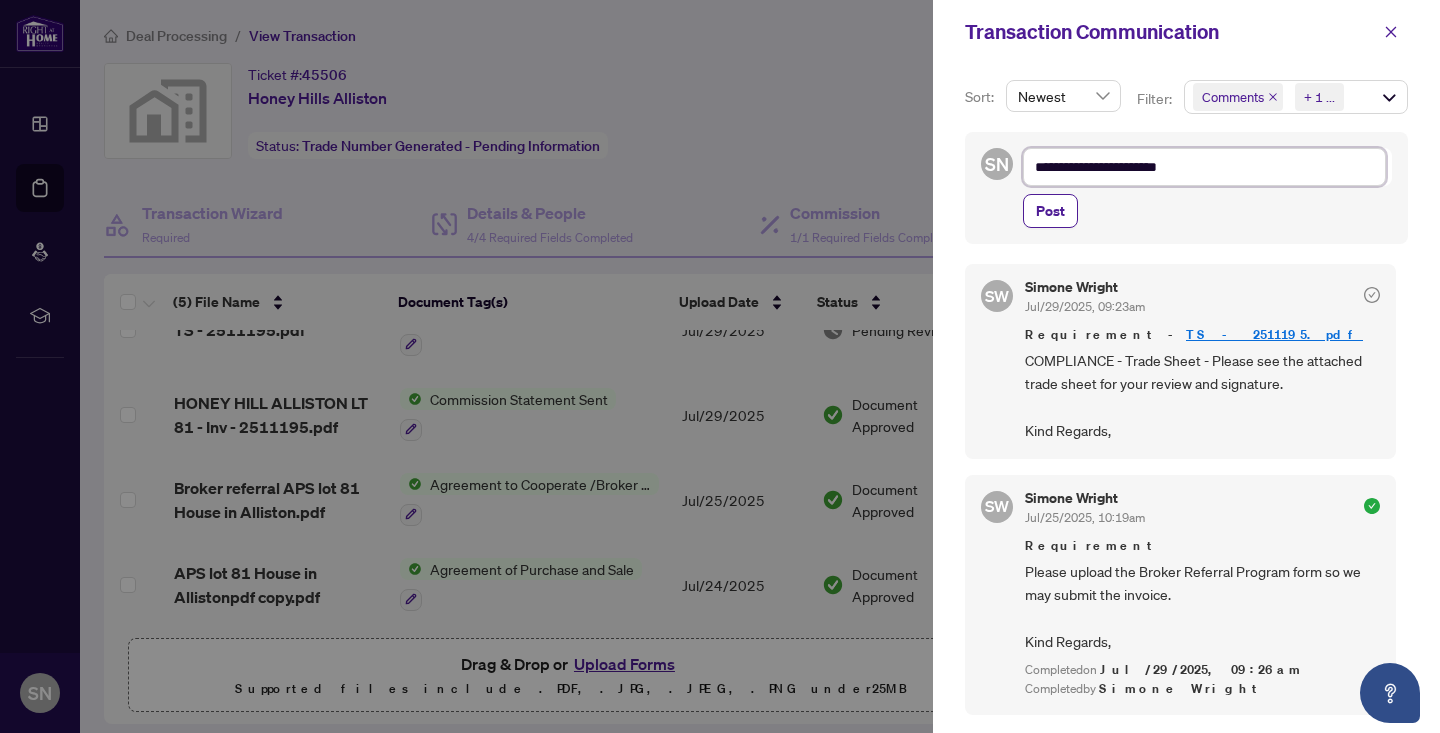 type on "**********" 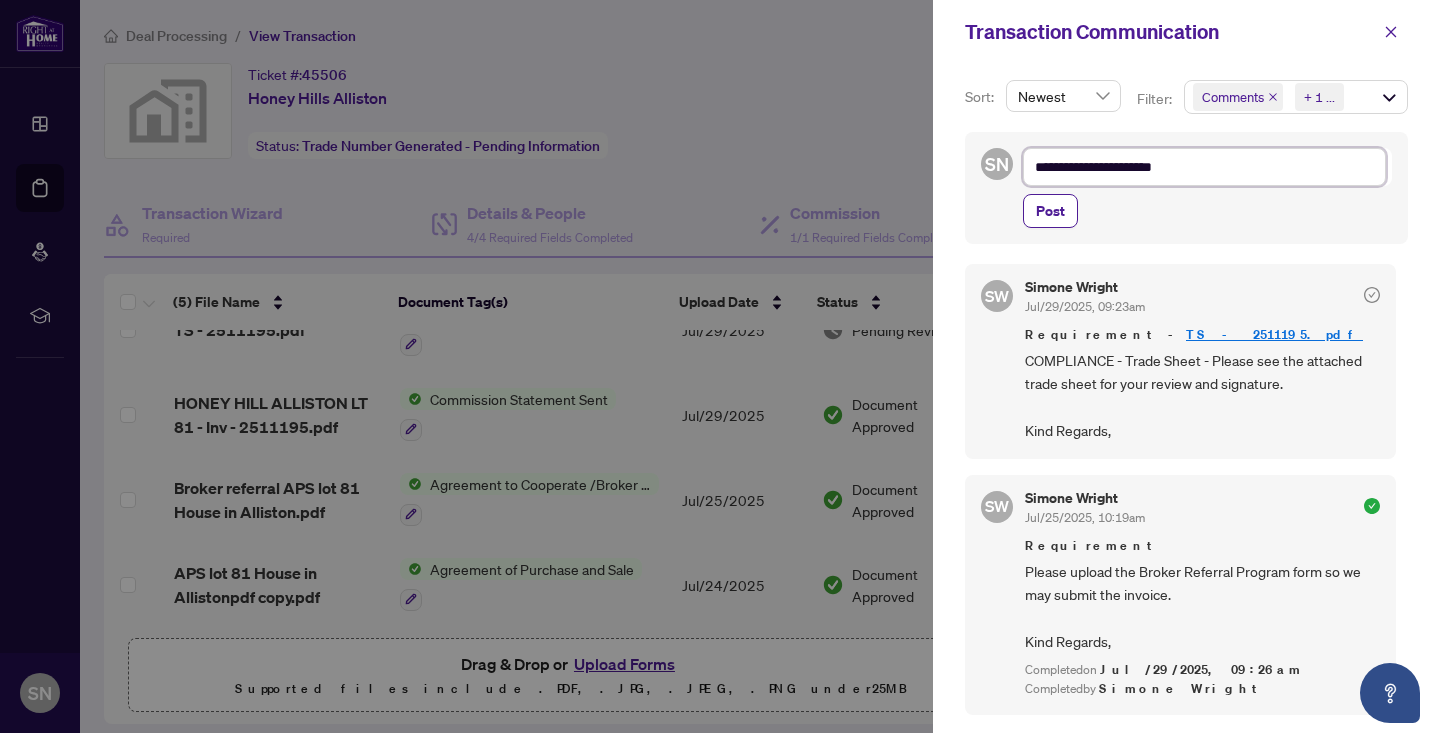 type on "**********" 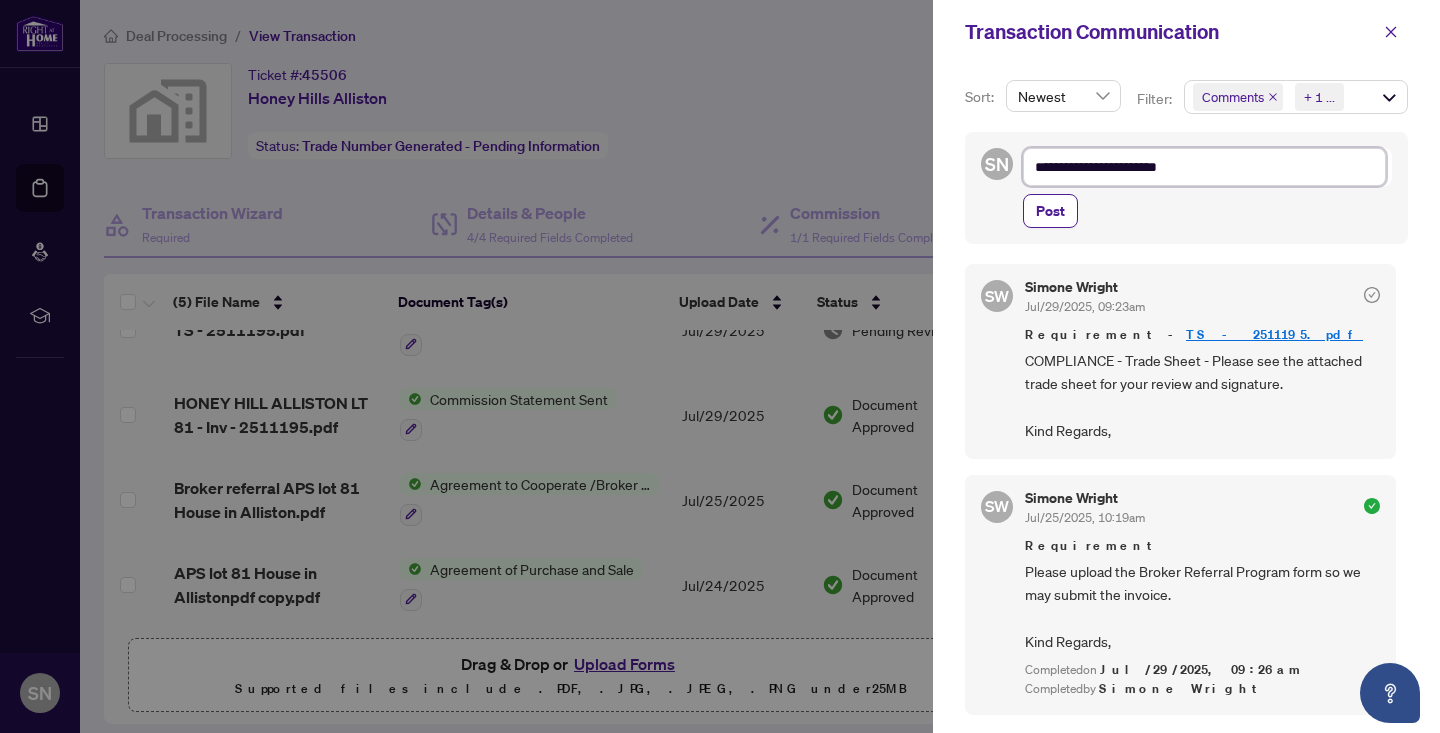 type on "**********" 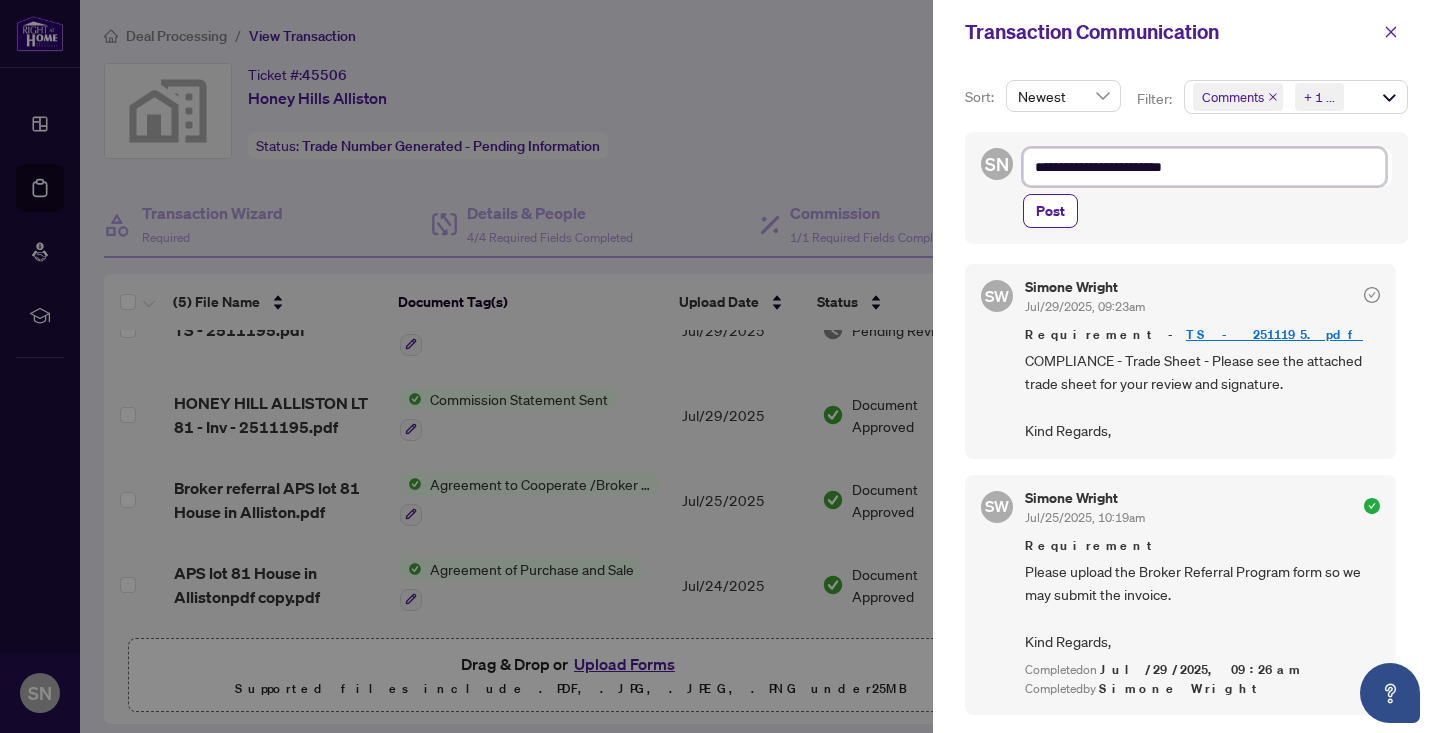 type on "**********" 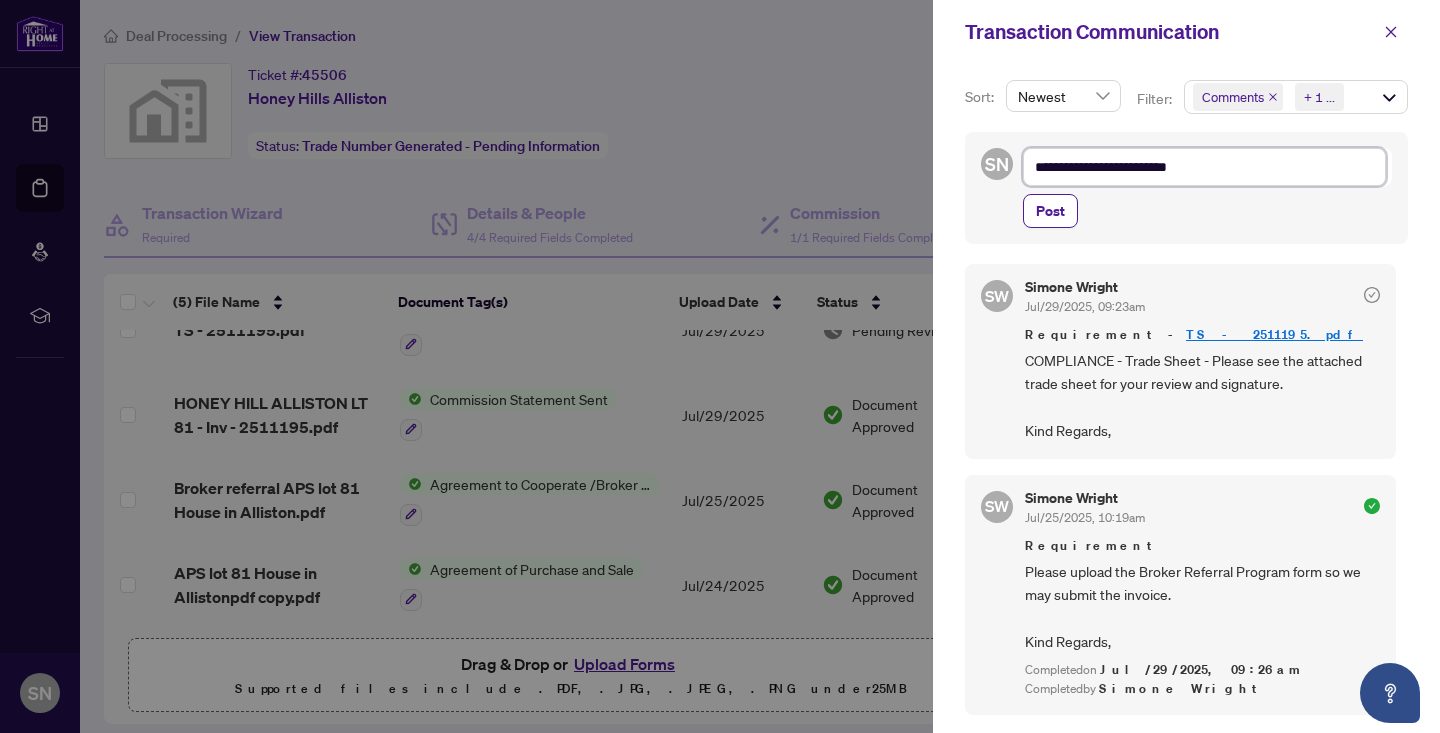 type on "**********" 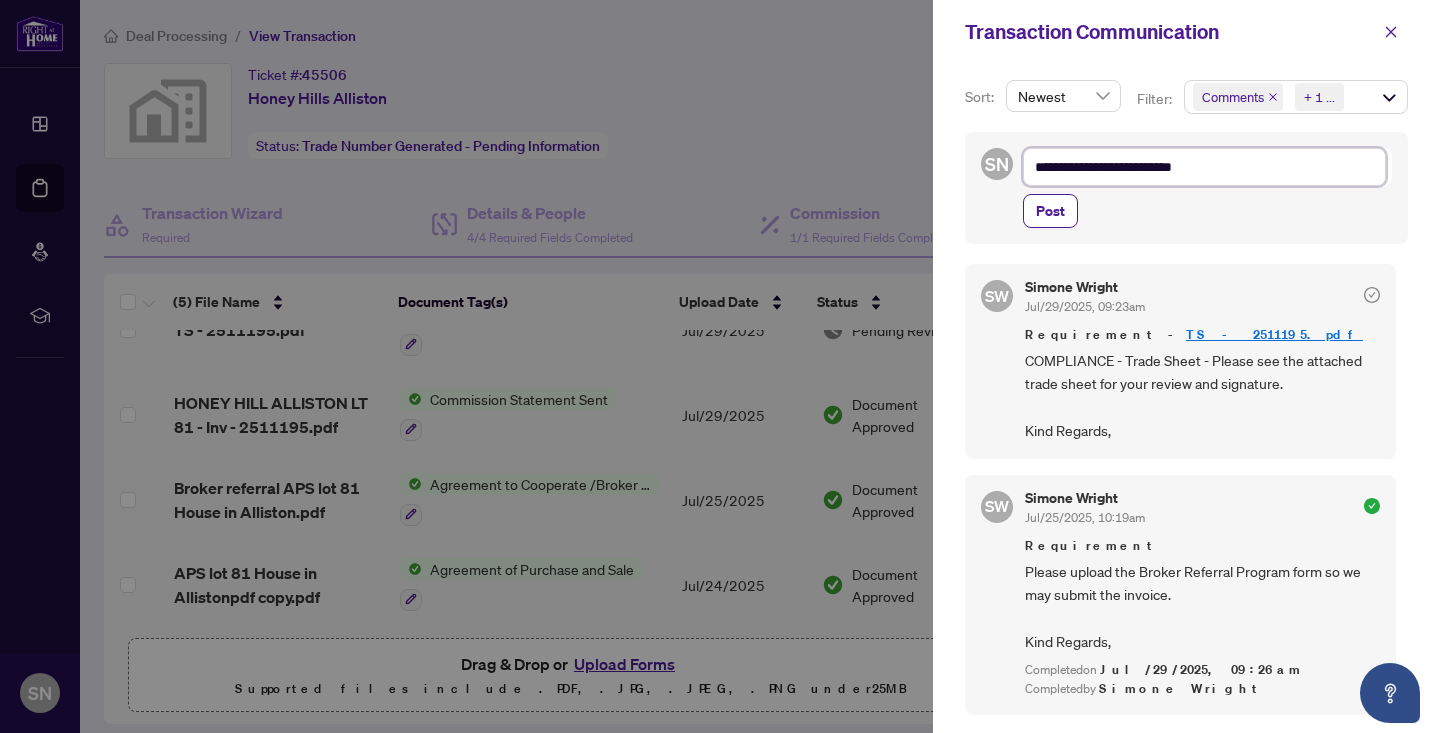 type on "**********" 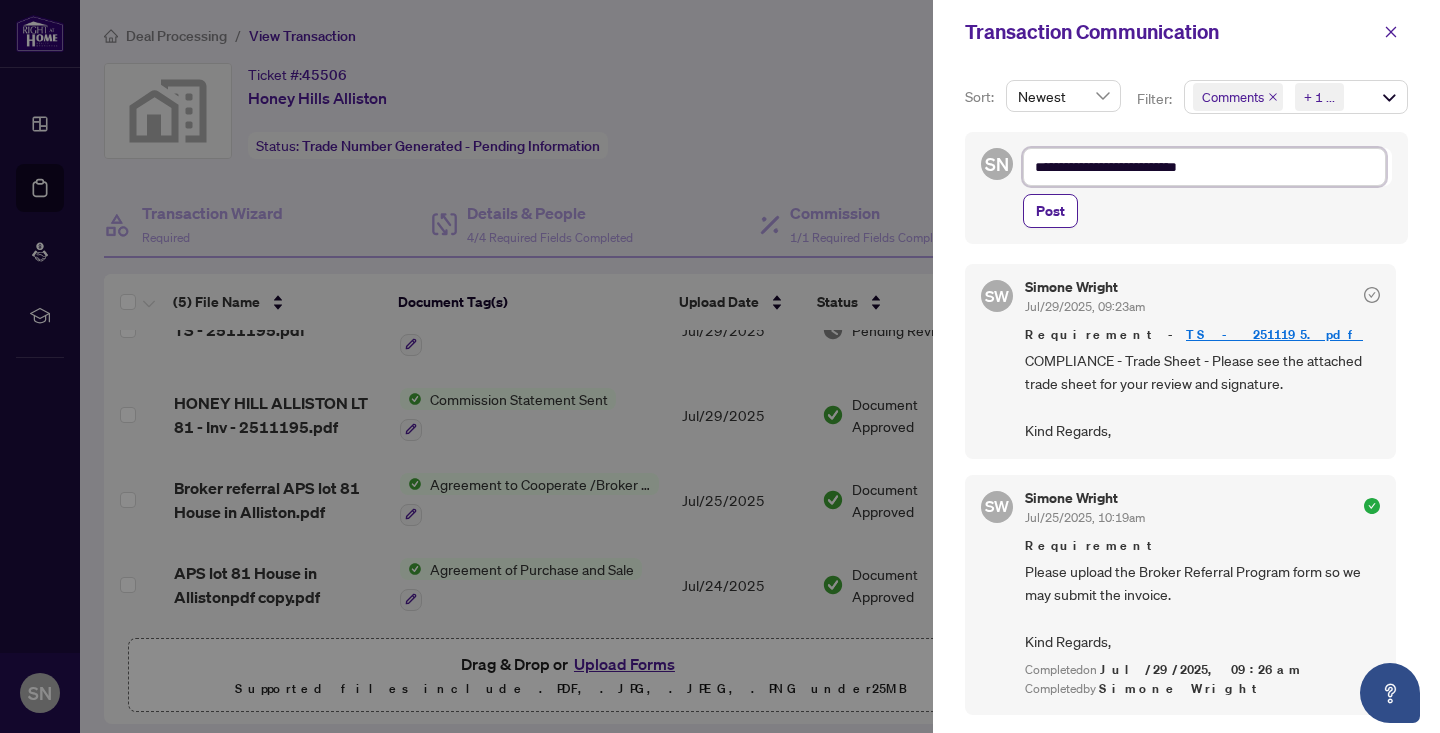 type on "**********" 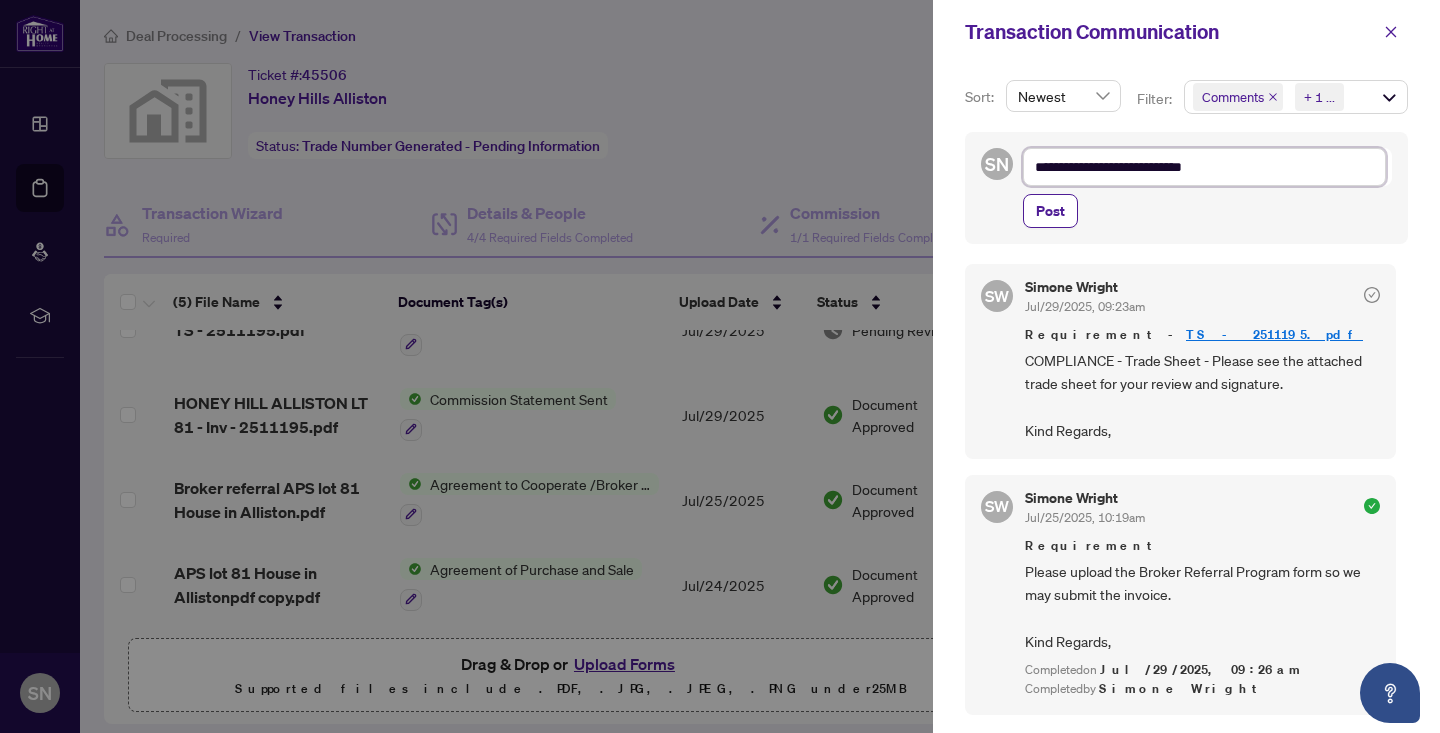 type on "**********" 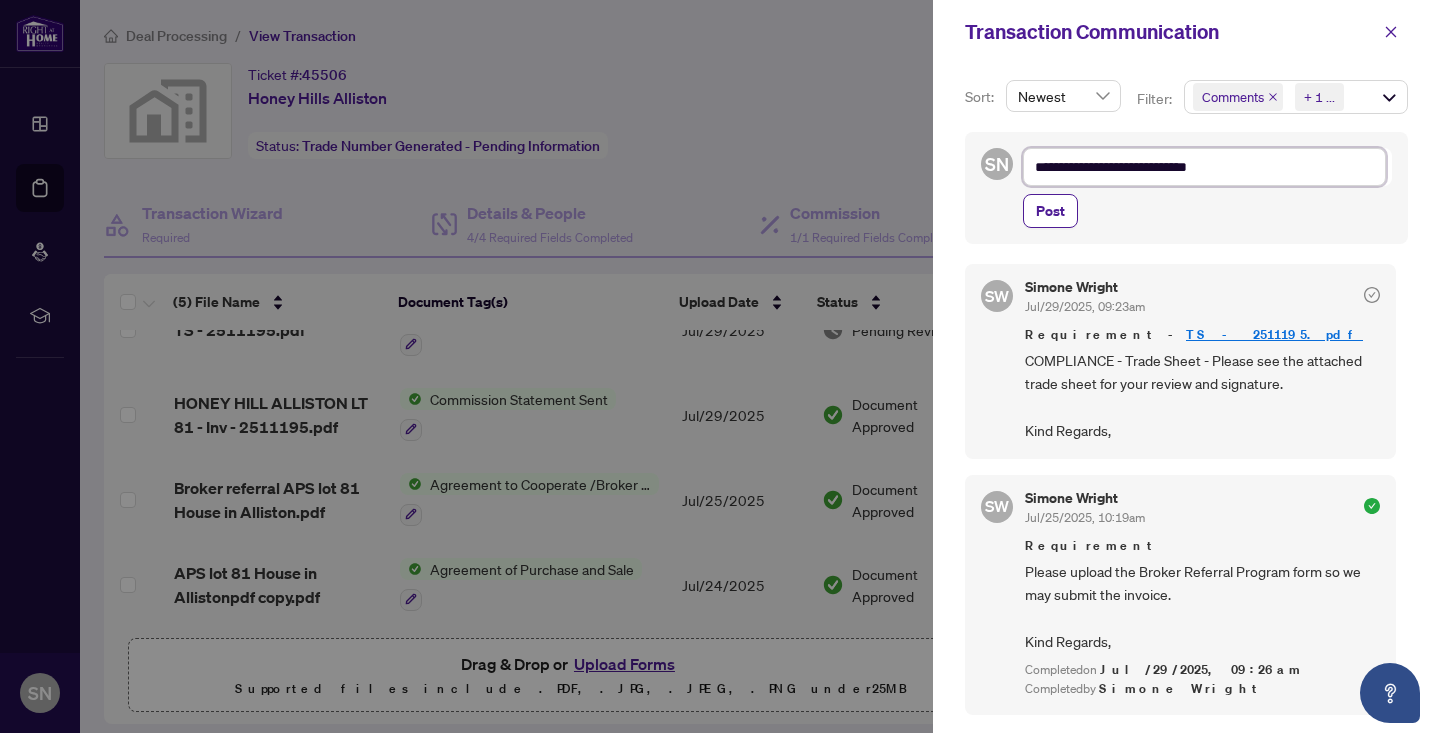 type on "**********" 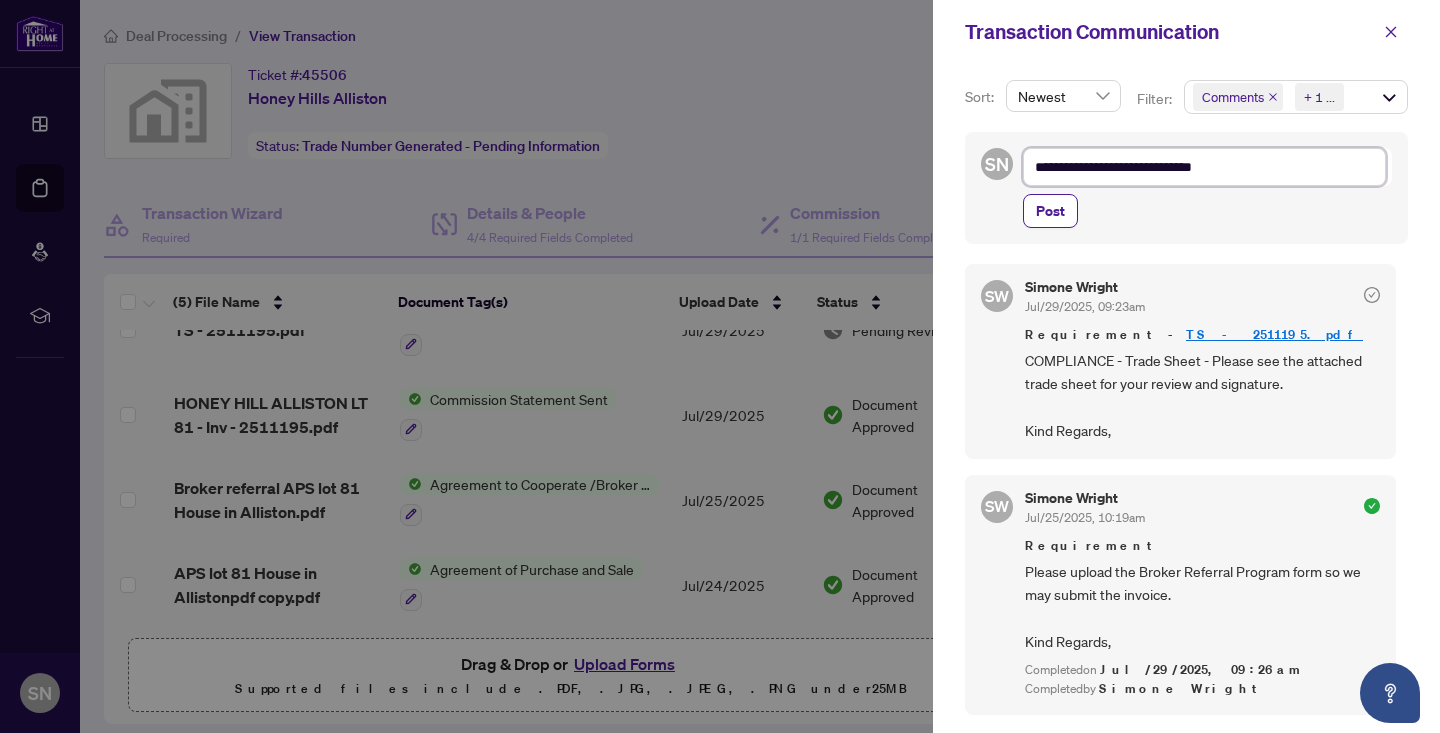 type on "**********" 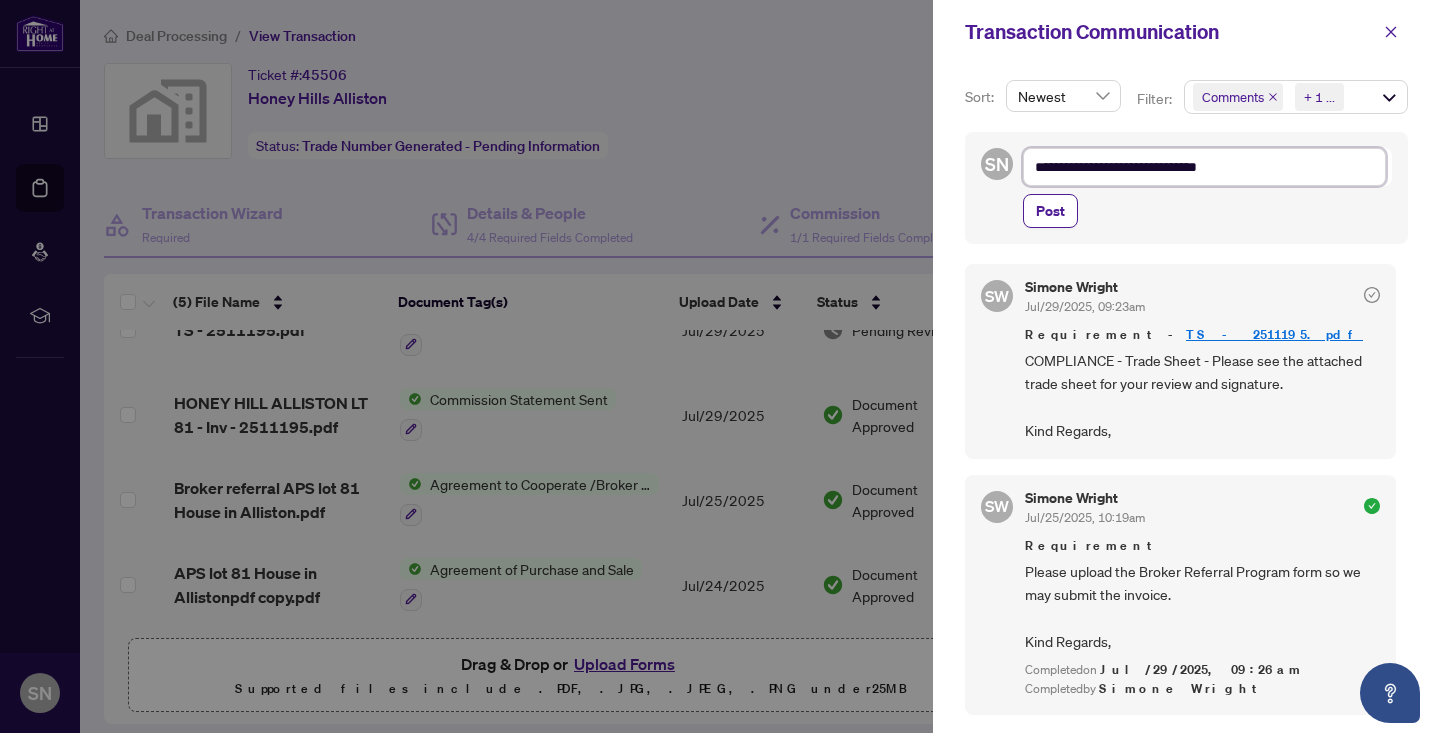 type on "**********" 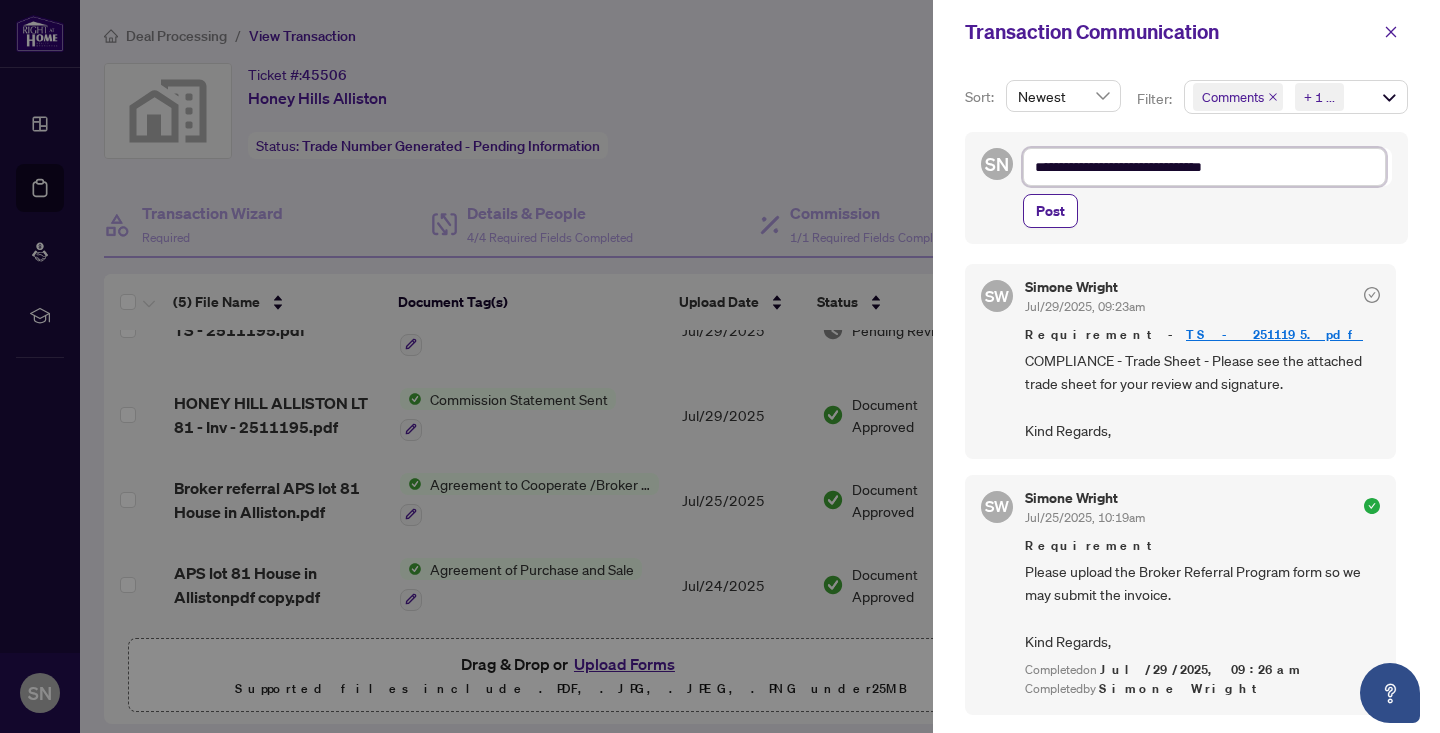 type on "**********" 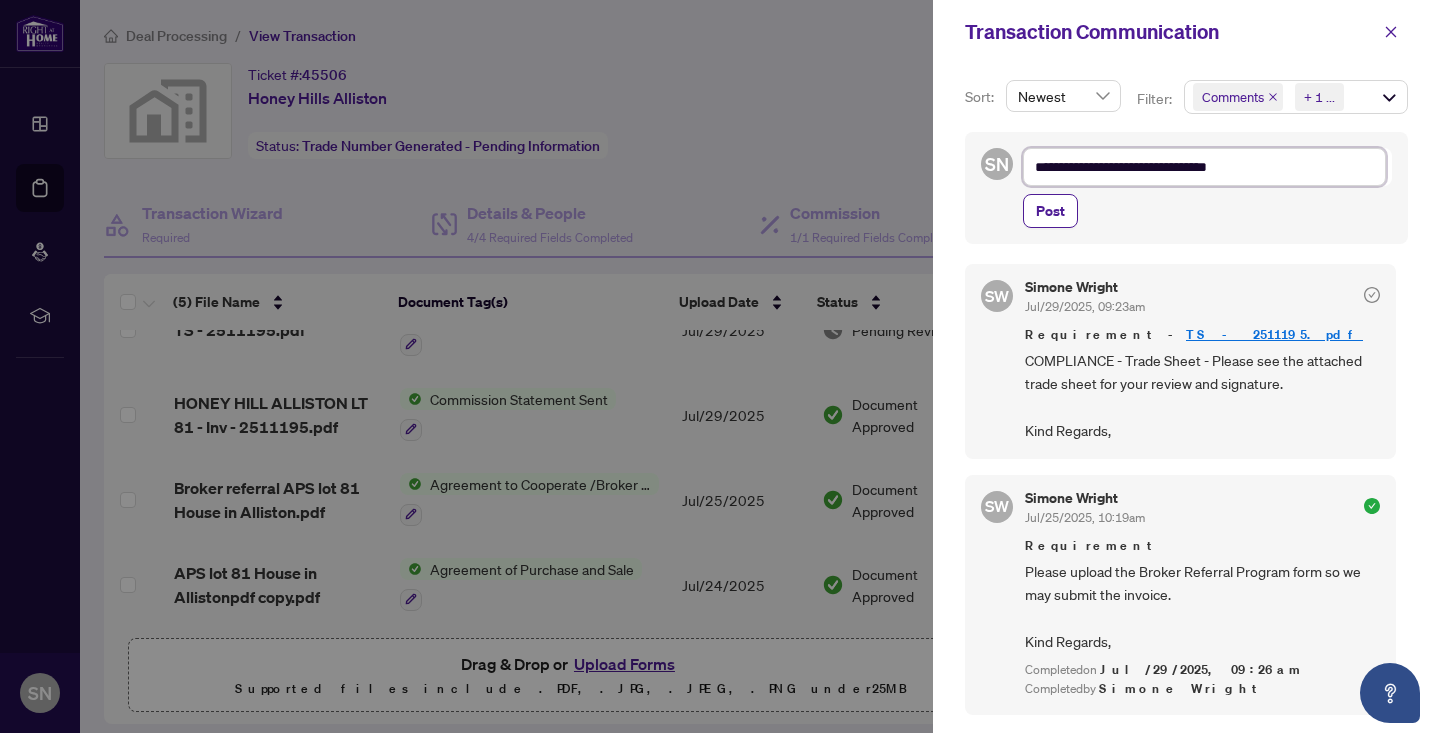 type on "**********" 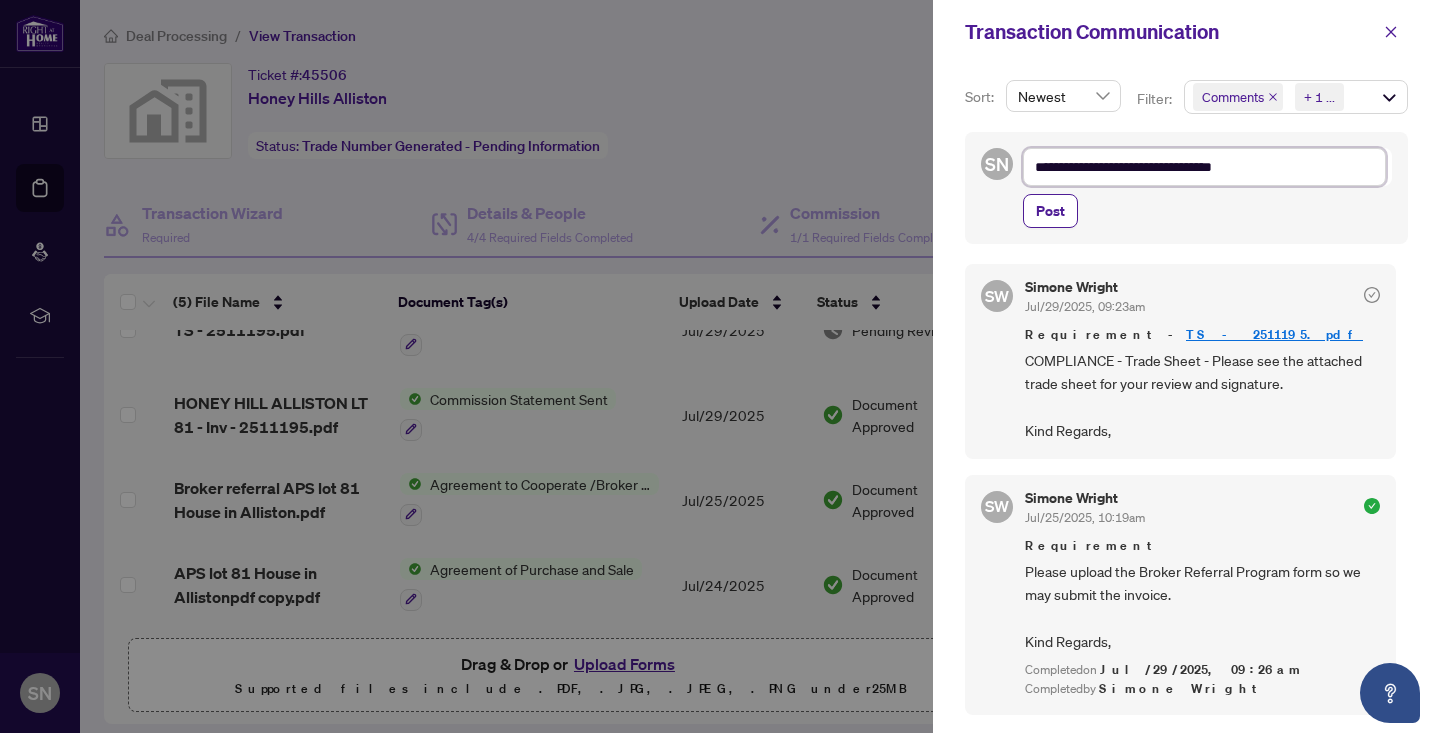 type on "**********" 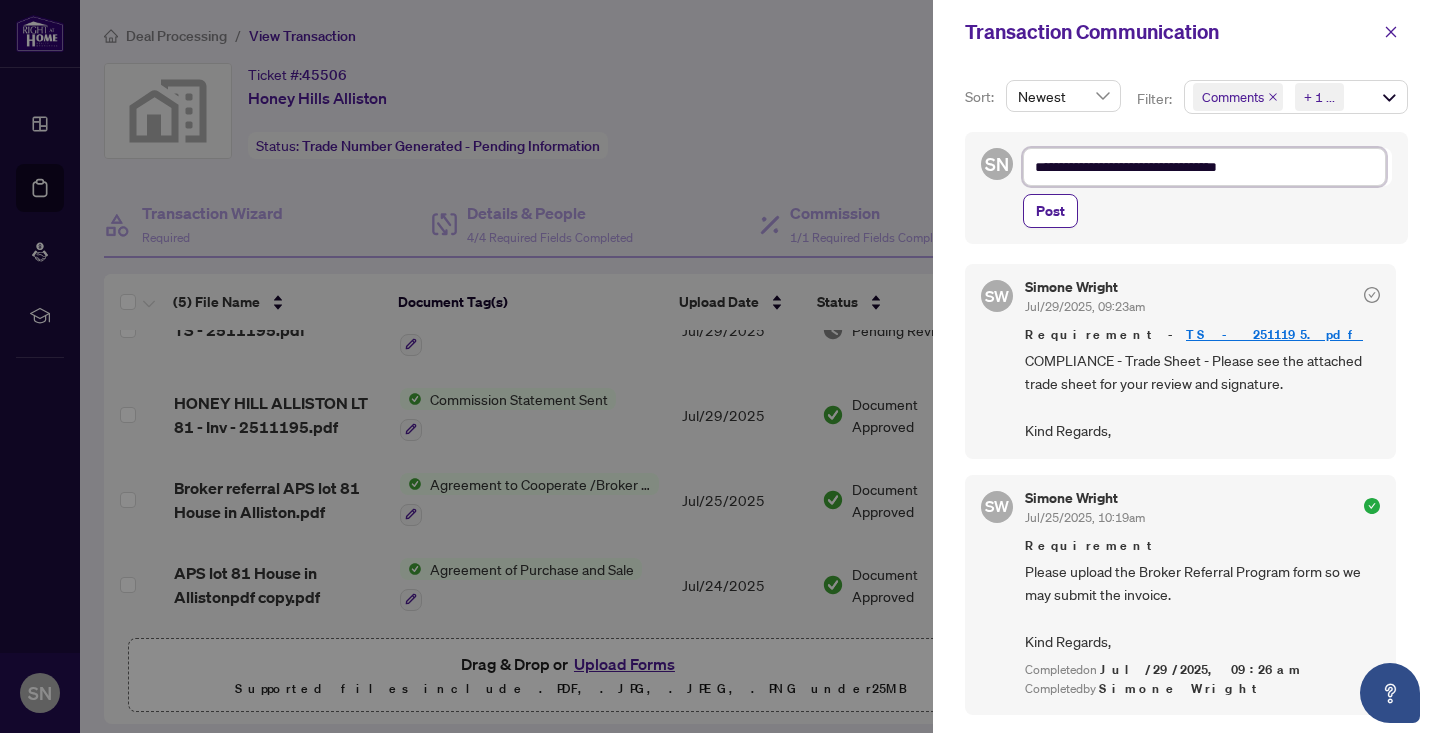 type on "**********" 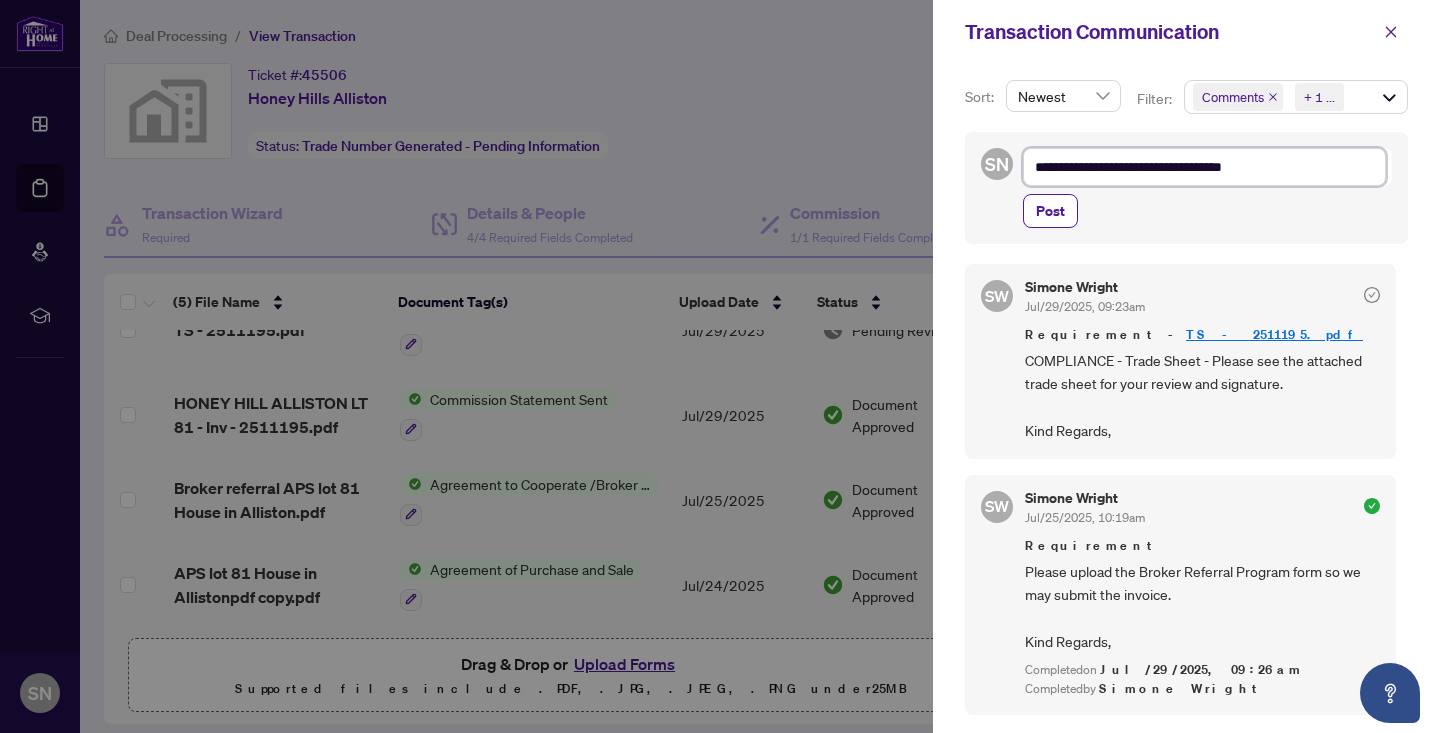 type on "**********" 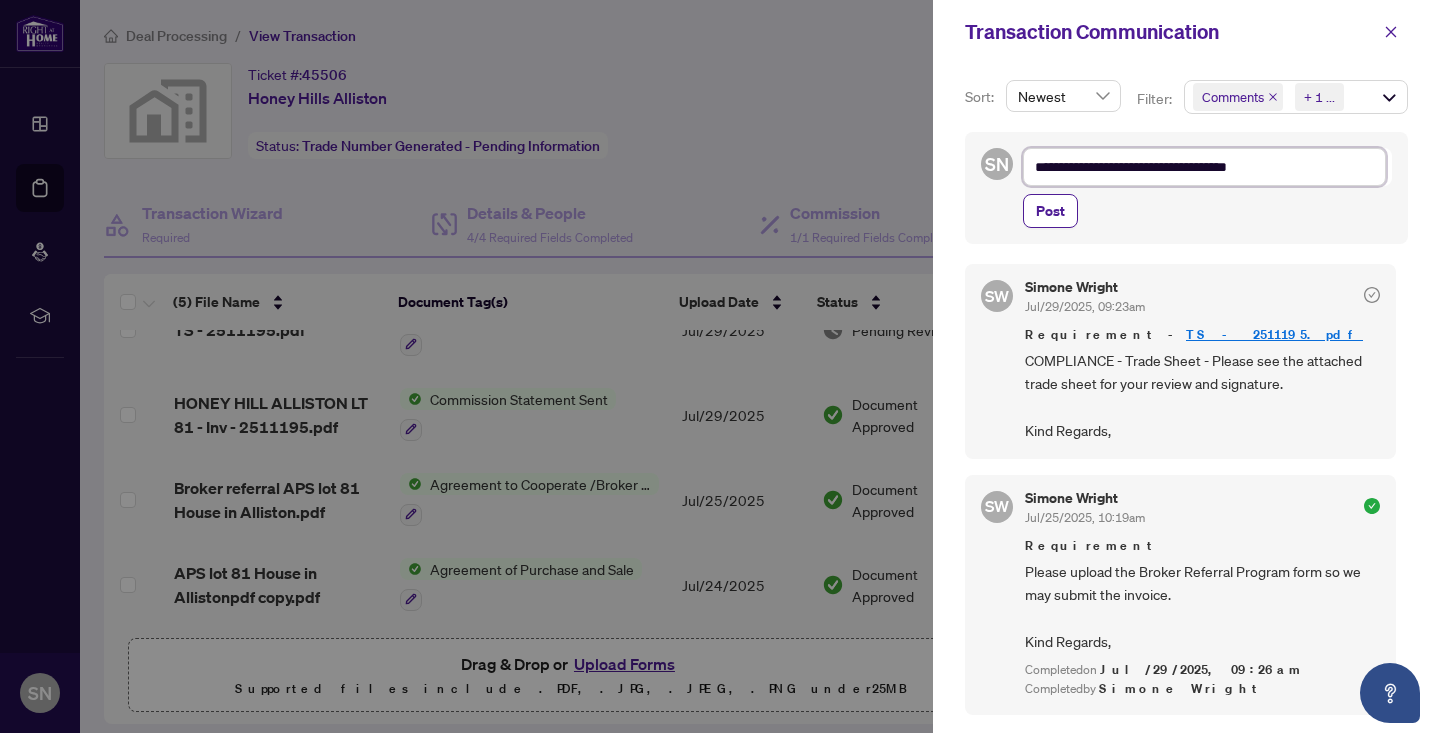type on "**********" 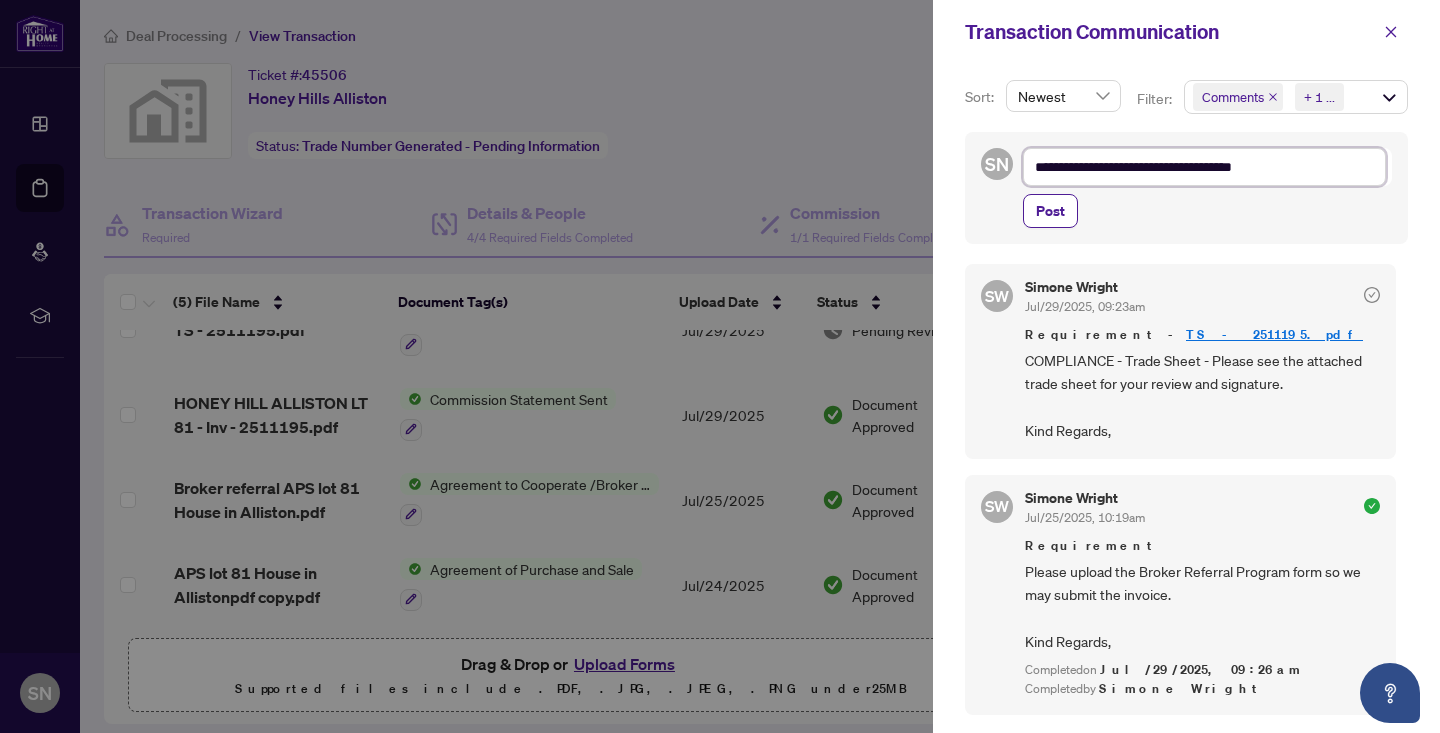 type on "**********" 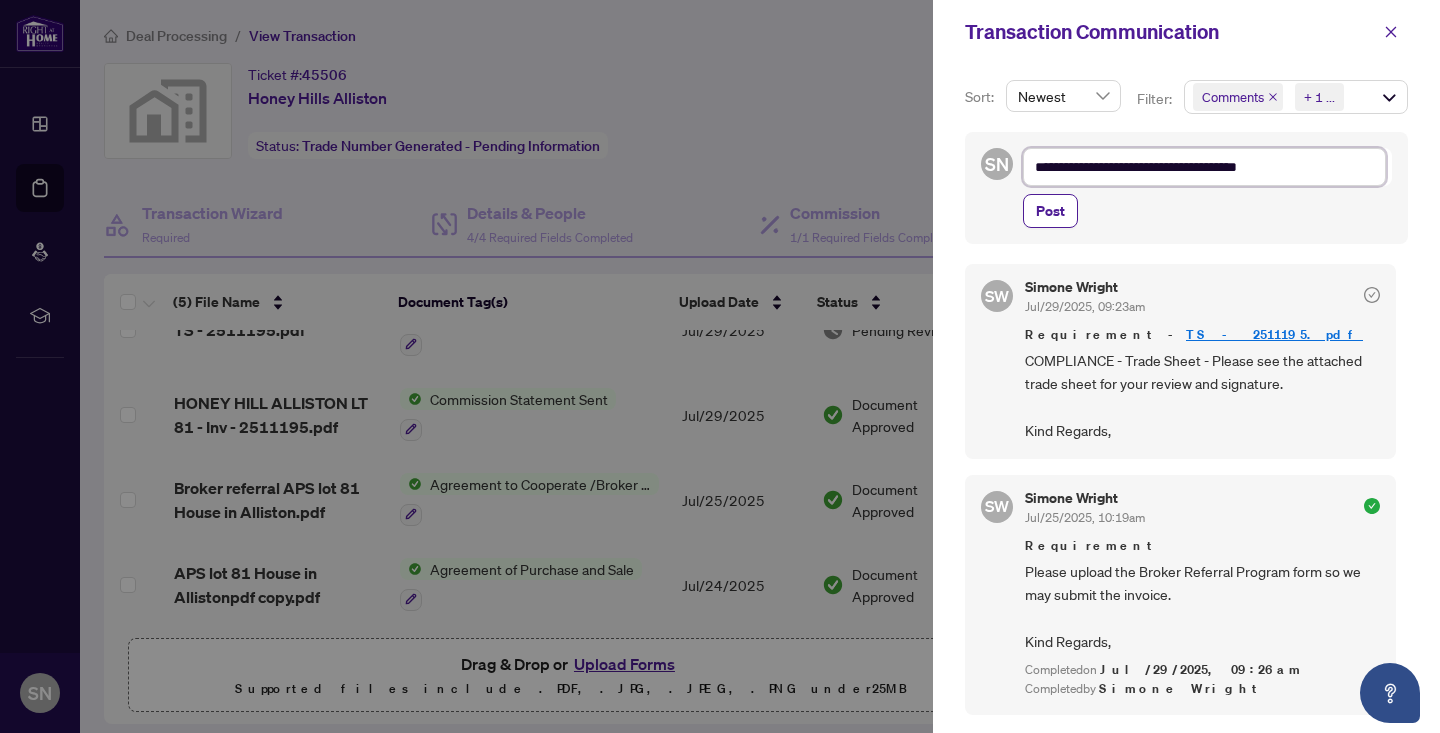 type on "**********" 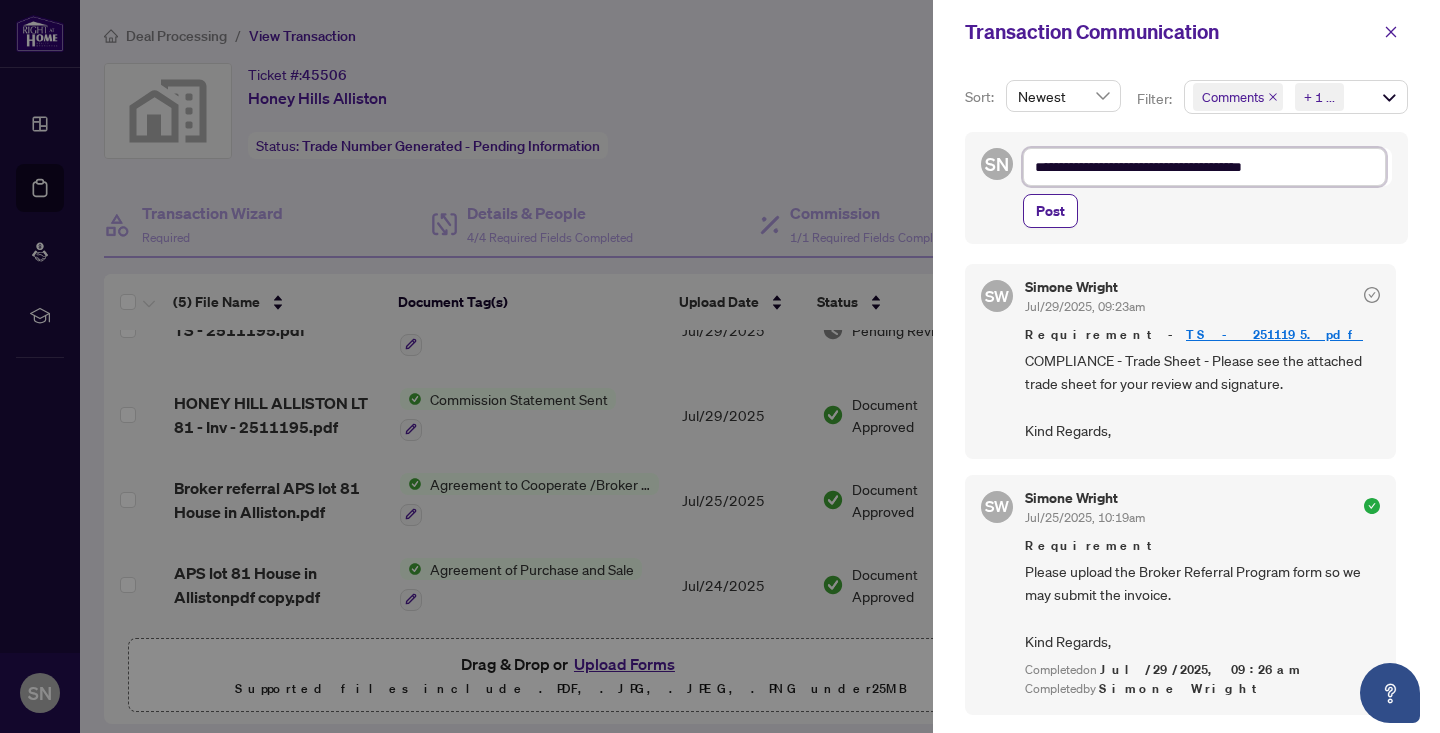 type on "**********" 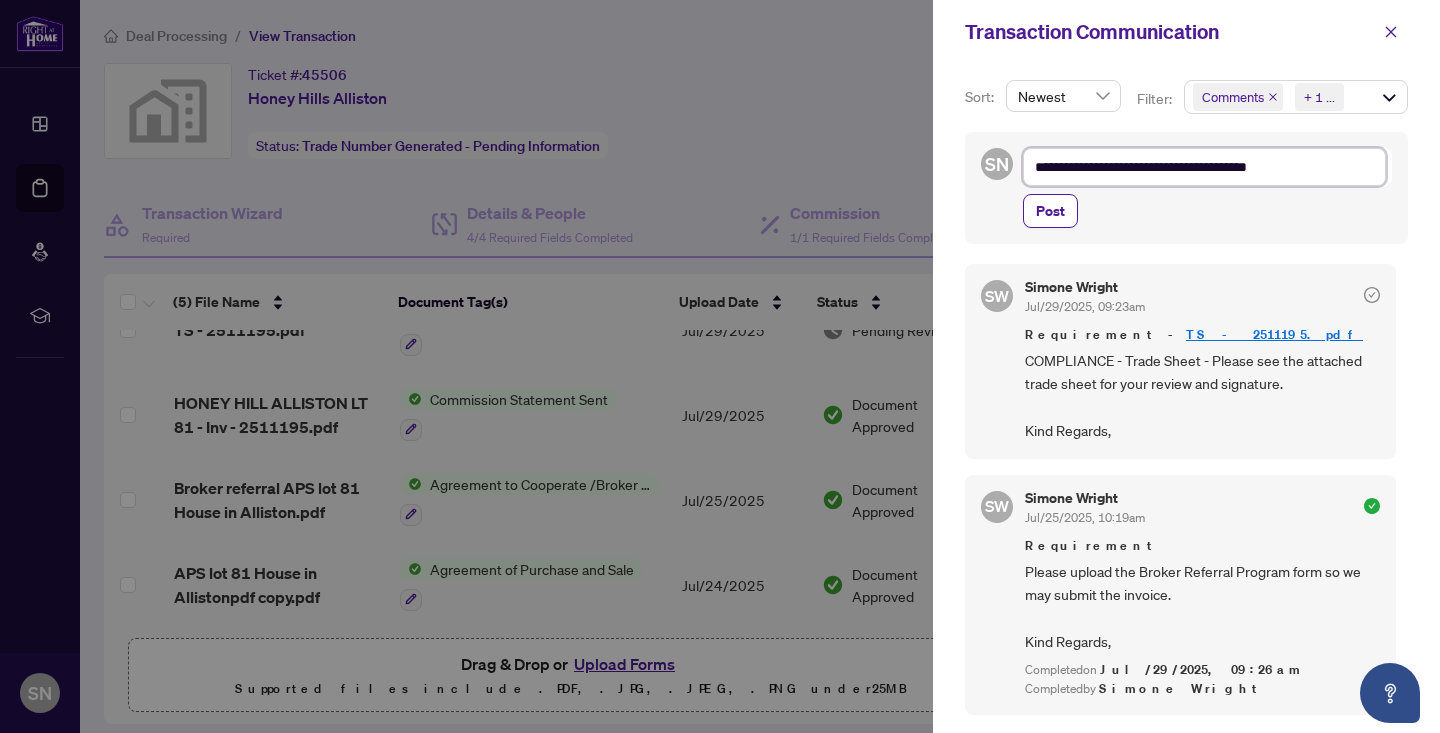 click on "**********" at bounding box center [1204, 167] 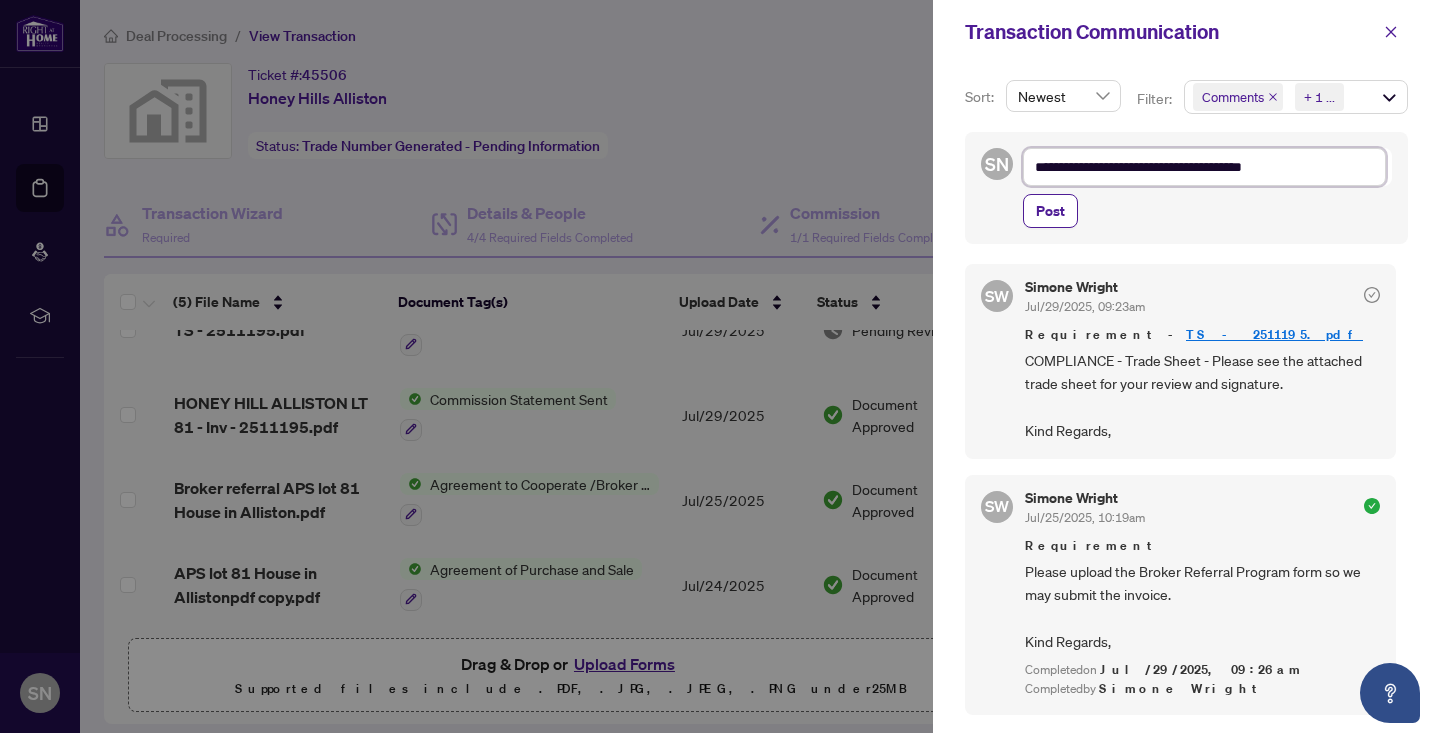 type on "**********" 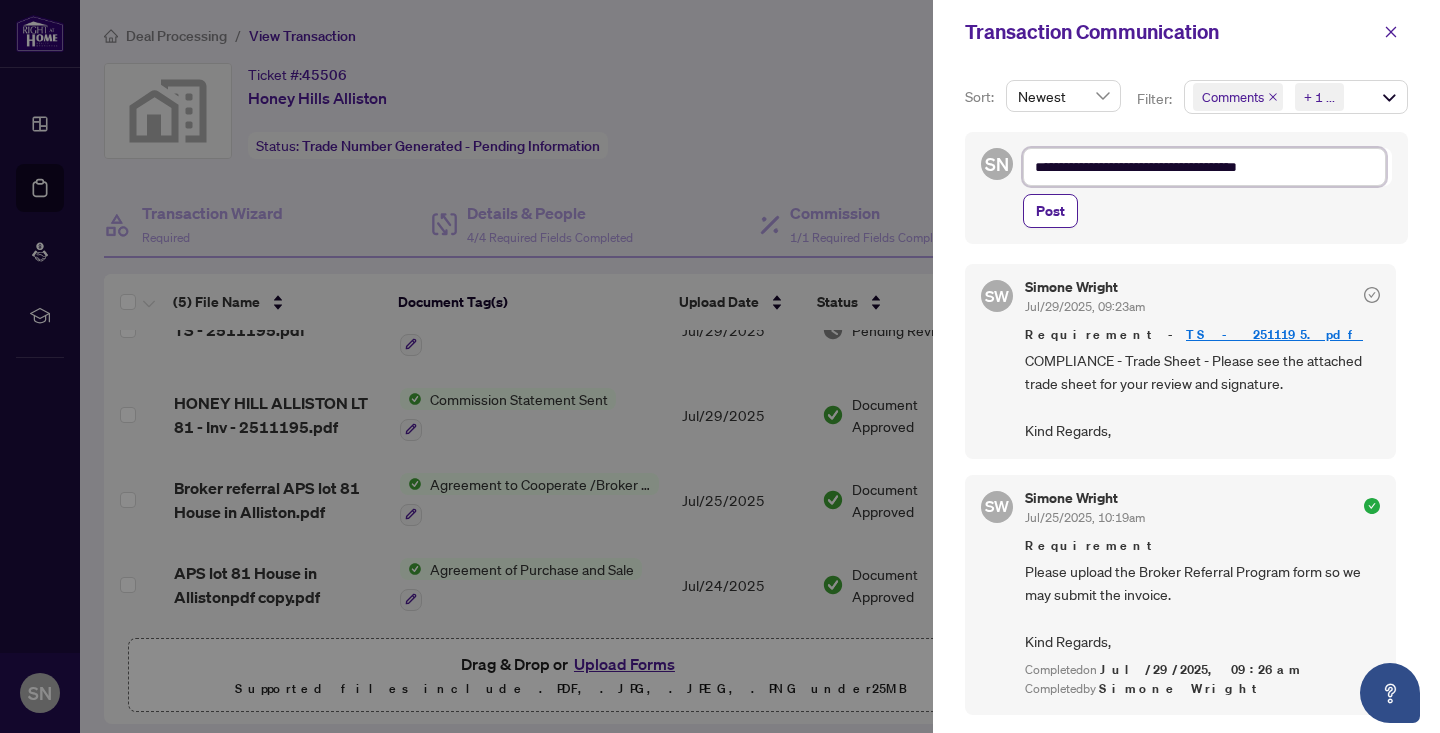 type on "**********" 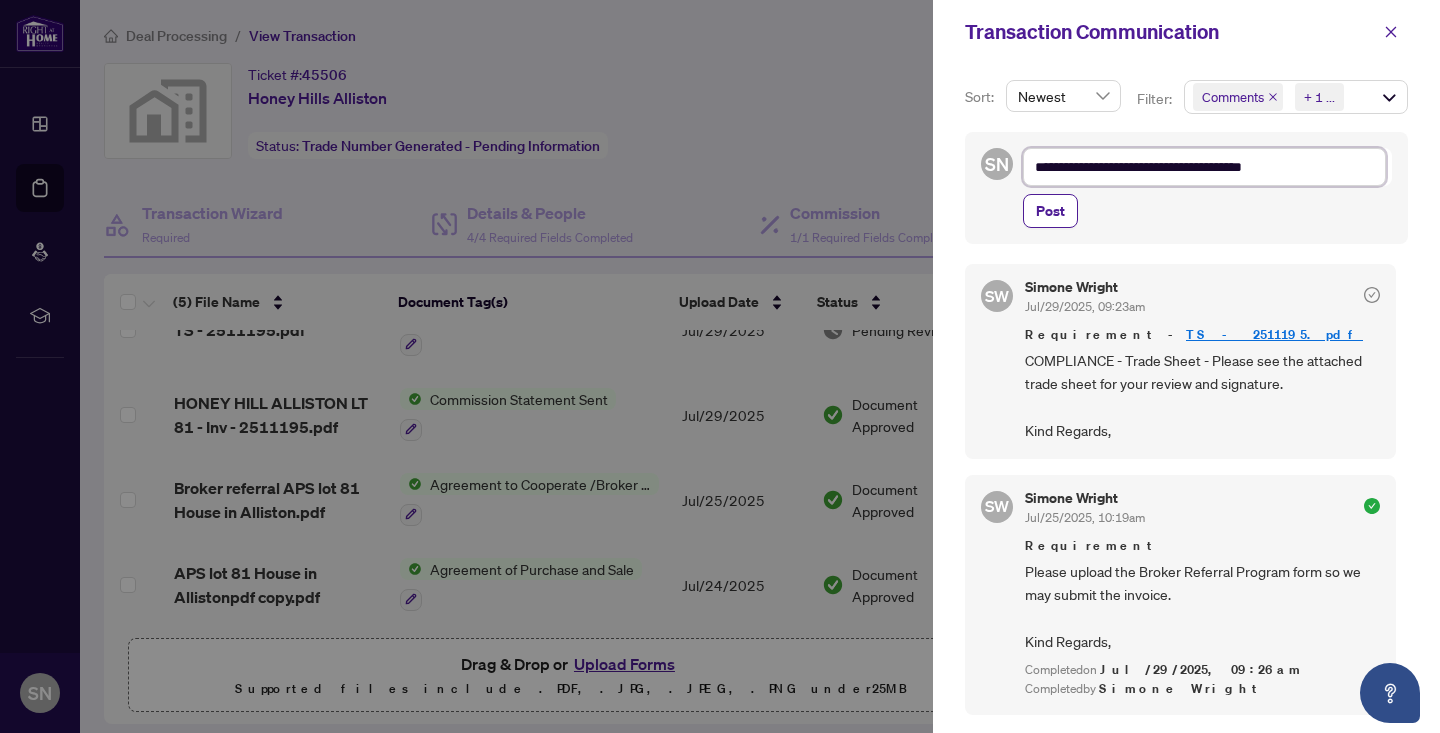 type on "**********" 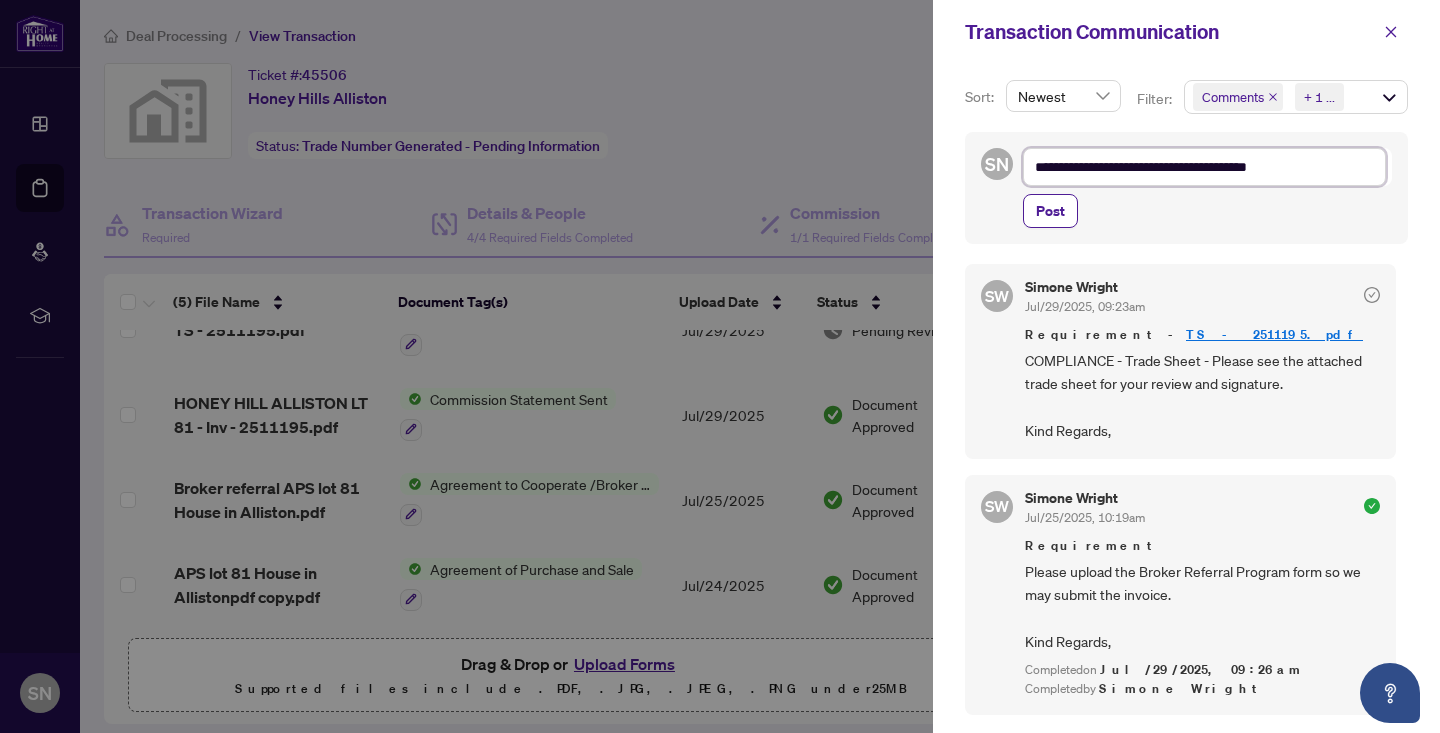 type on "**********" 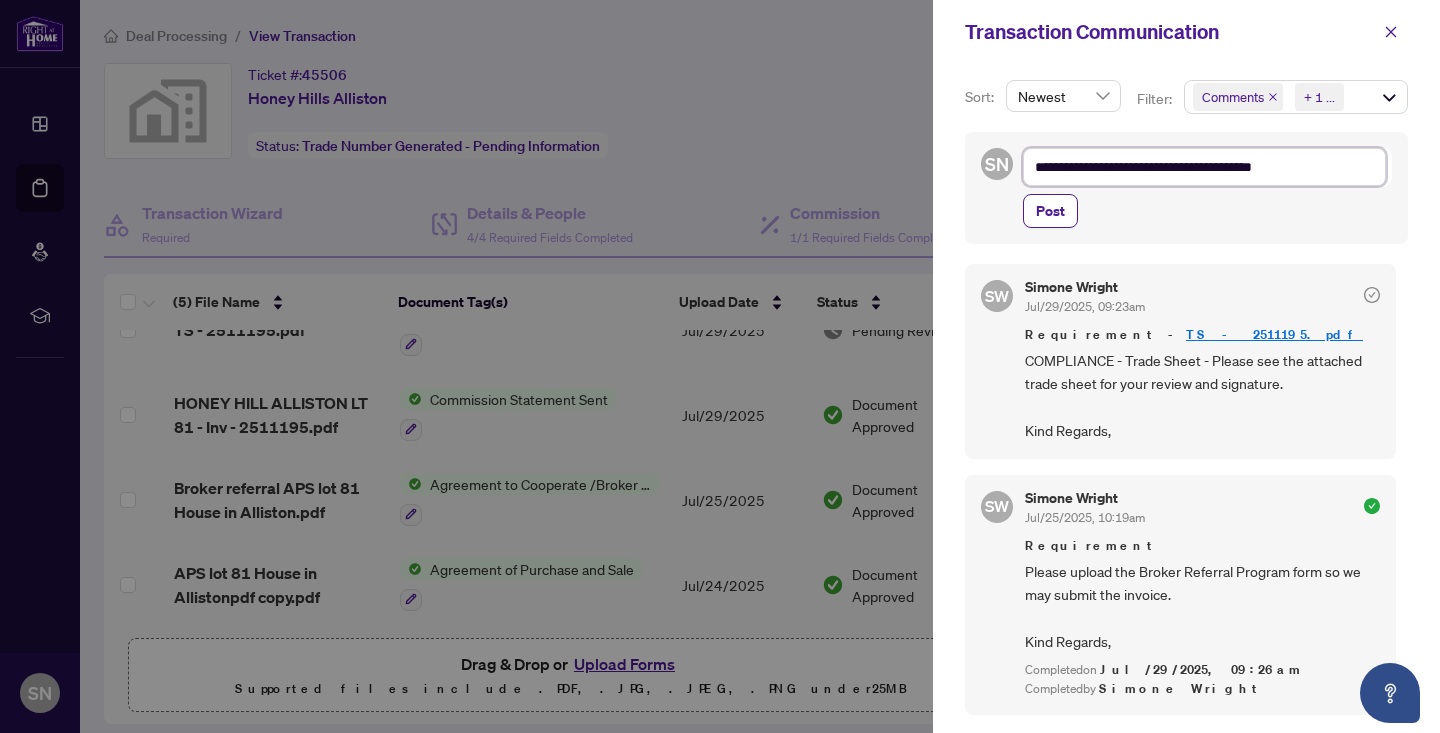 type on "**********" 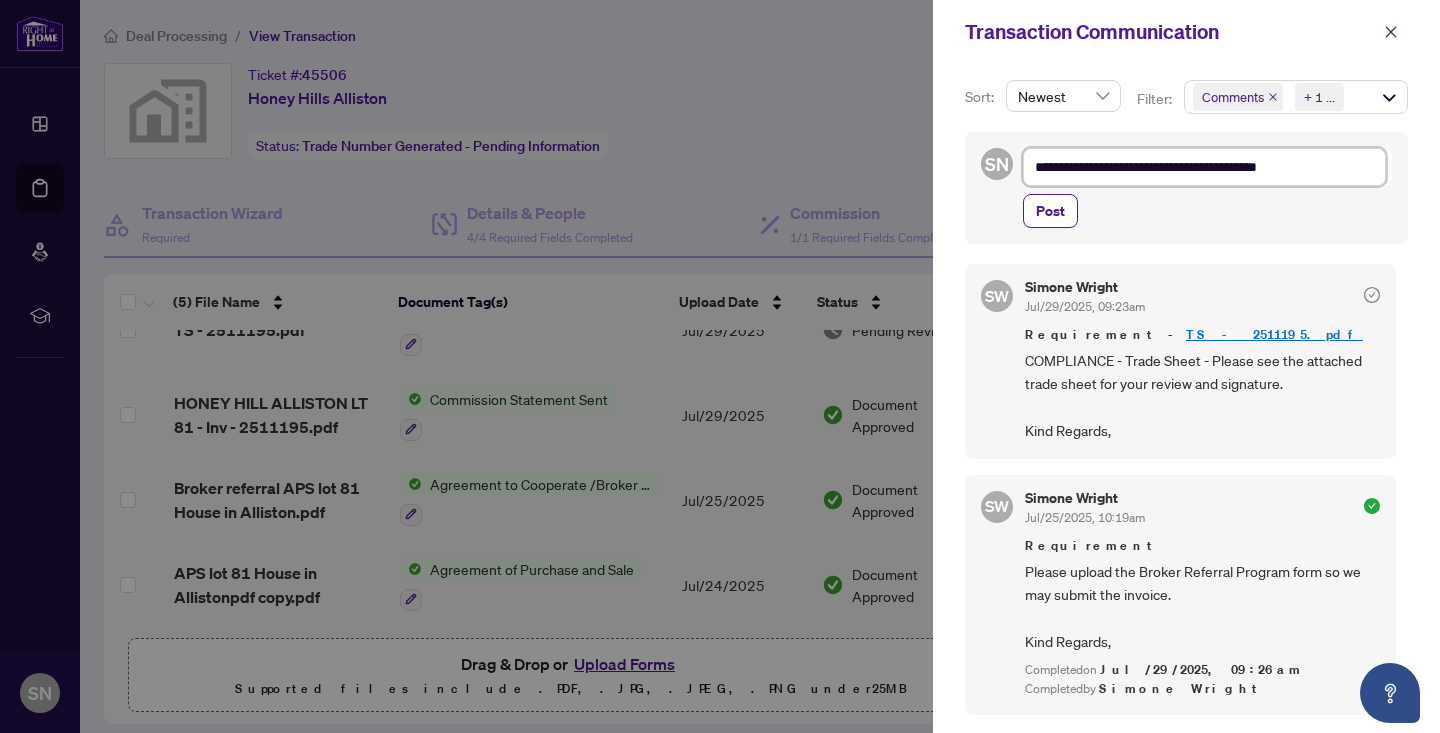type 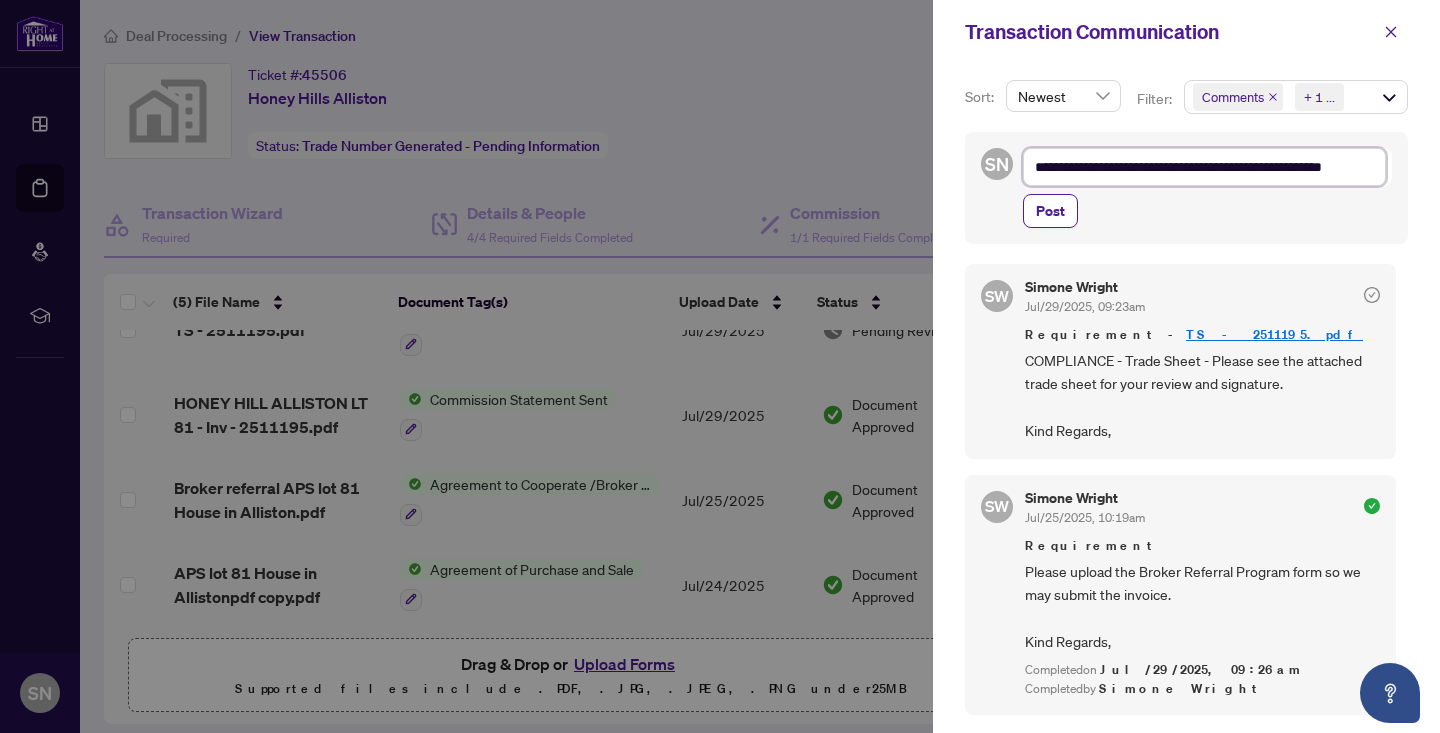 scroll, scrollTop: 26, scrollLeft: 0, axis: vertical 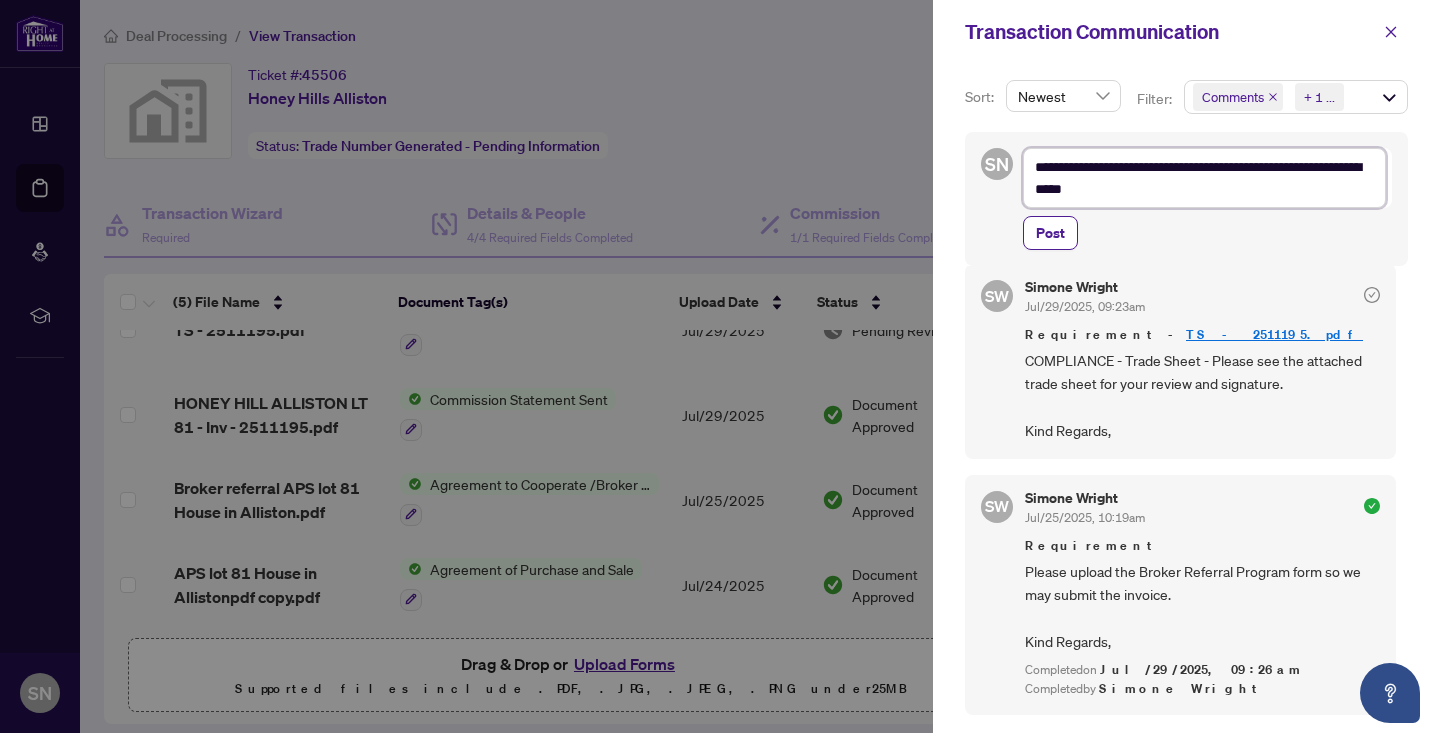 click on "**********" at bounding box center (1204, 178) 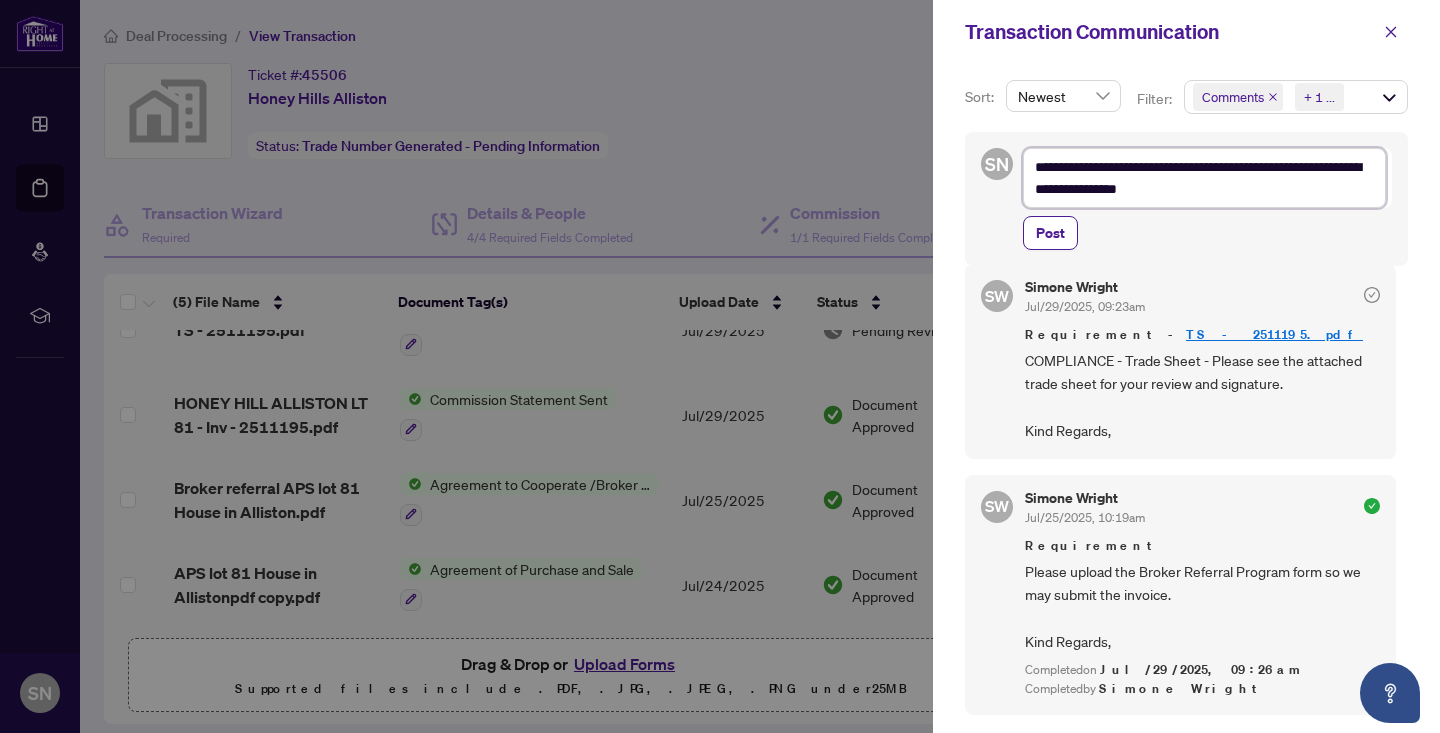 click on "**********" at bounding box center (1204, 178) 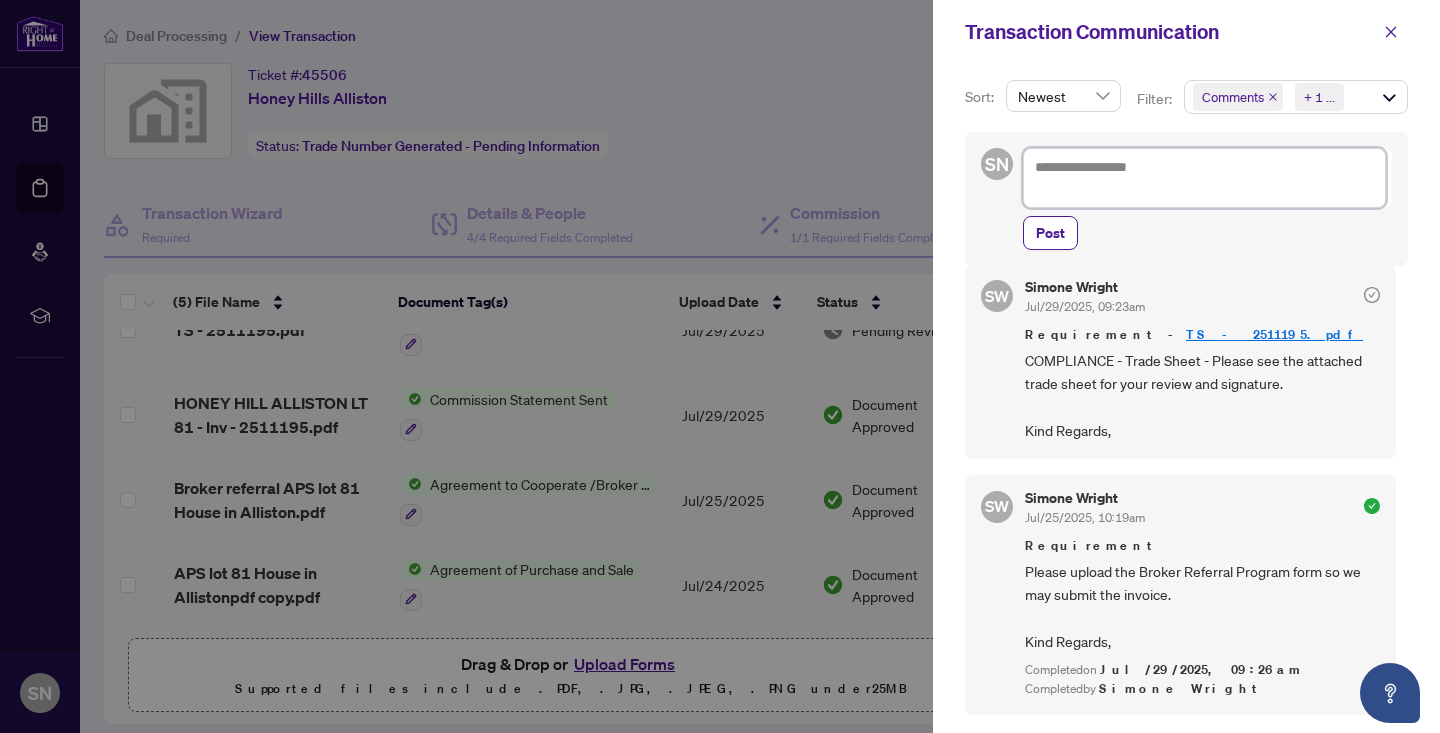 scroll, scrollTop: 4, scrollLeft: 0, axis: vertical 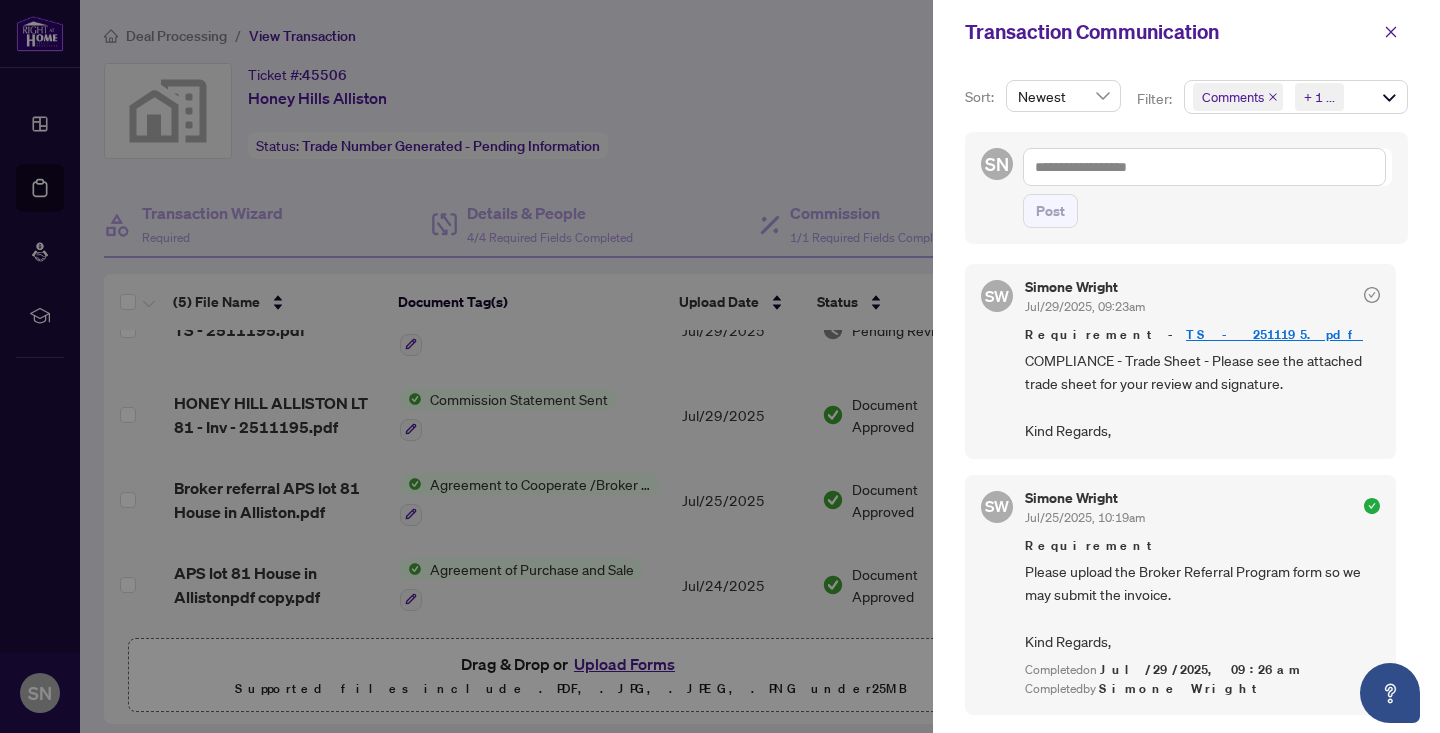click at bounding box center (720, 366) 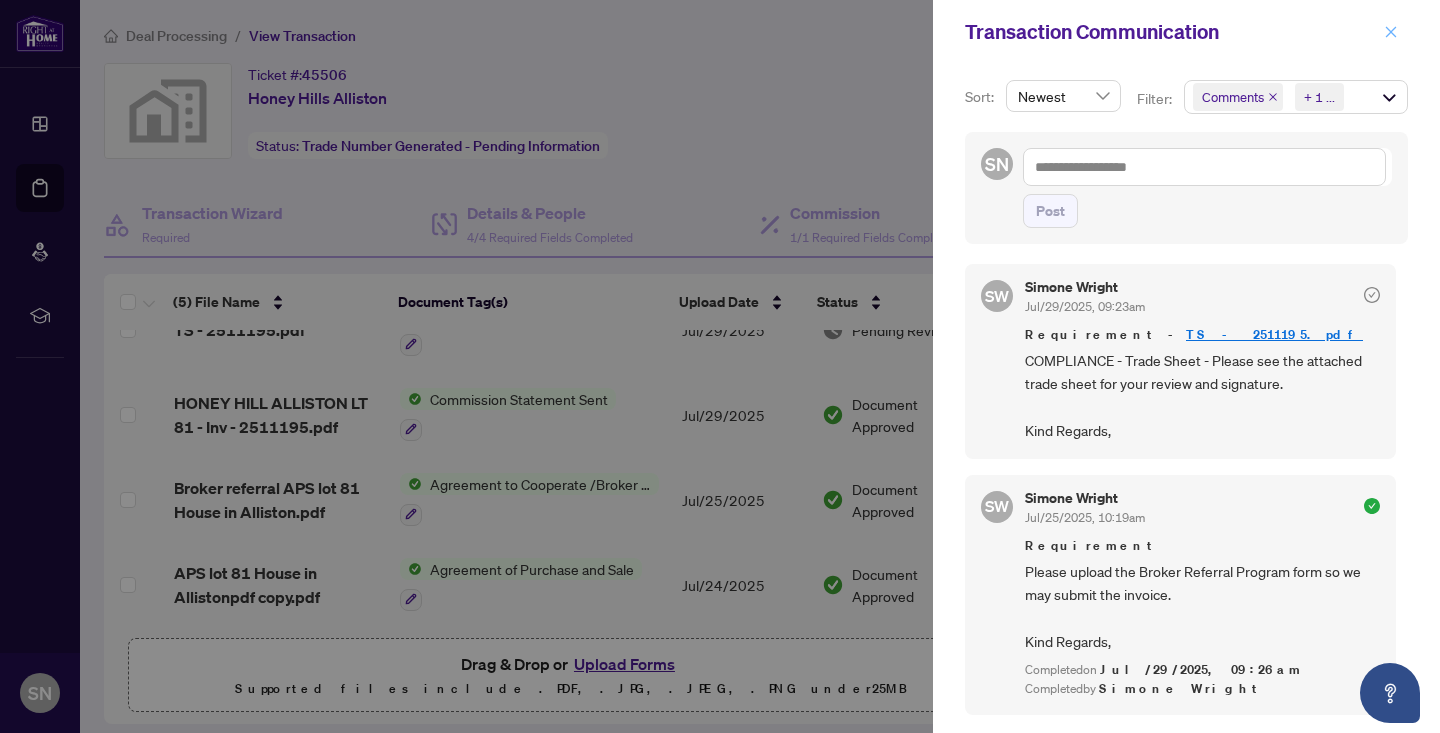 click at bounding box center [1391, 32] 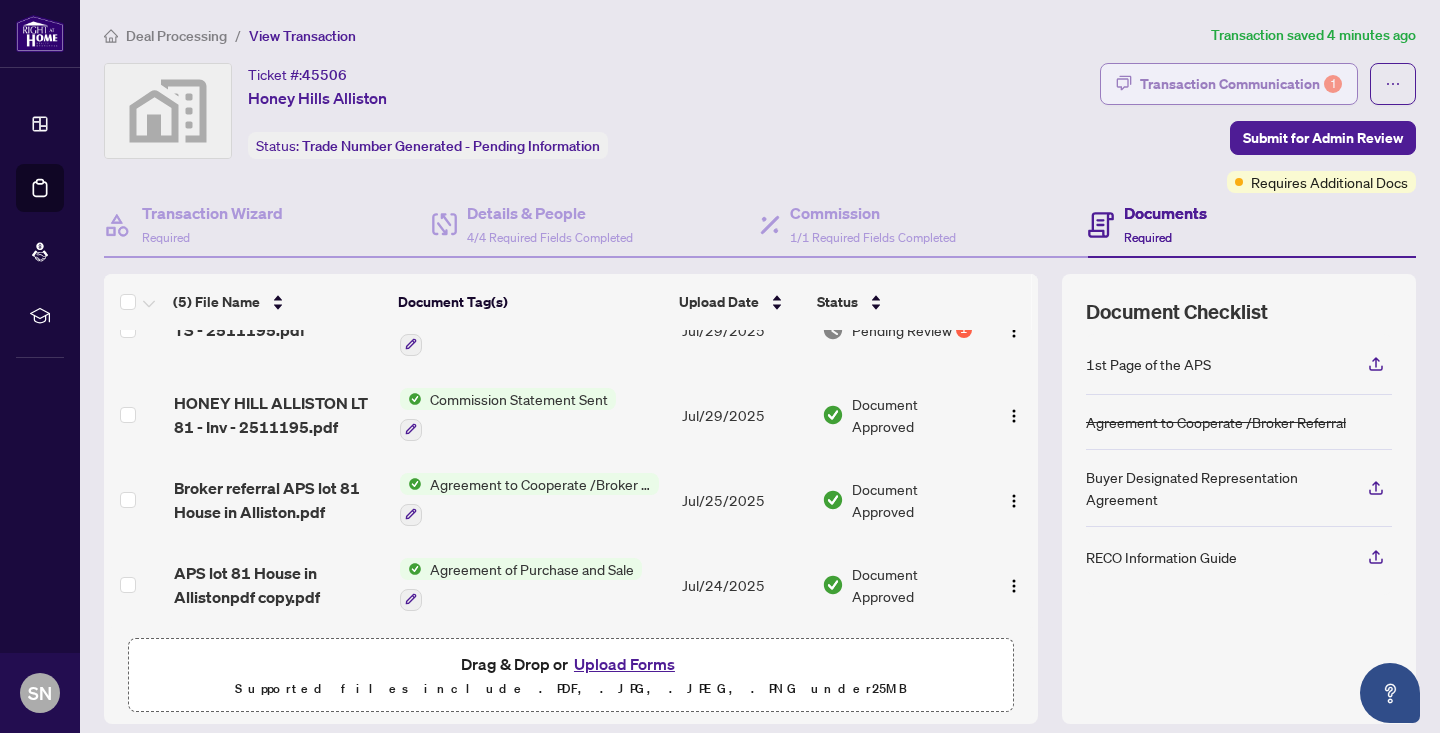 click on "Transaction Communication 1" at bounding box center (1241, 84) 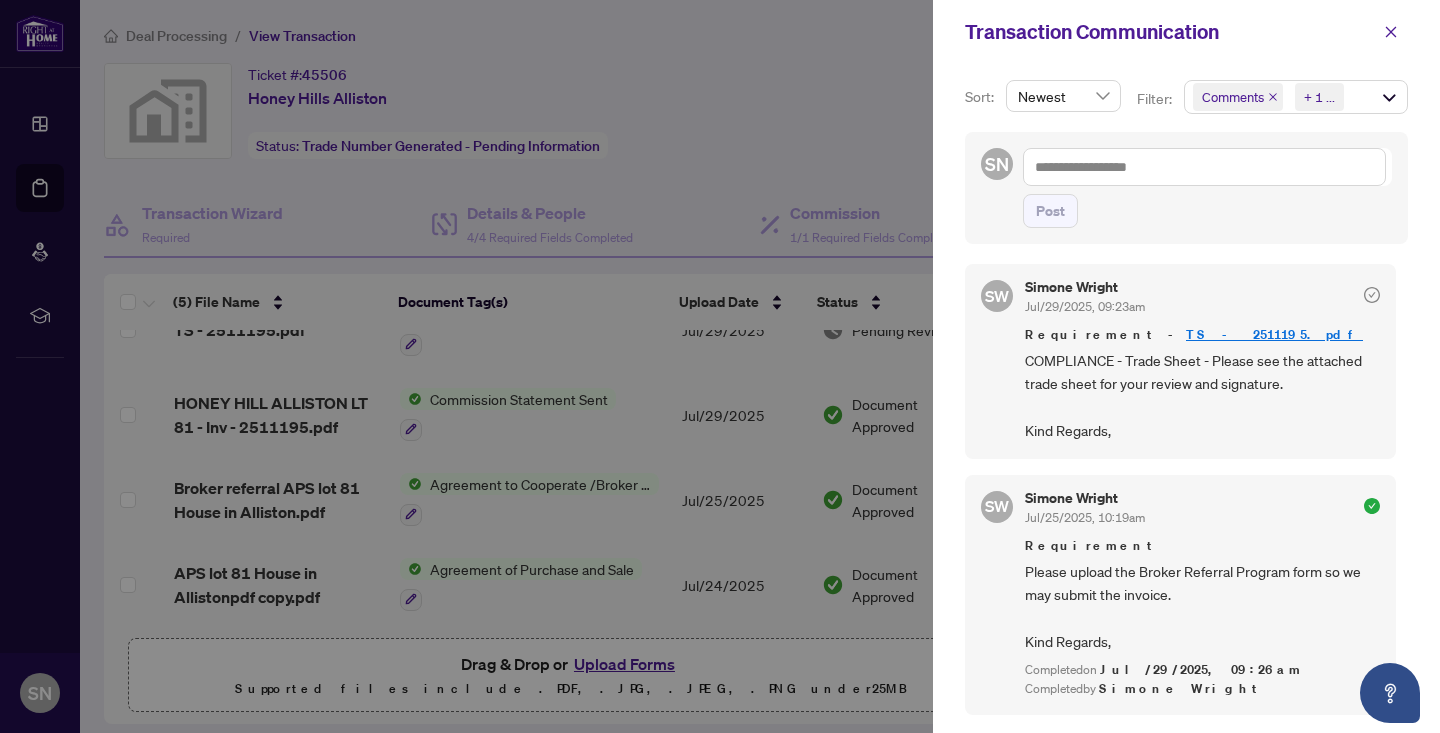 click on "Post" at bounding box center (1207, 188) 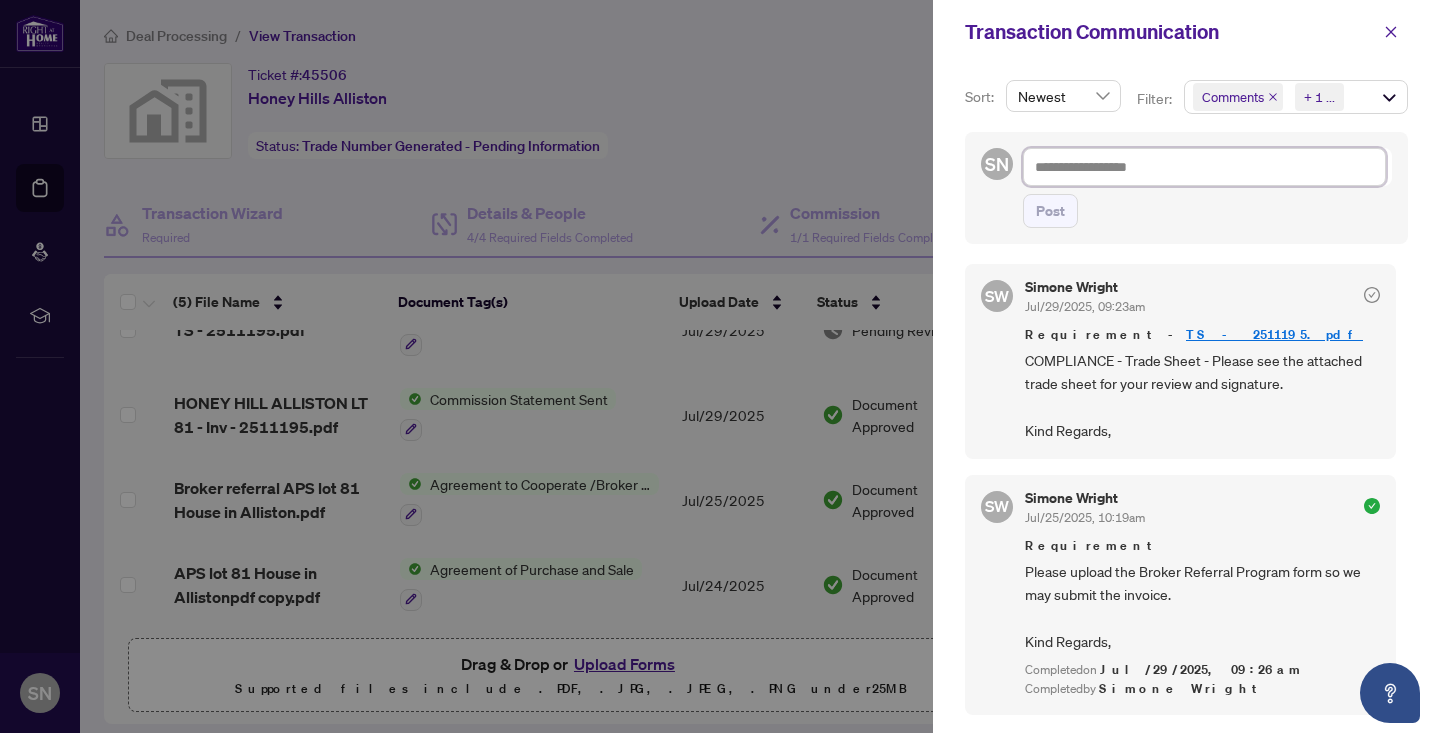click at bounding box center [1204, 167] 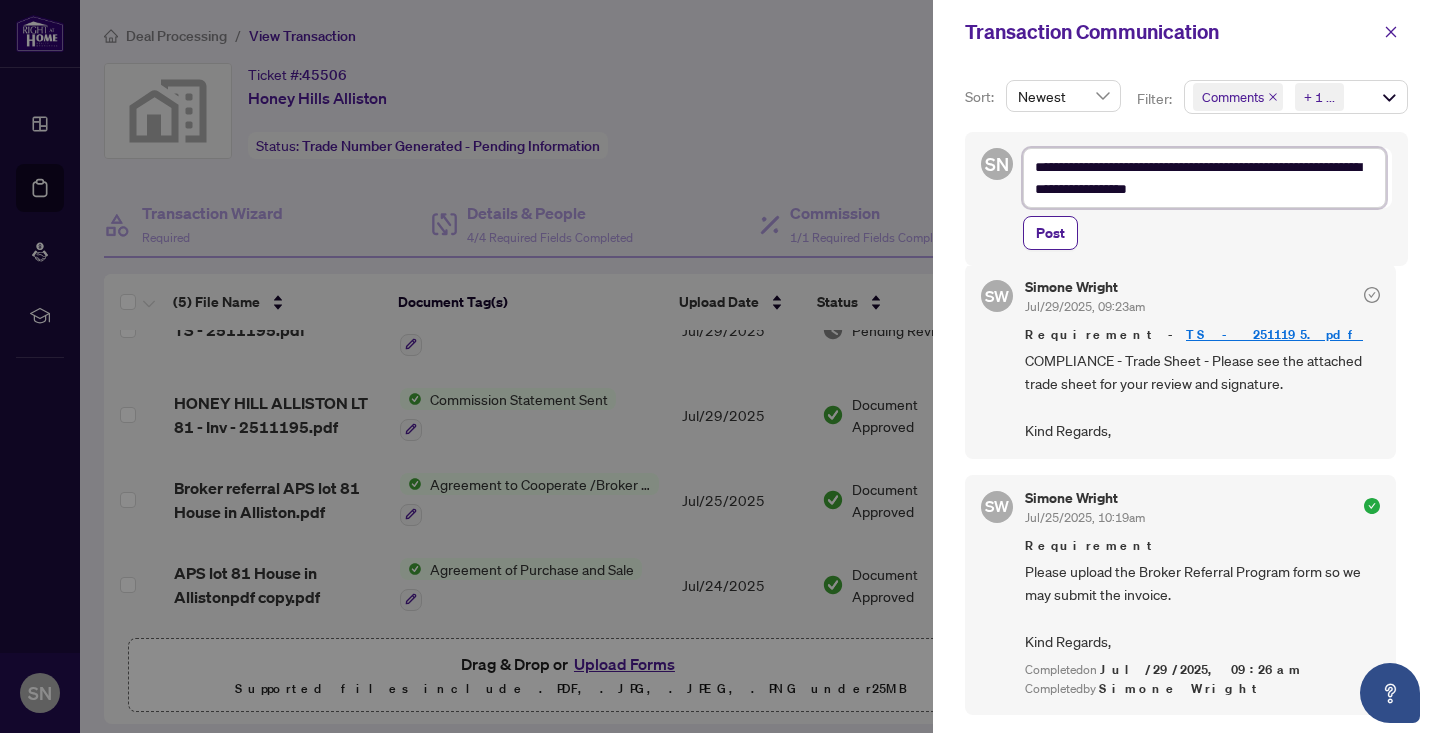 scroll, scrollTop: 48, scrollLeft: 0, axis: vertical 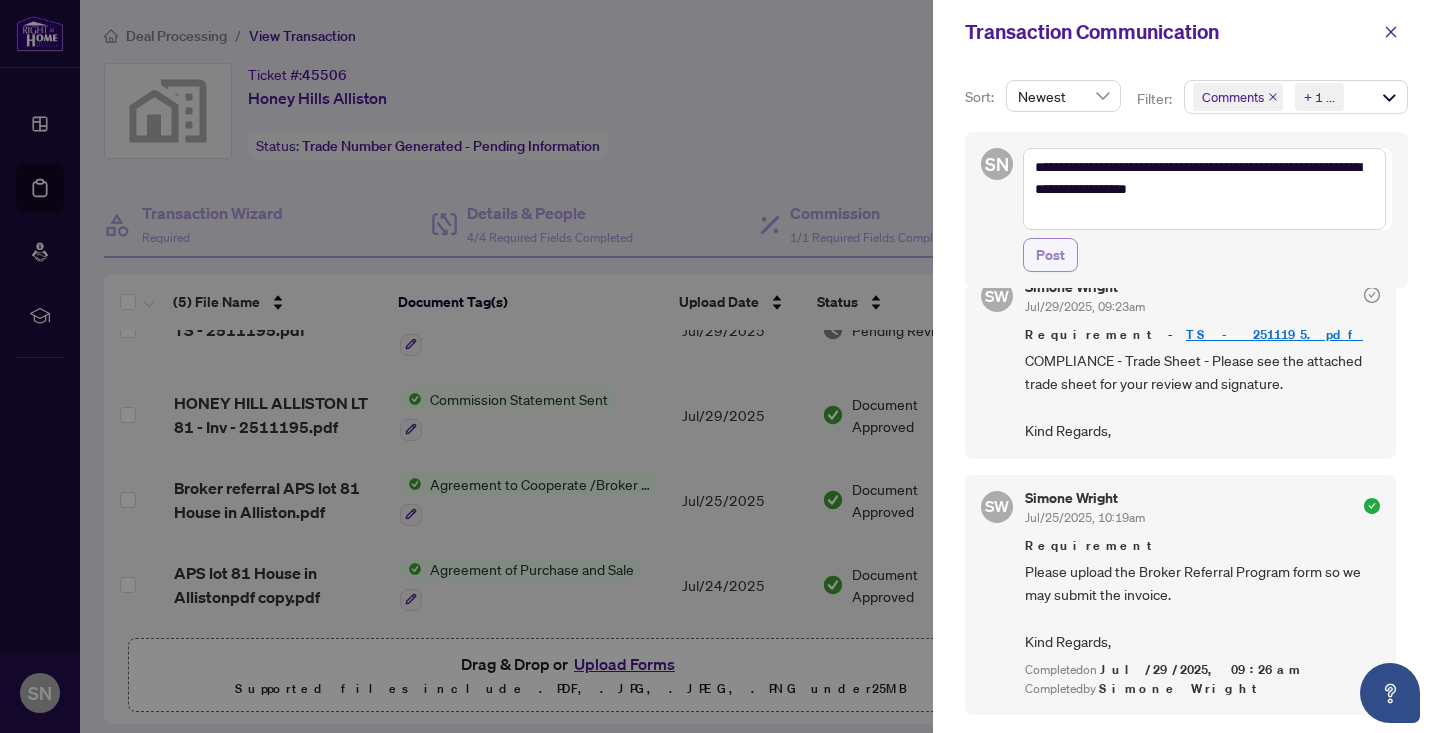 click on "Post" at bounding box center (1050, 255) 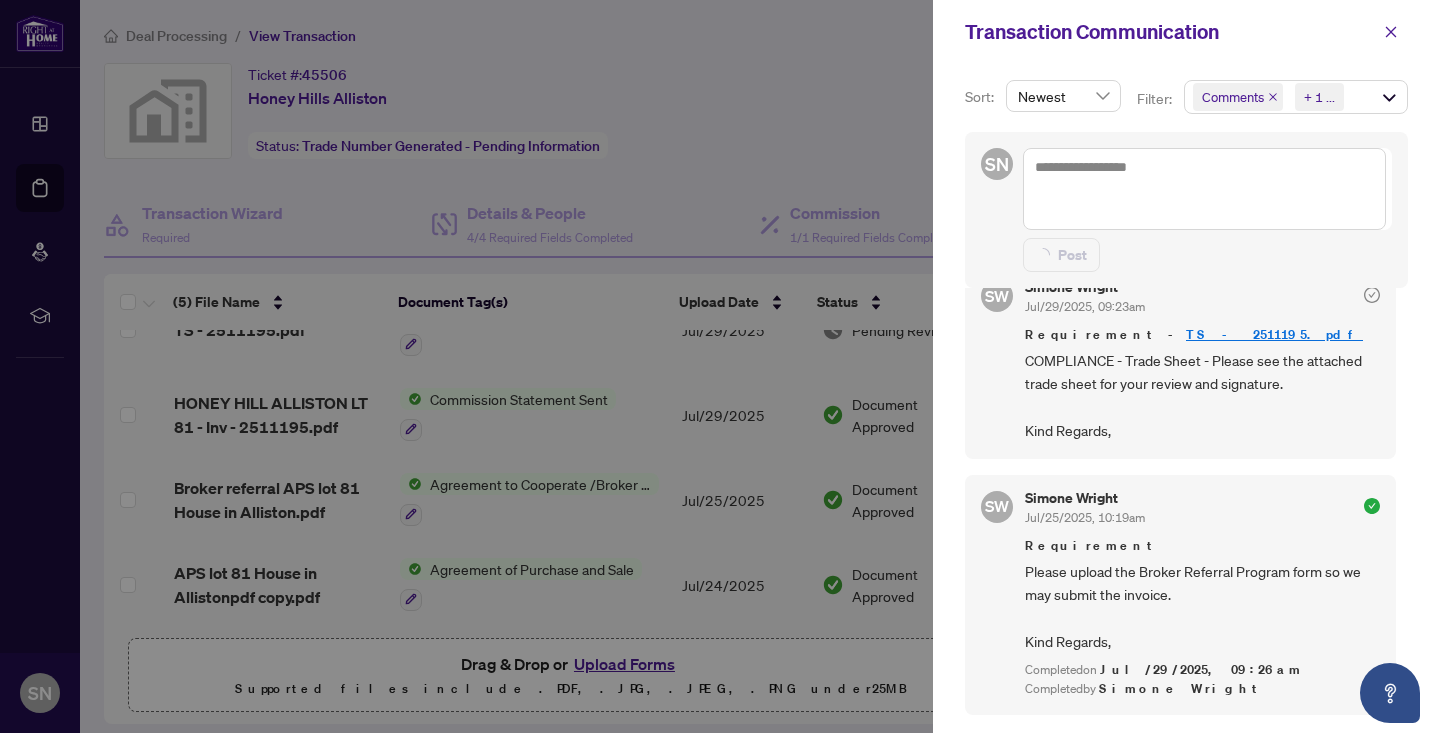 scroll, scrollTop: 4, scrollLeft: 0, axis: vertical 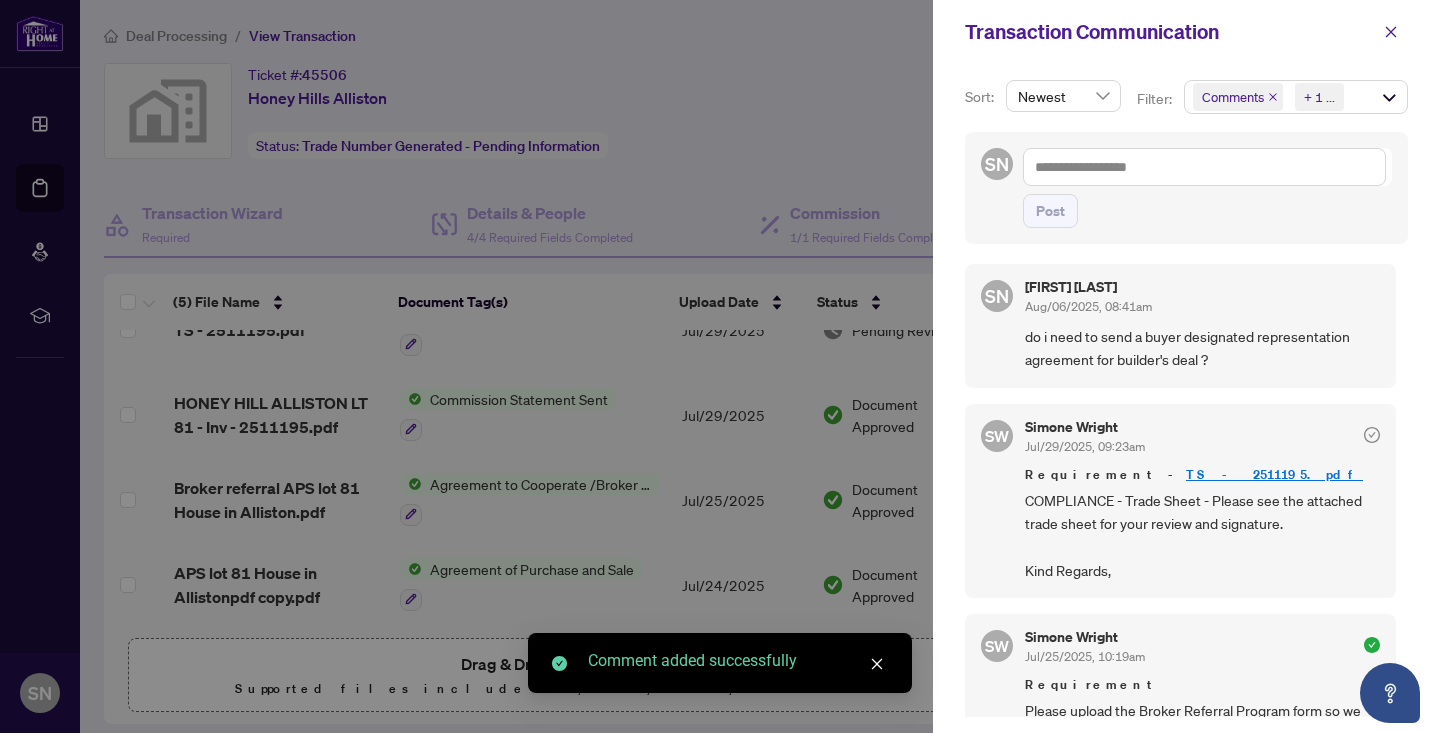 click at bounding box center (720, 366) 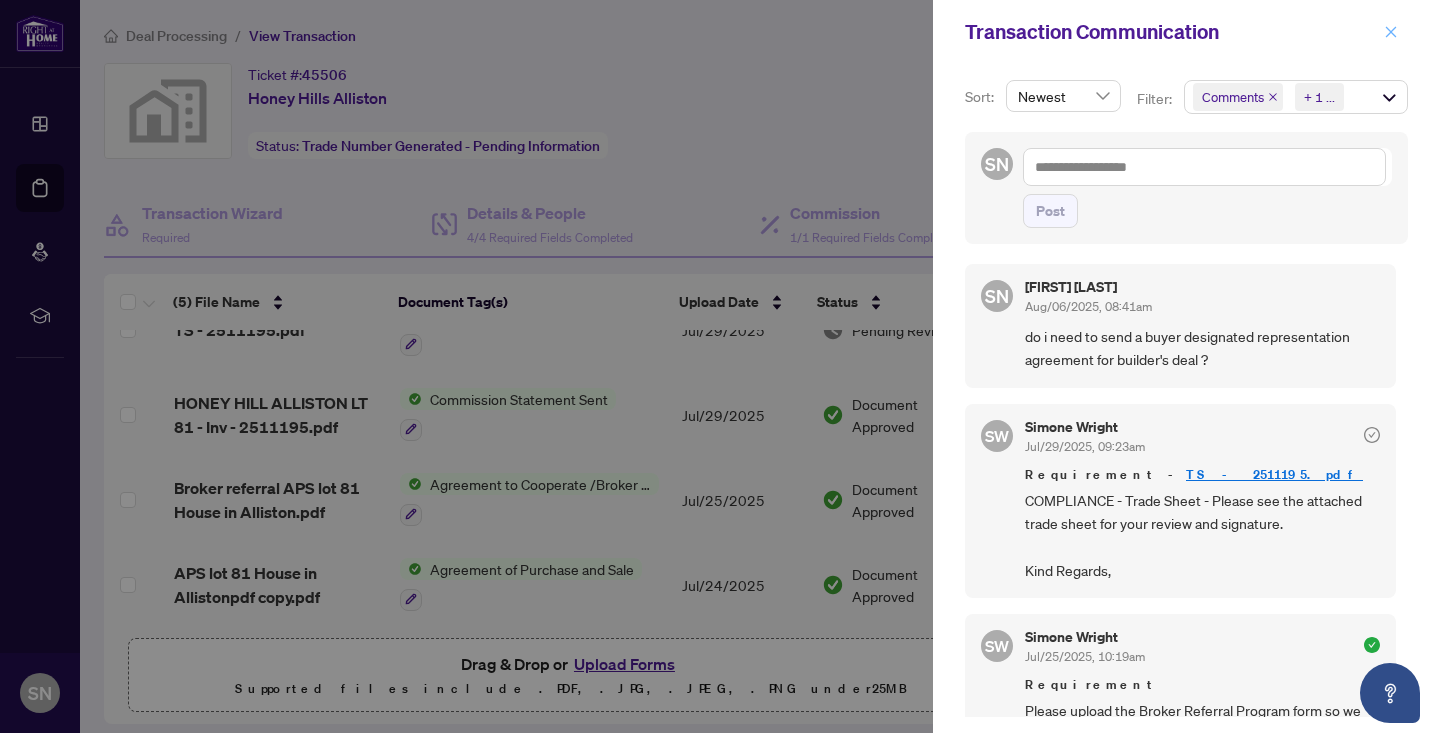 click at bounding box center [1391, 32] 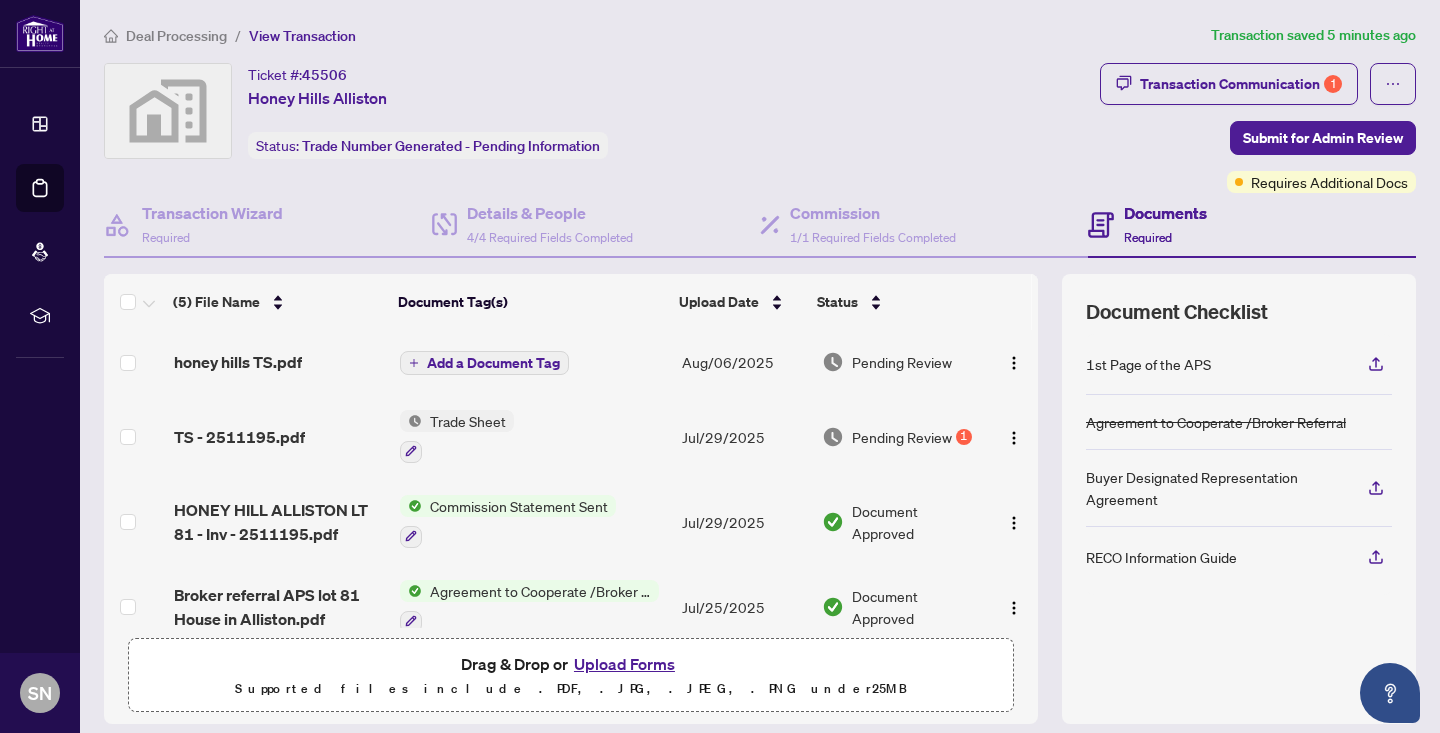 scroll, scrollTop: 109, scrollLeft: 0, axis: vertical 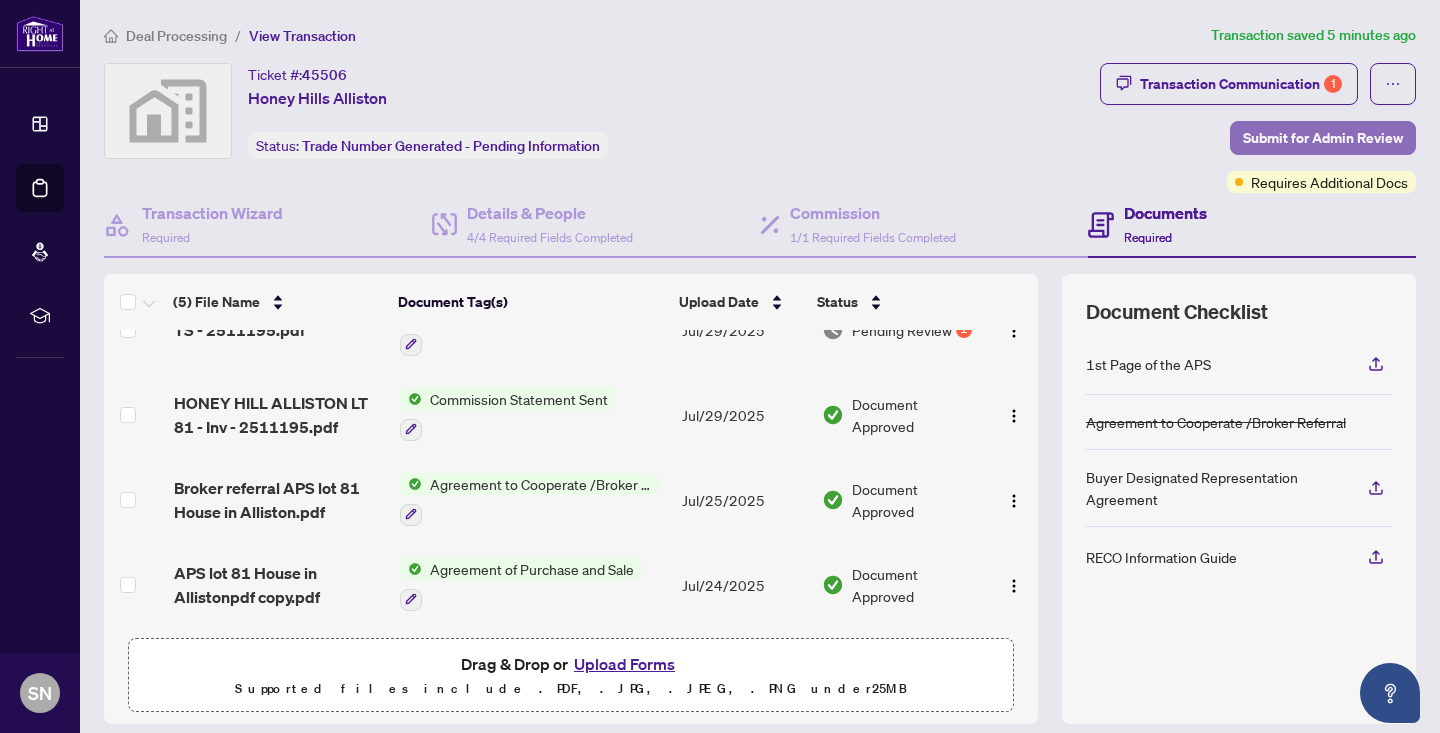 click on "Submit for Admin Review" at bounding box center [1323, 138] 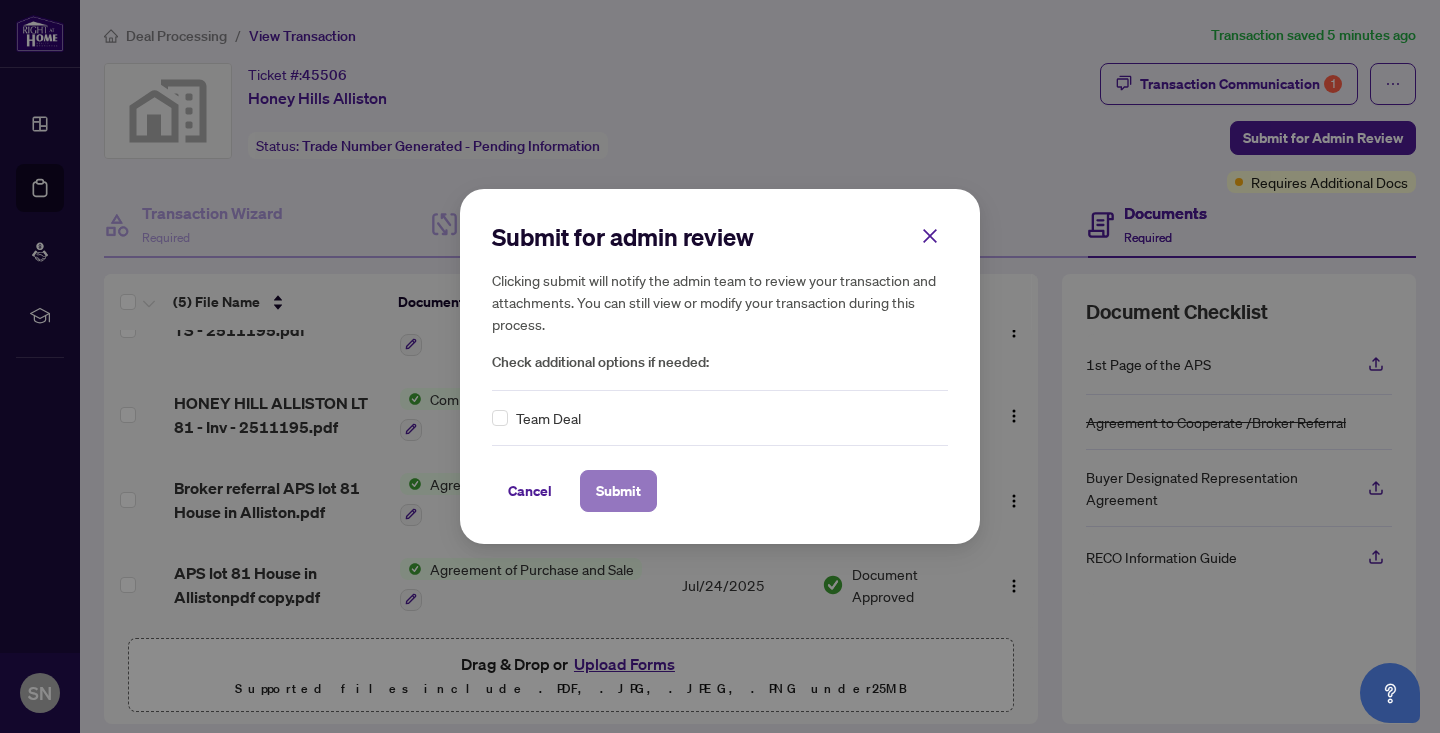 click on "Submit" at bounding box center [618, 491] 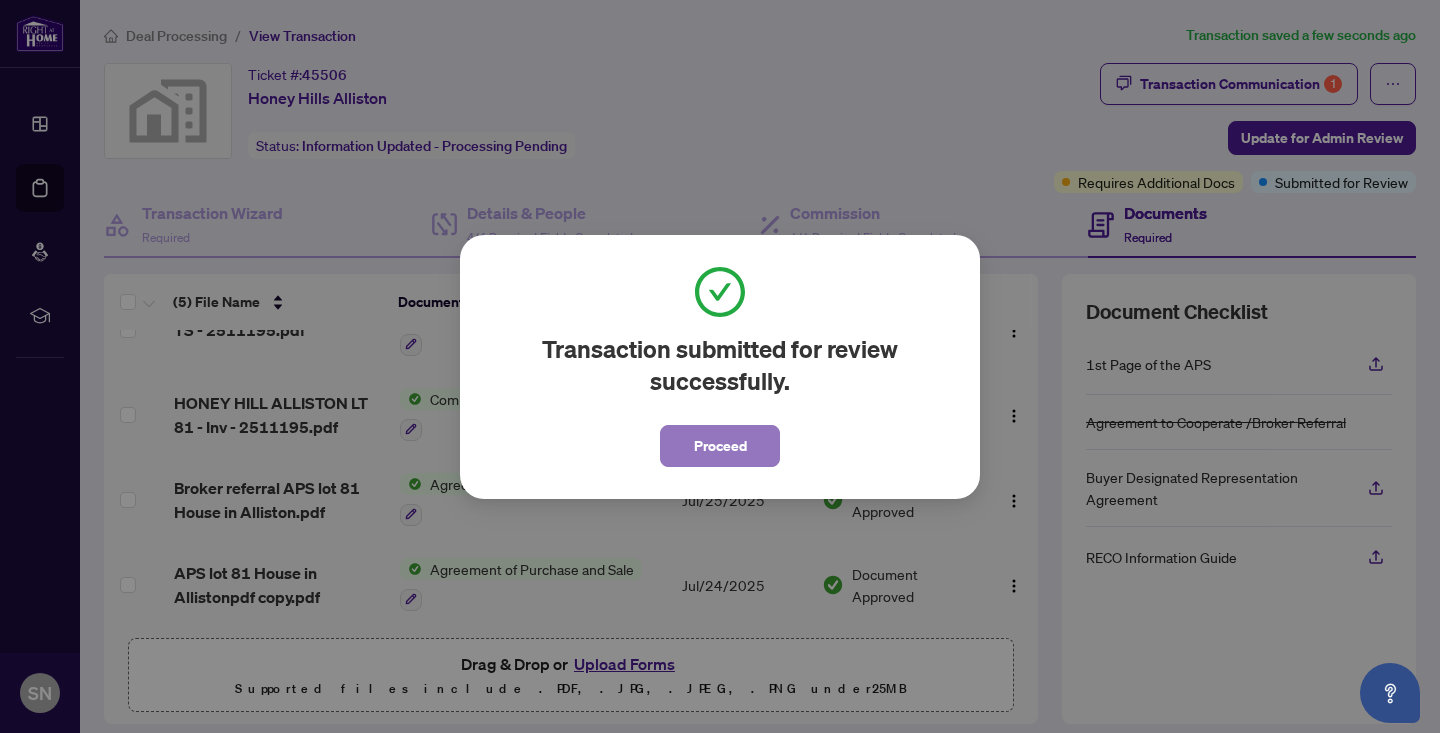 click on "Proceed" at bounding box center (720, 446) 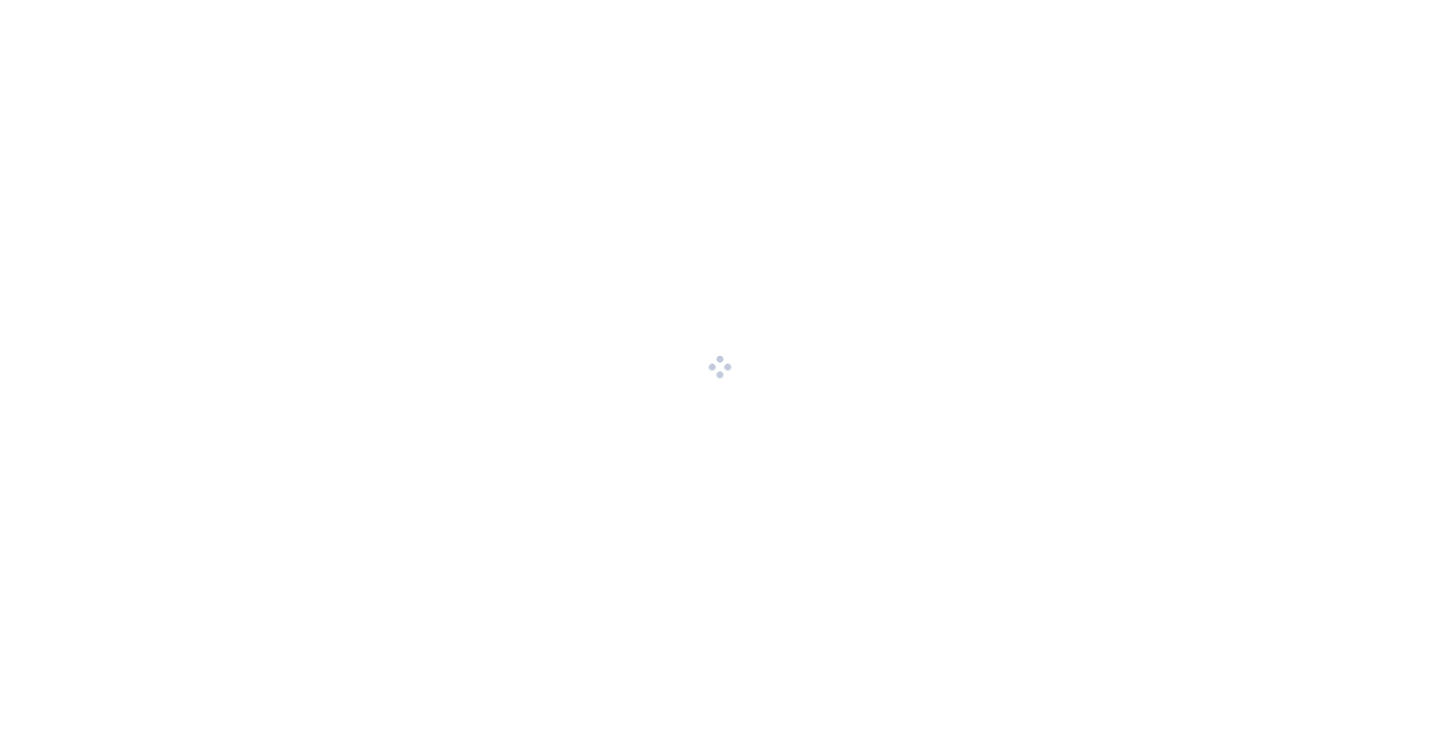 scroll, scrollTop: 0, scrollLeft: 0, axis: both 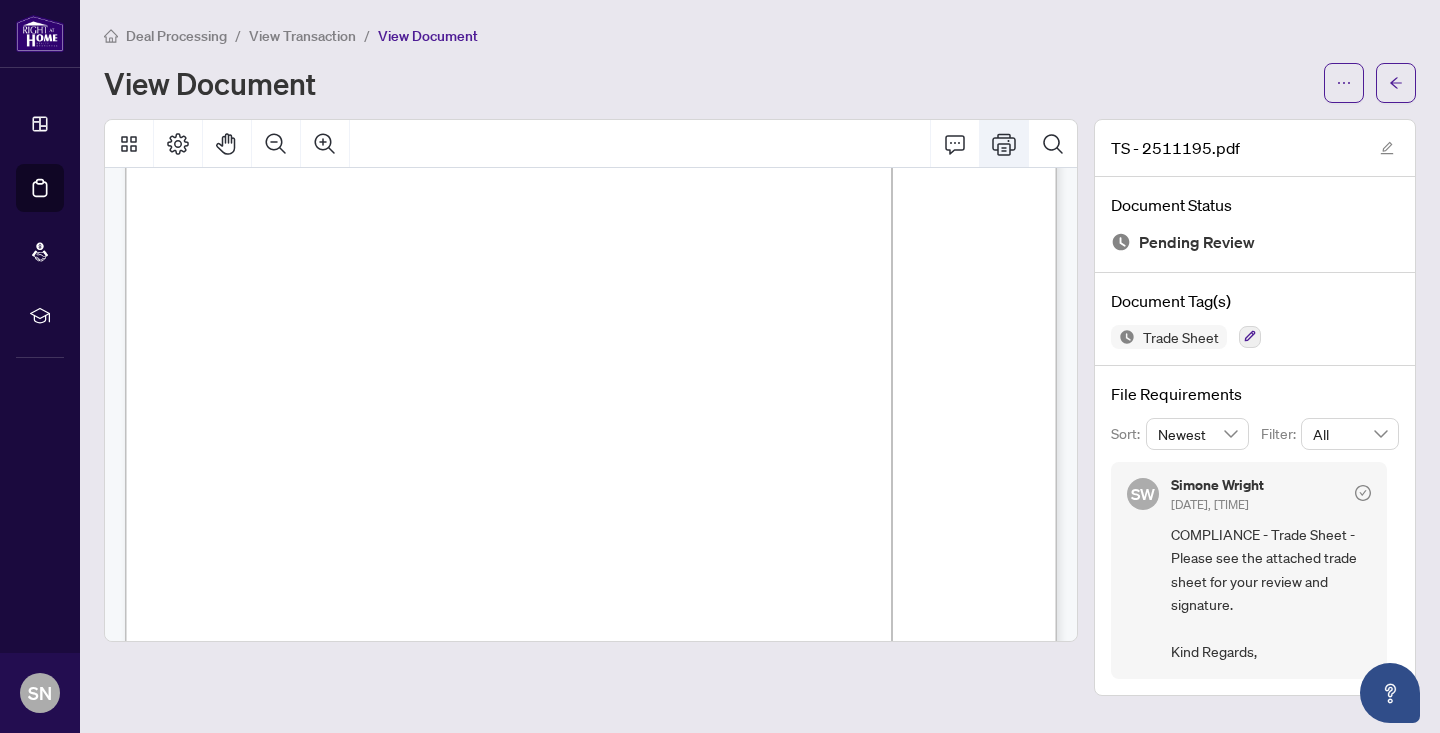 click 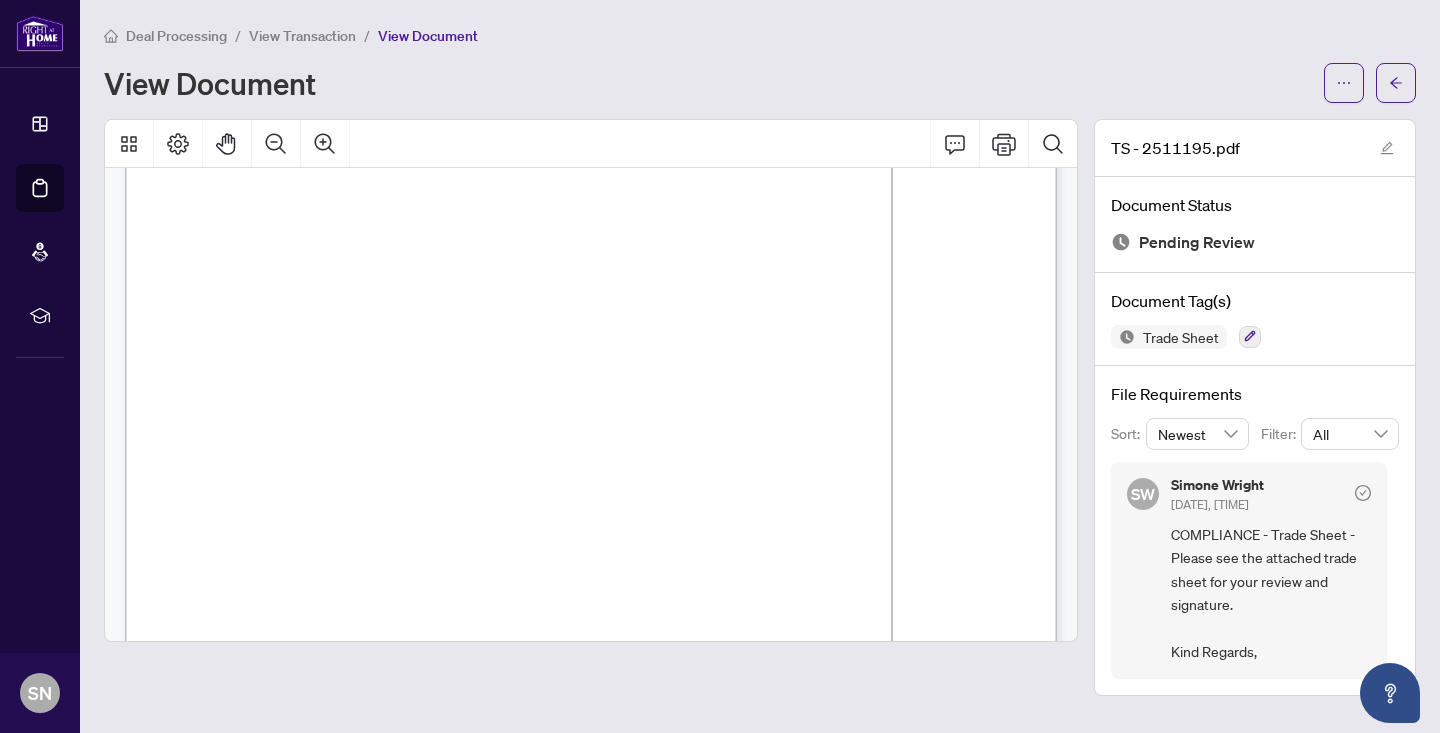 scroll, scrollTop: 0, scrollLeft: 0, axis: both 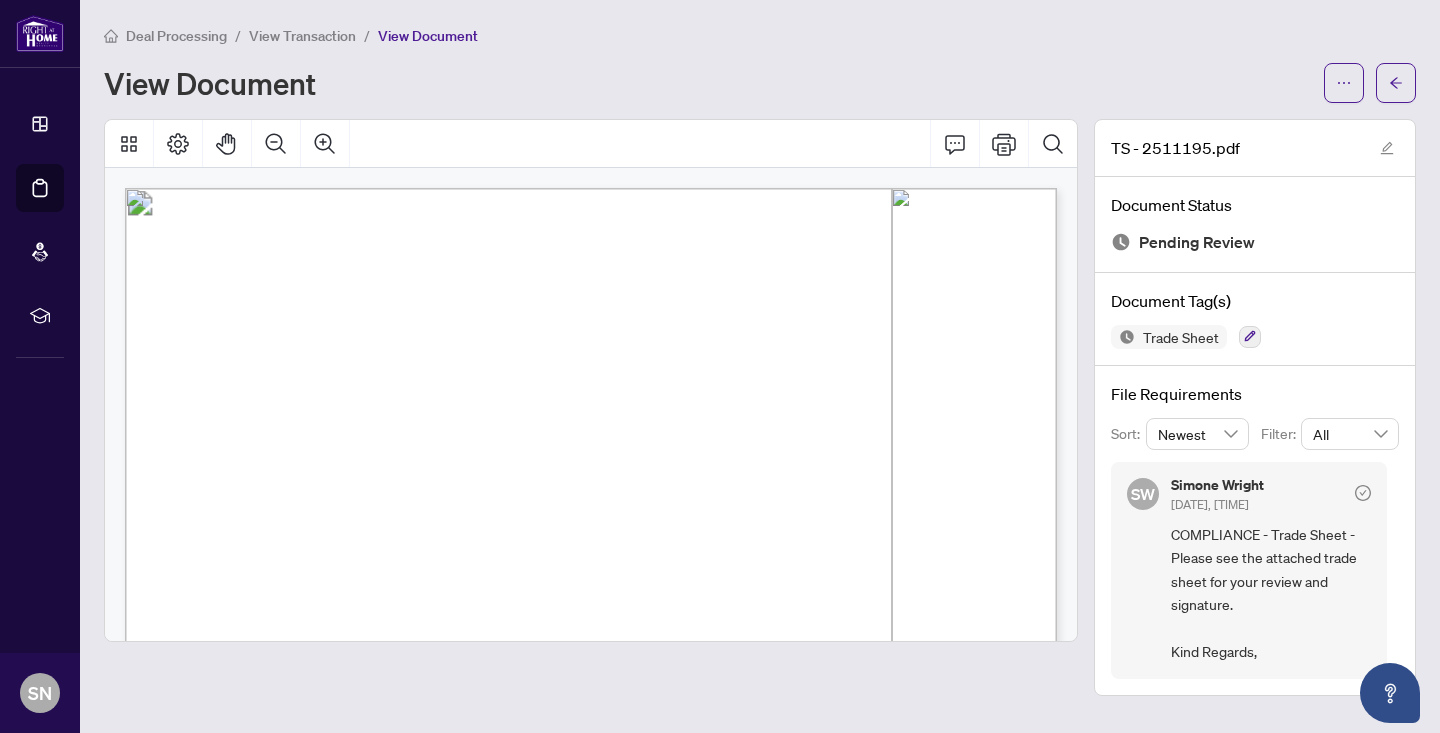 click on "TS - 2511195.pdf" at bounding box center [1175, 148] 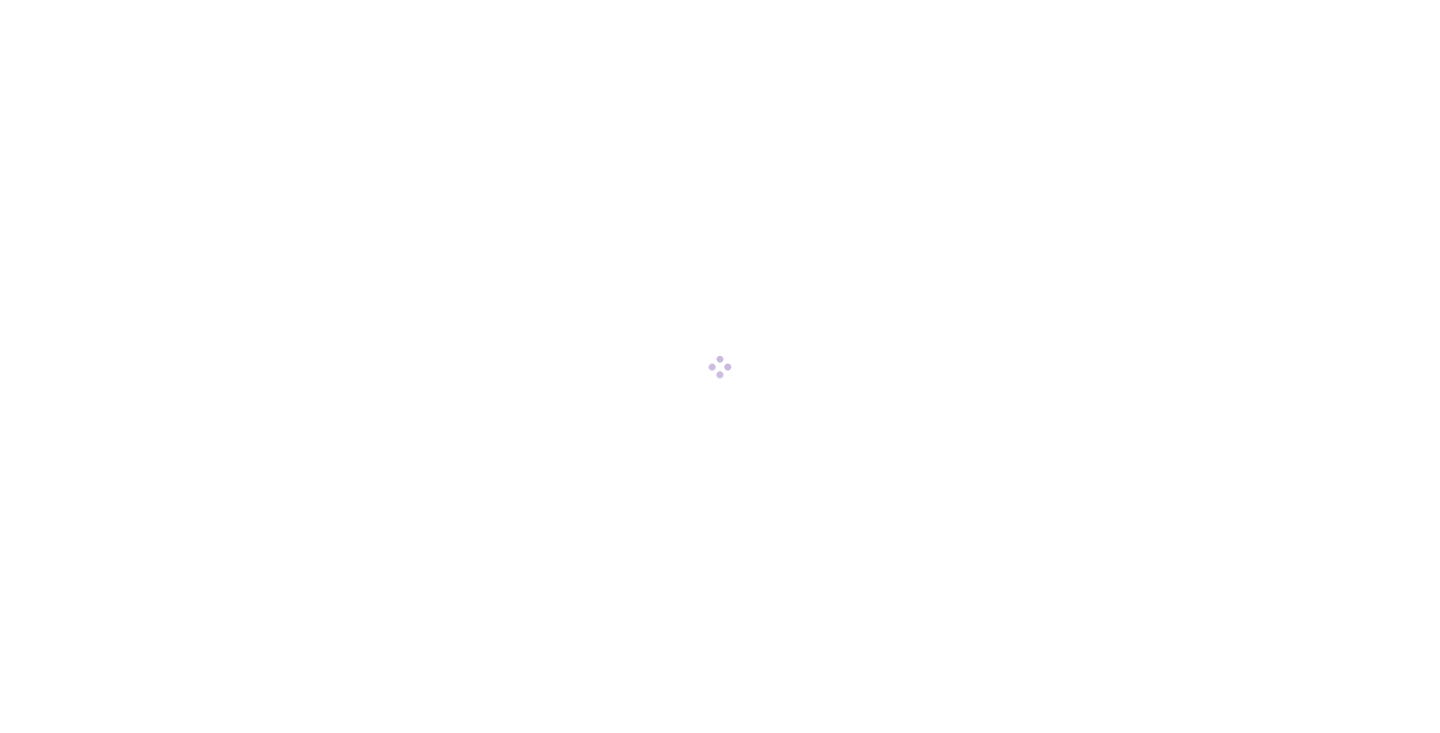 scroll, scrollTop: 0, scrollLeft: 0, axis: both 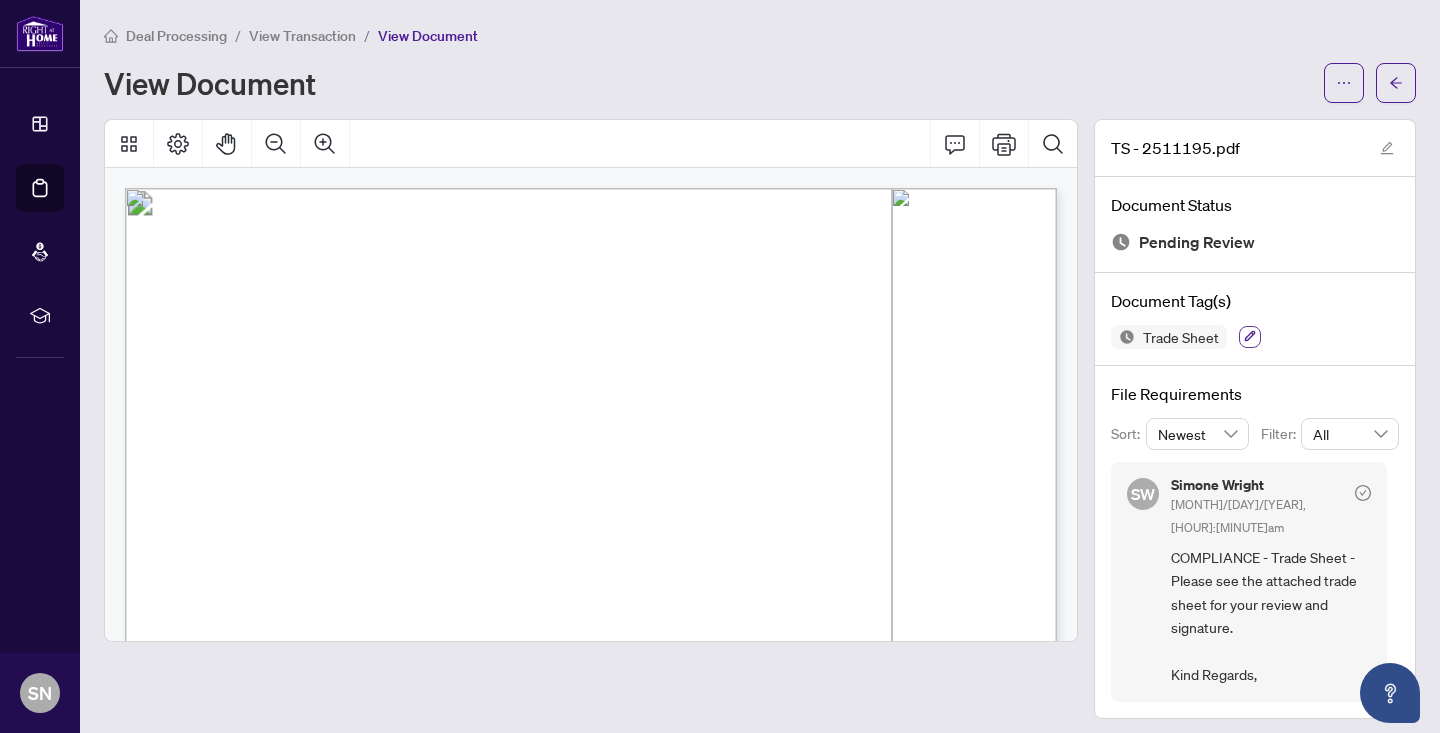 click 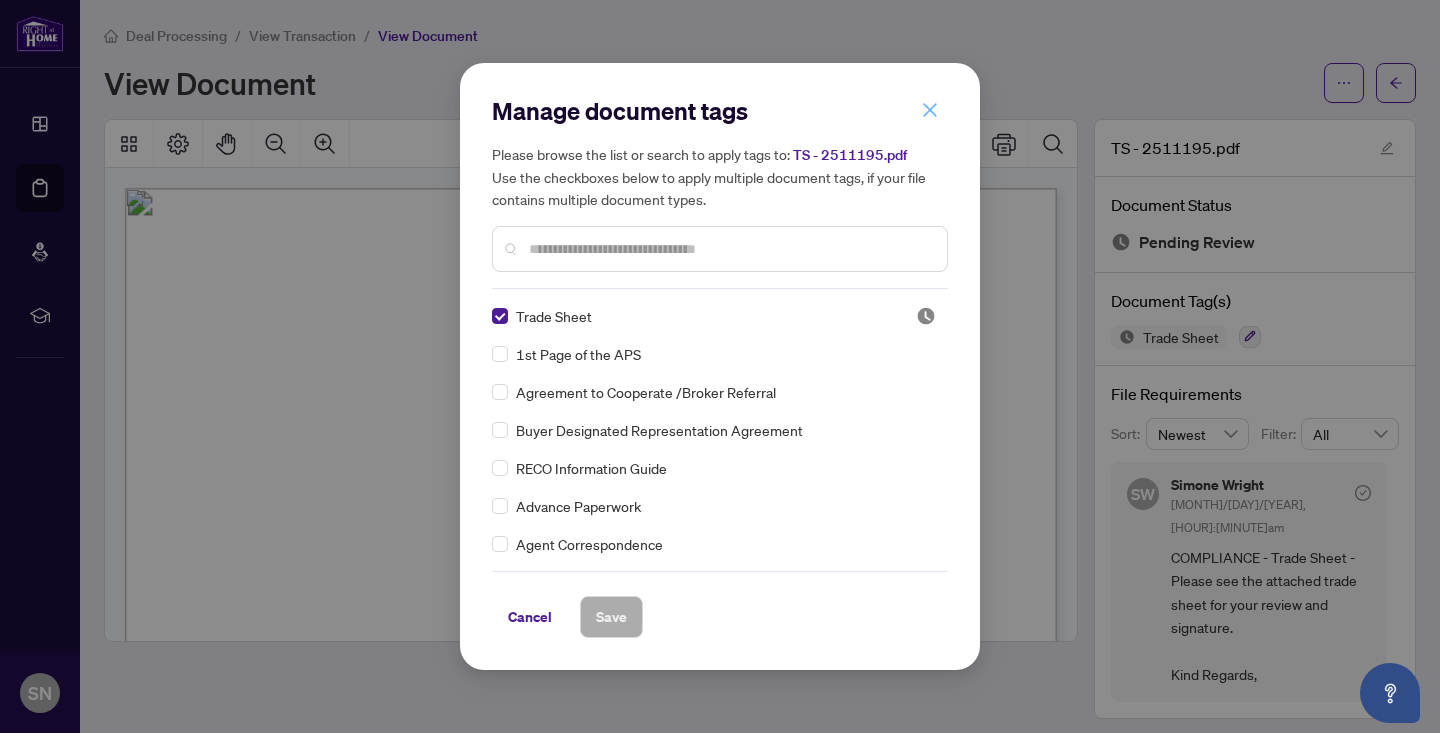 click 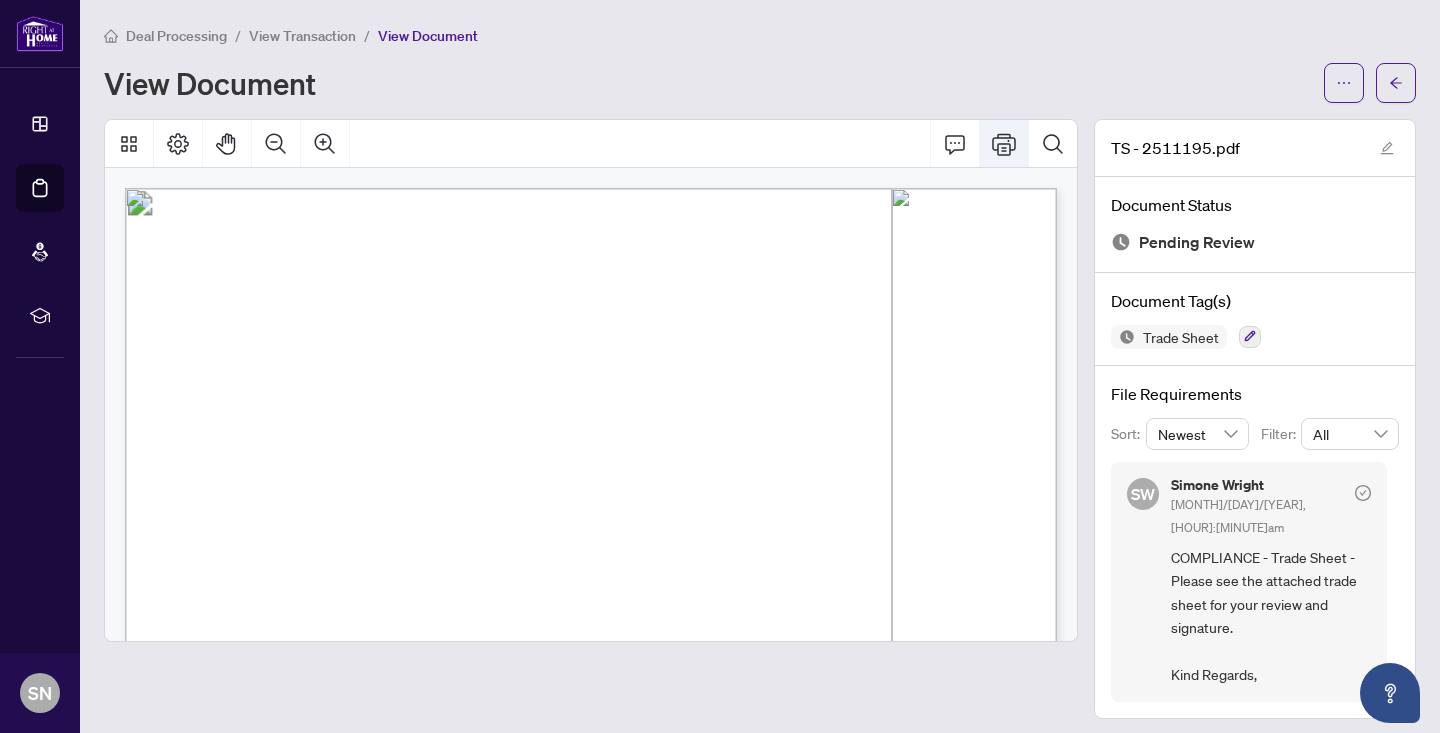 click 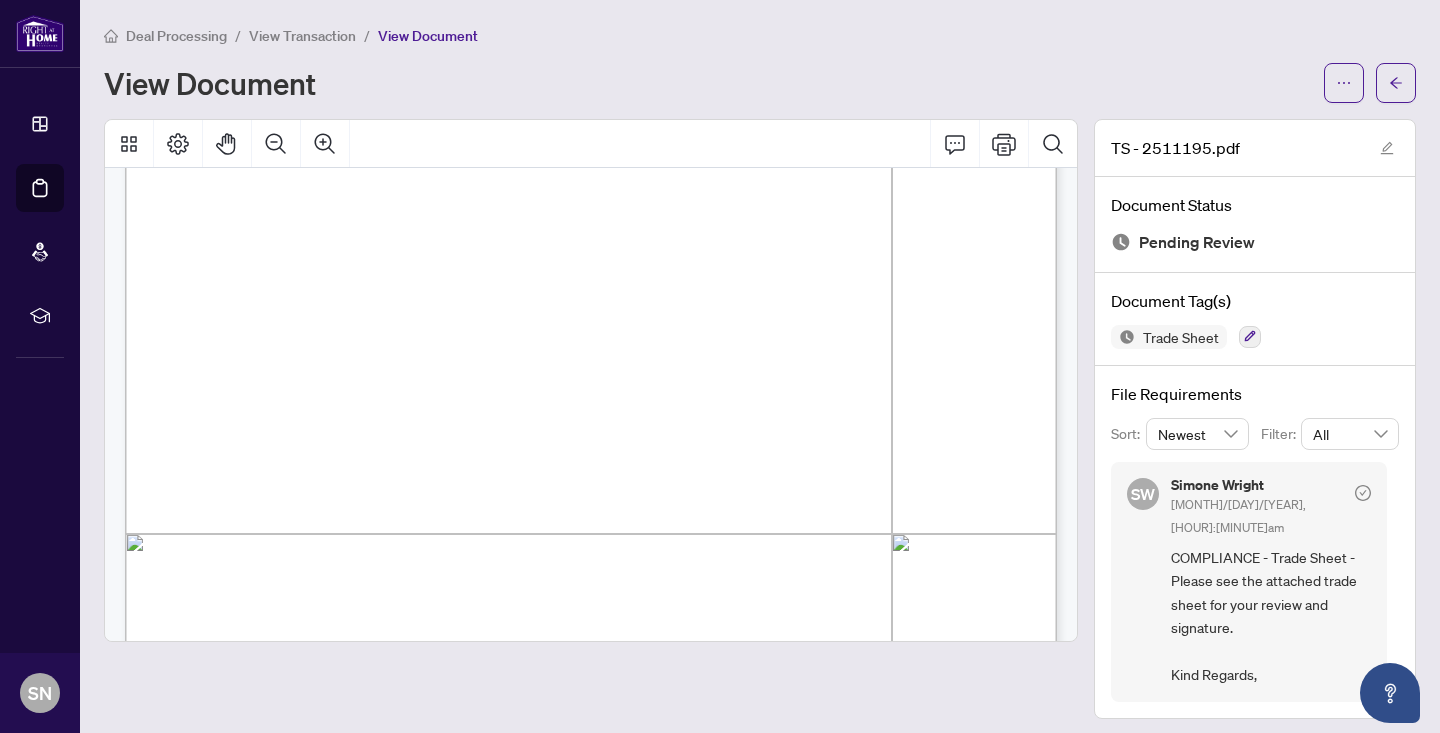 scroll, scrollTop: 773, scrollLeft: 0, axis: vertical 